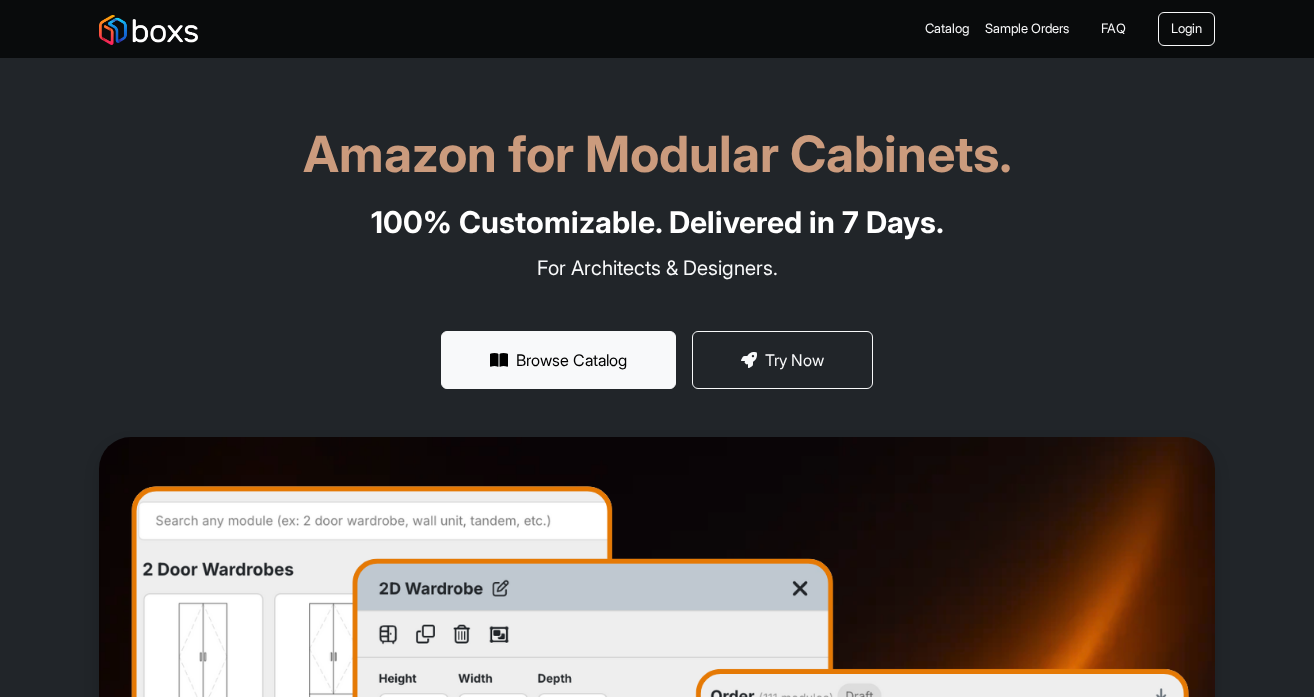scroll, scrollTop: 0, scrollLeft: 0, axis: both 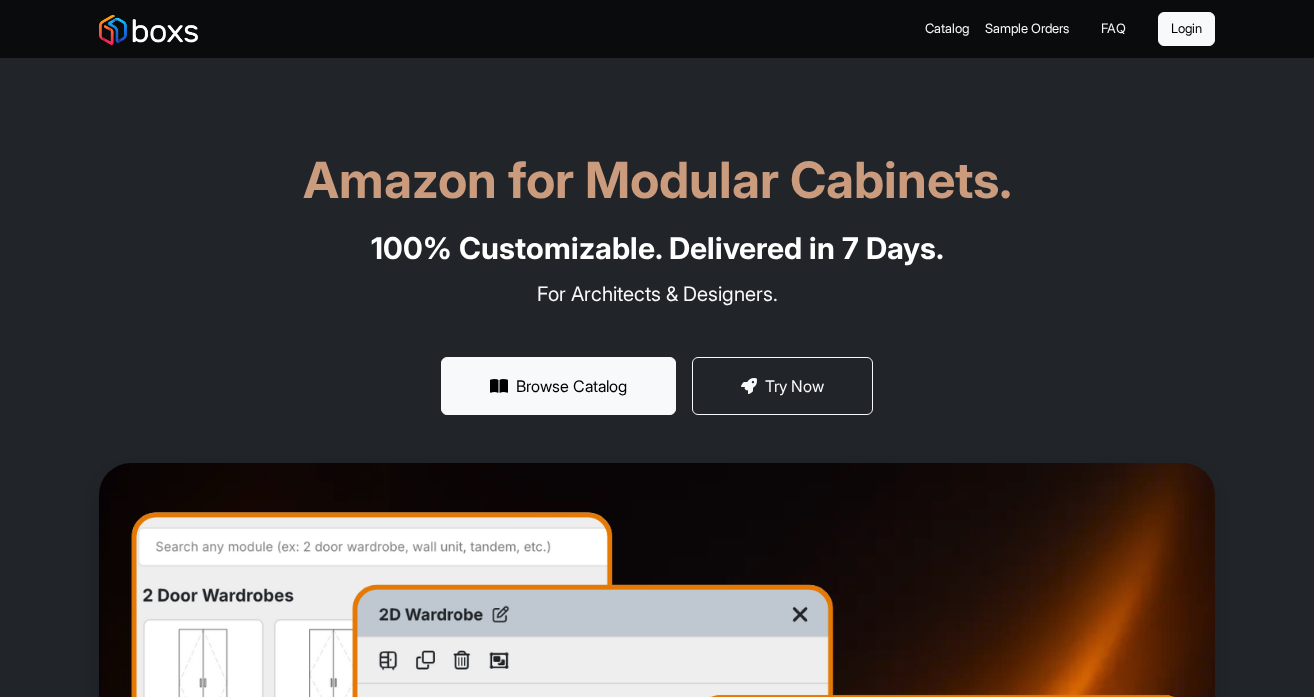 click on "Login" at bounding box center [1186, 29] 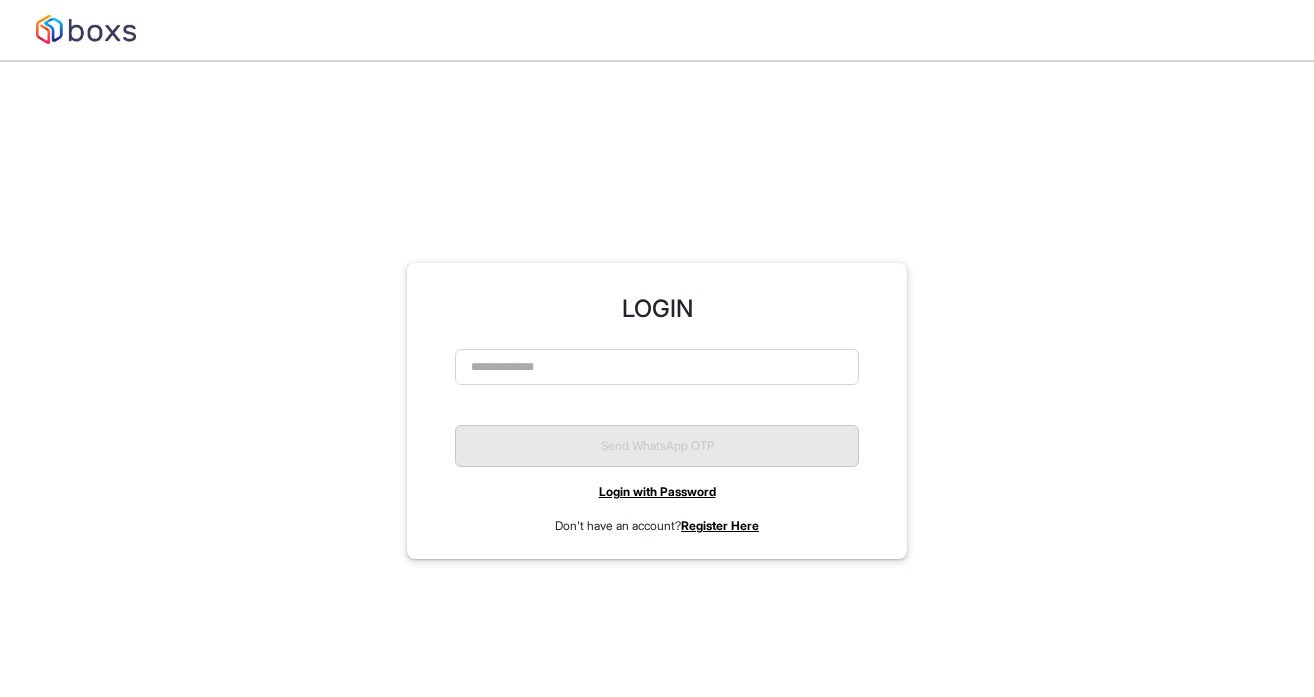 scroll, scrollTop: 0, scrollLeft: 0, axis: both 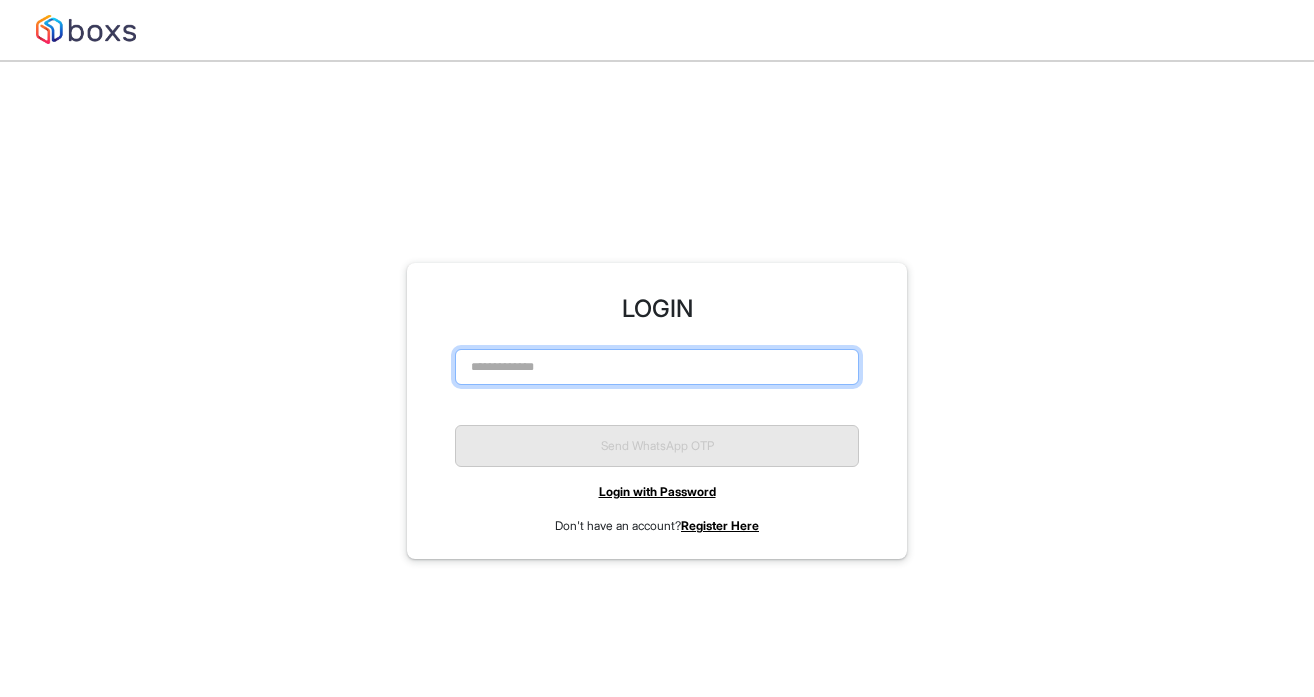 click at bounding box center (657, 367) 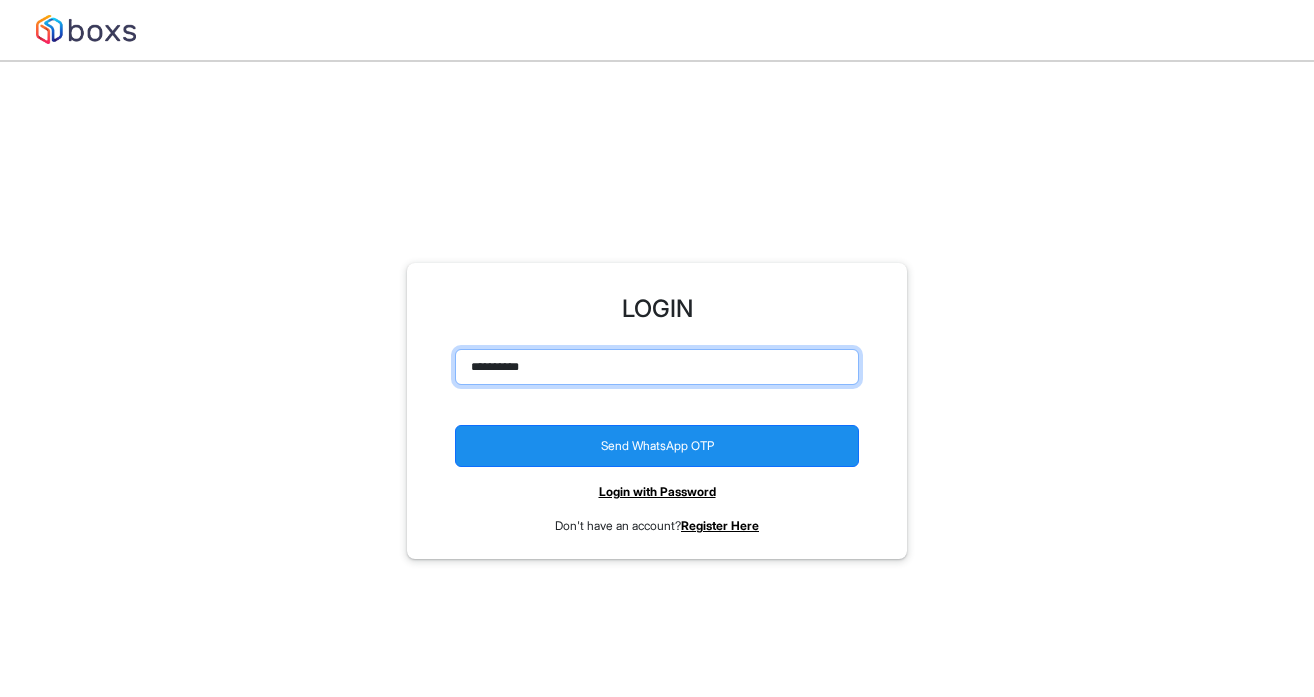 type on "**********" 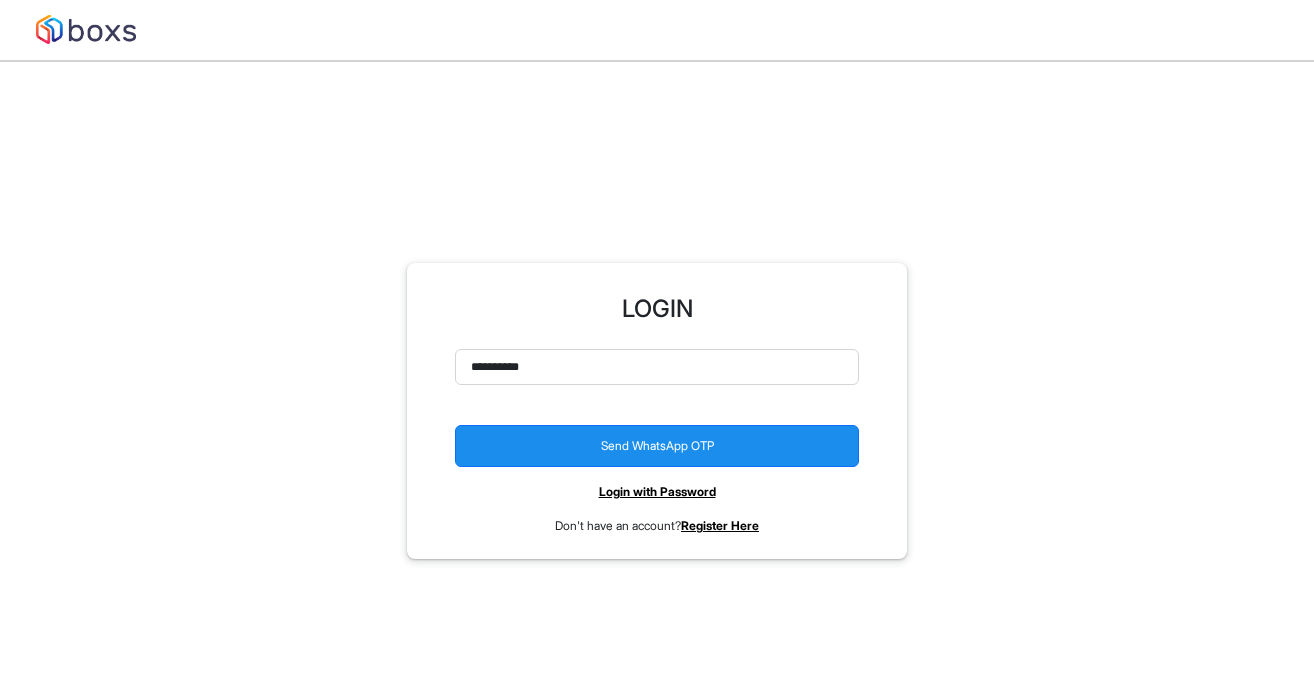 type 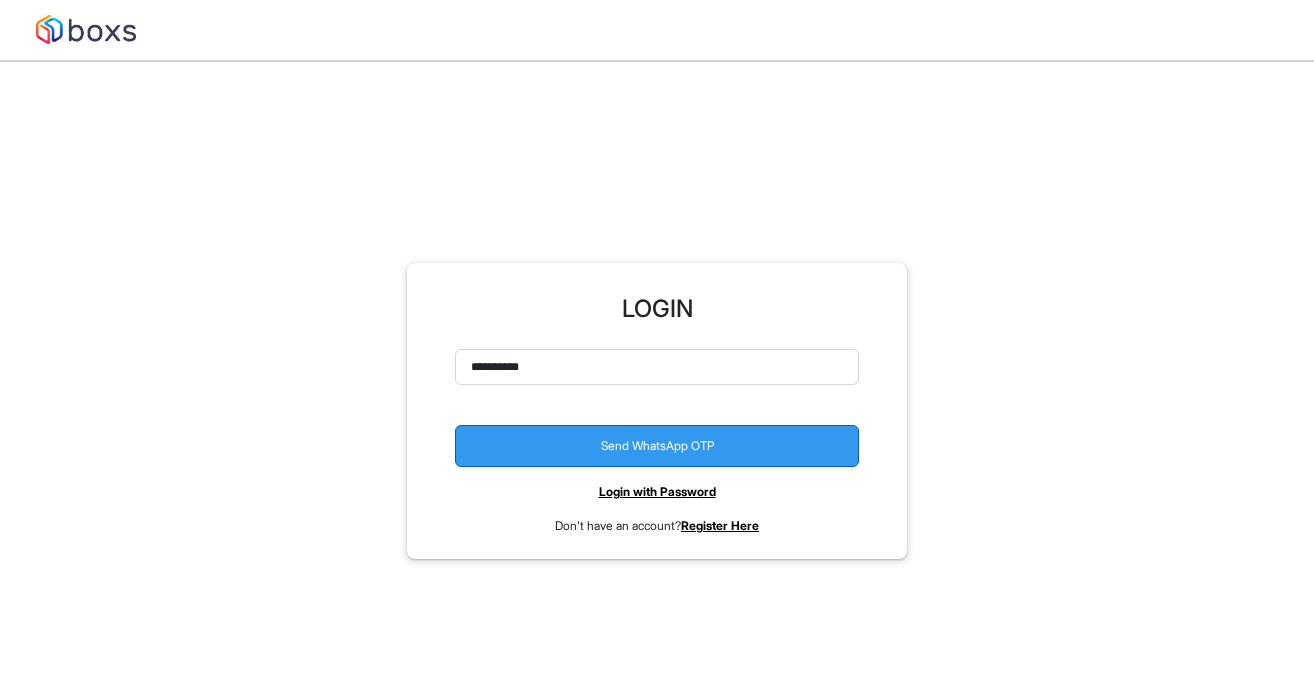 click on "Send WhatsApp OTP" at bounding box center (657, 446) 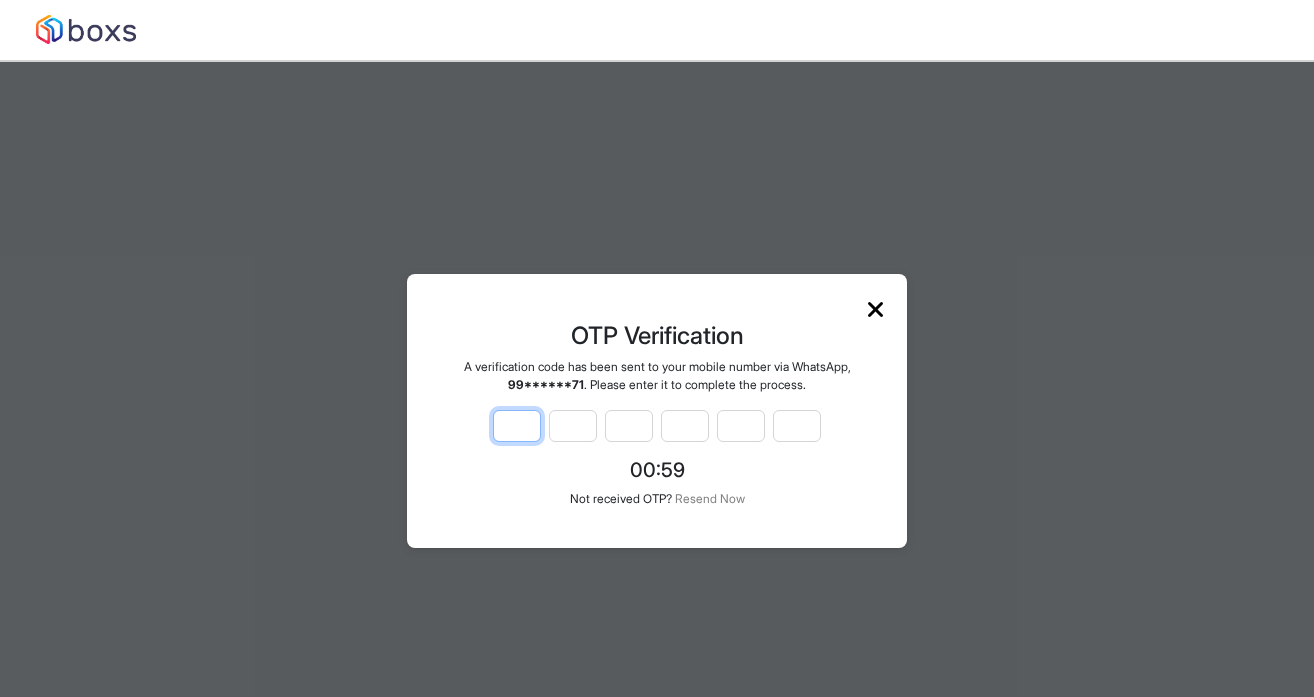 click at bounding box center (517, 426) 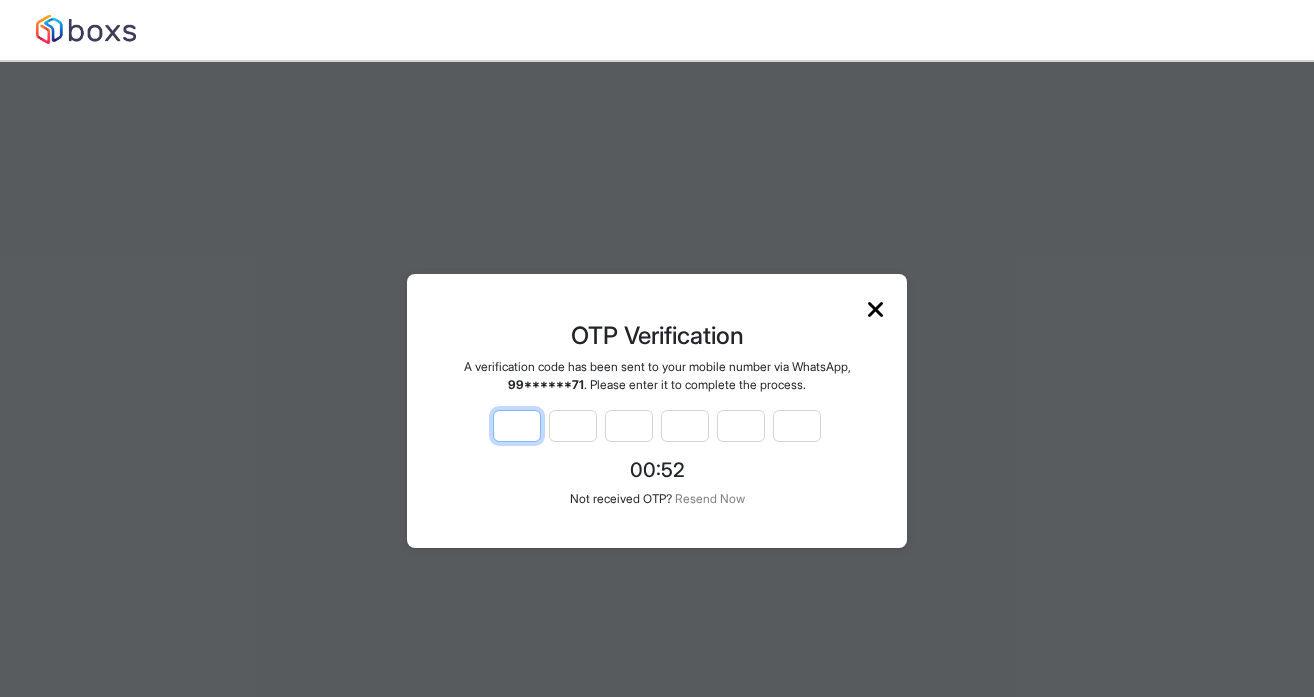 type on "*" 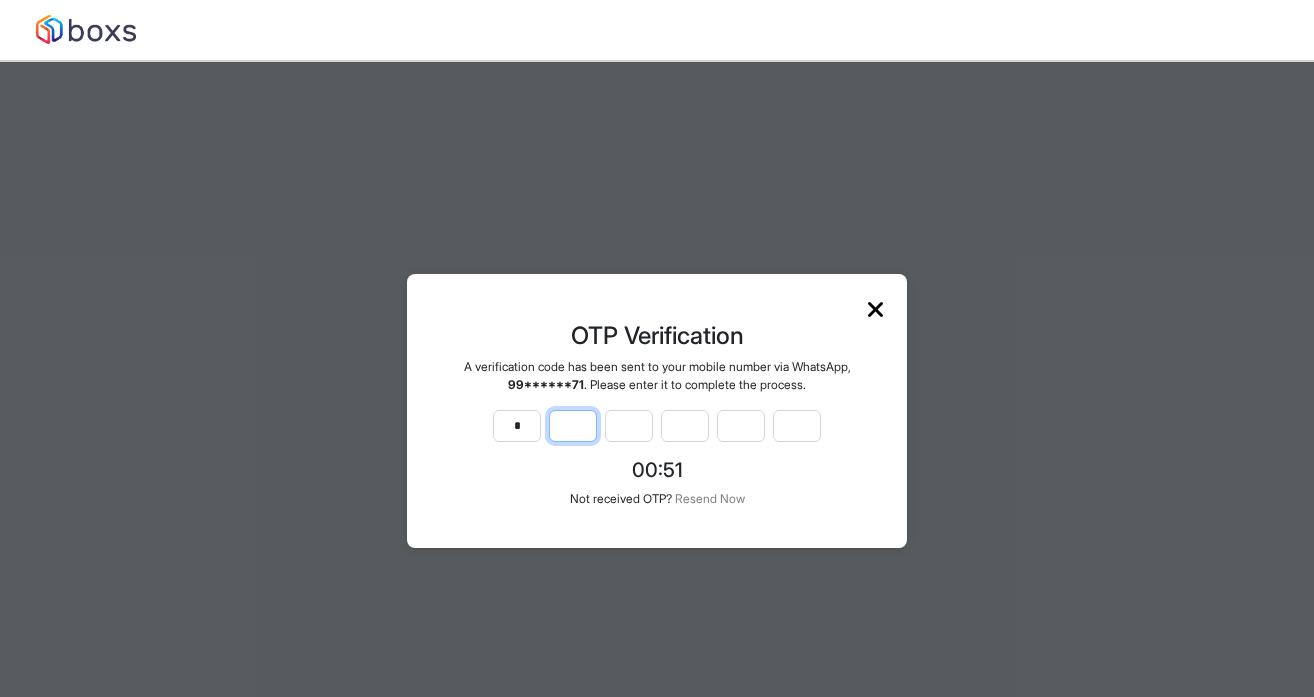 type on "*" 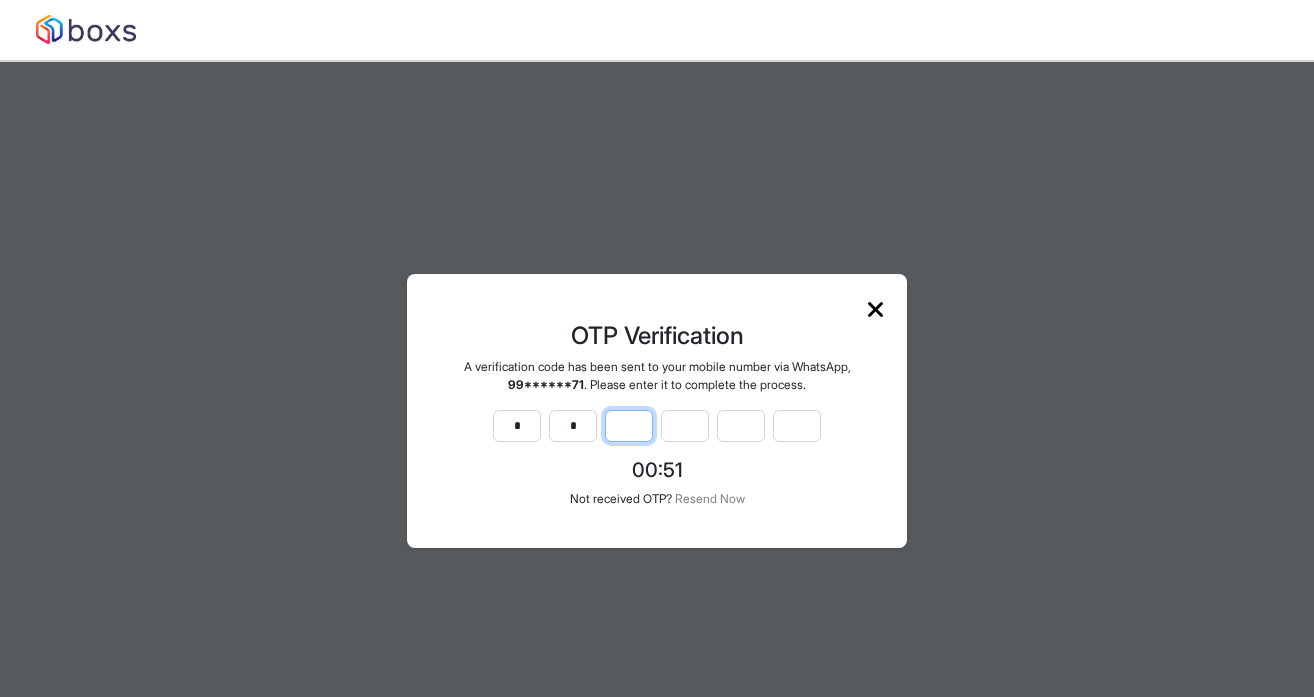 type on "*" 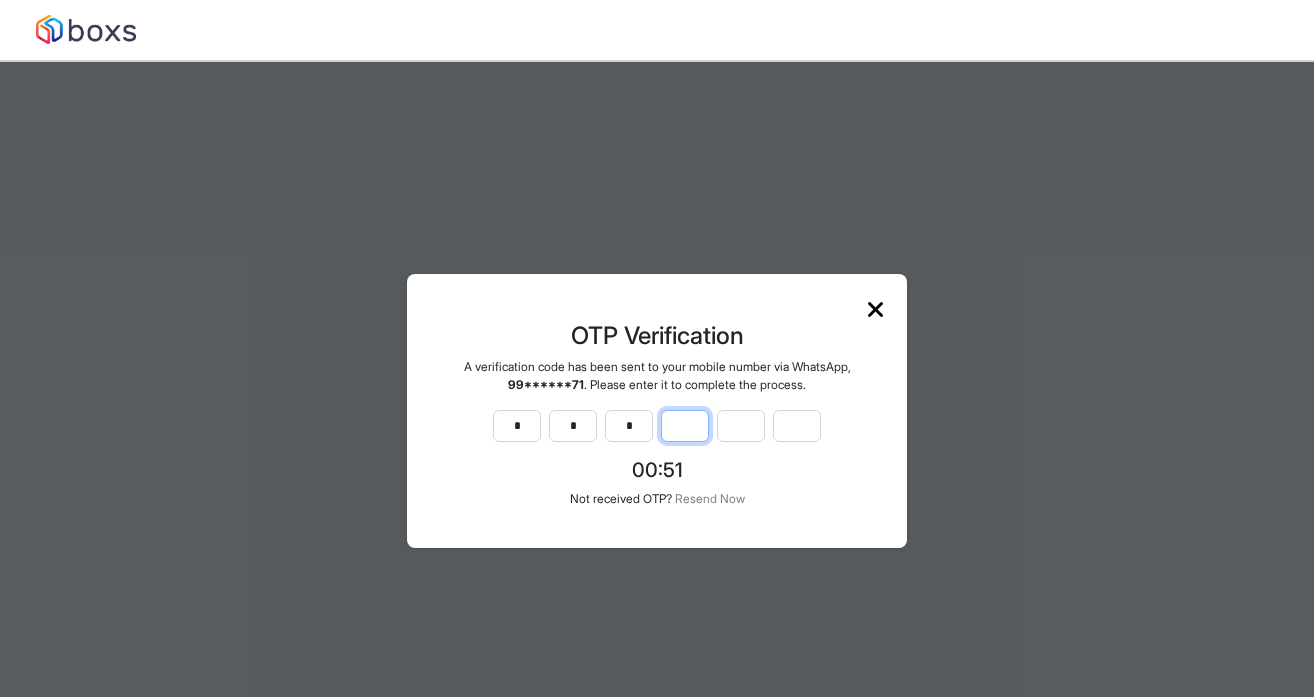 type on "*" 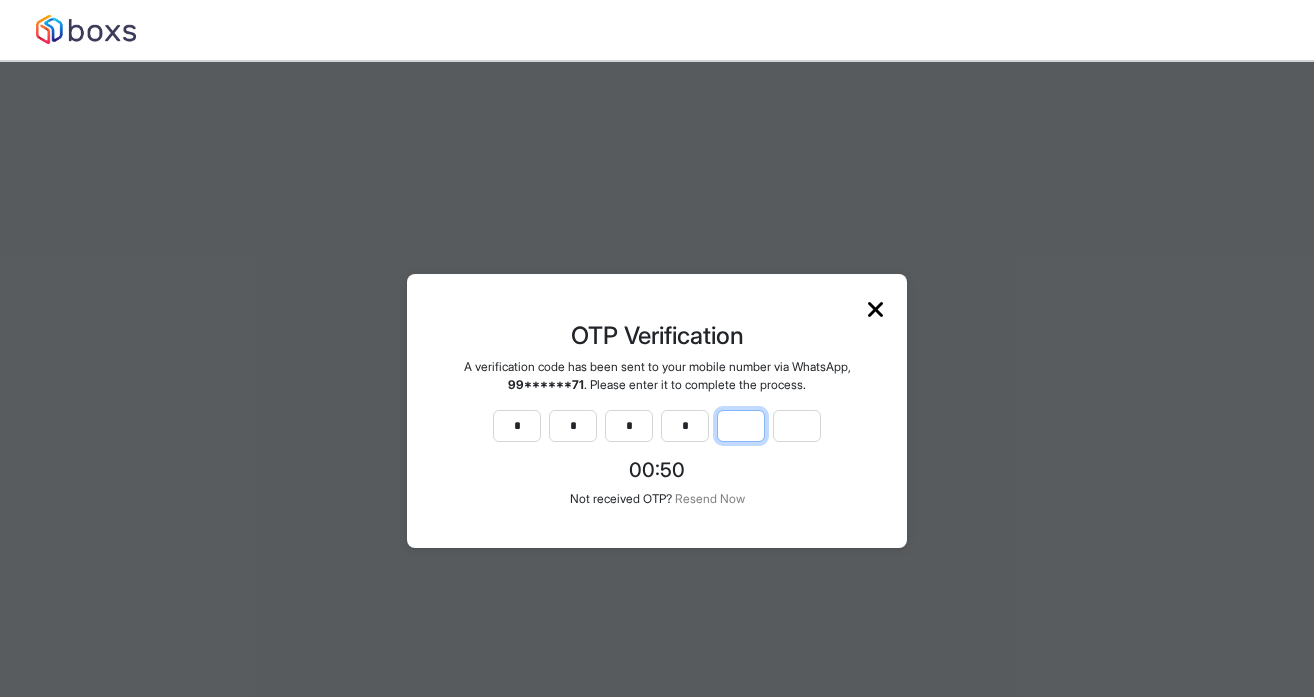 type on "*" 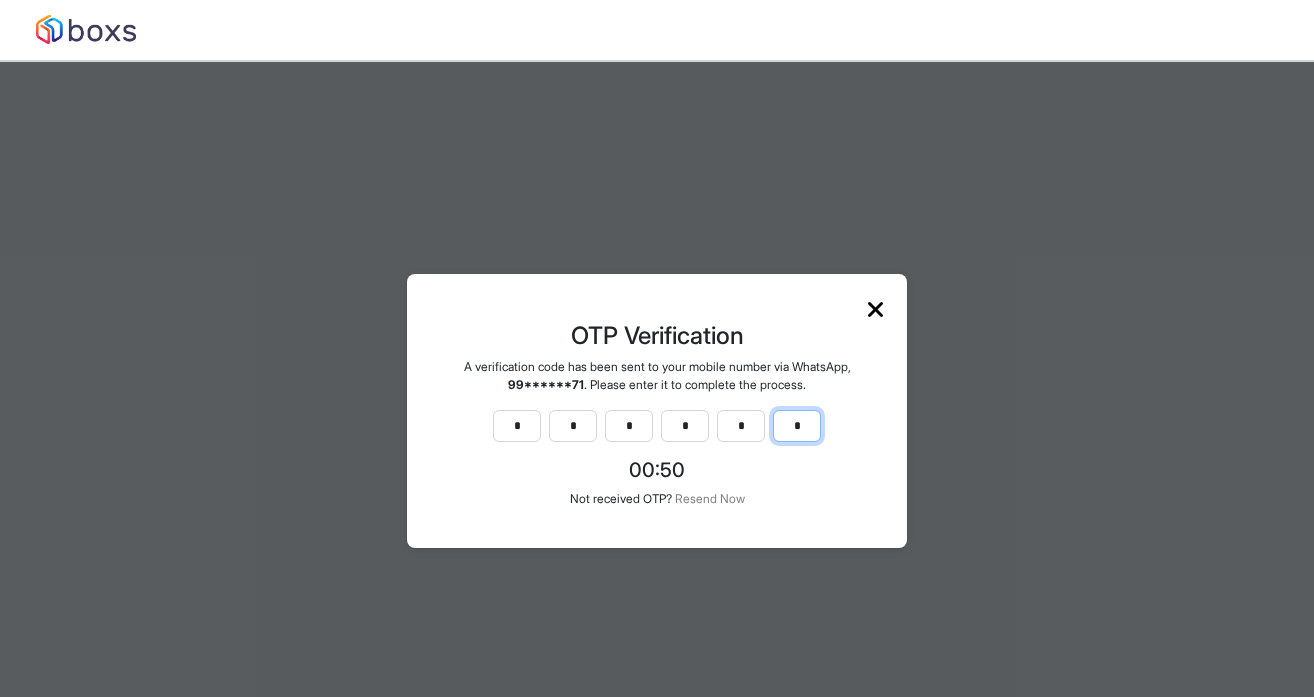 type on "*" 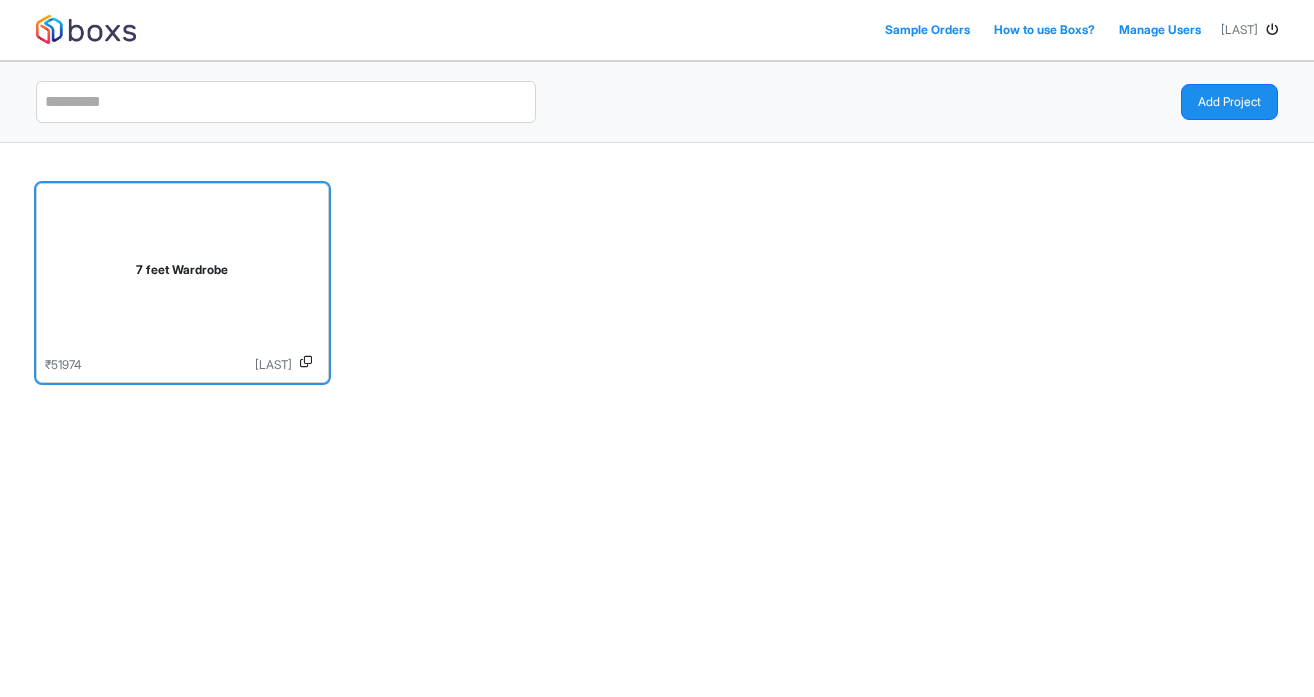 click on "[LAST]" at bounding box center [186, 365] 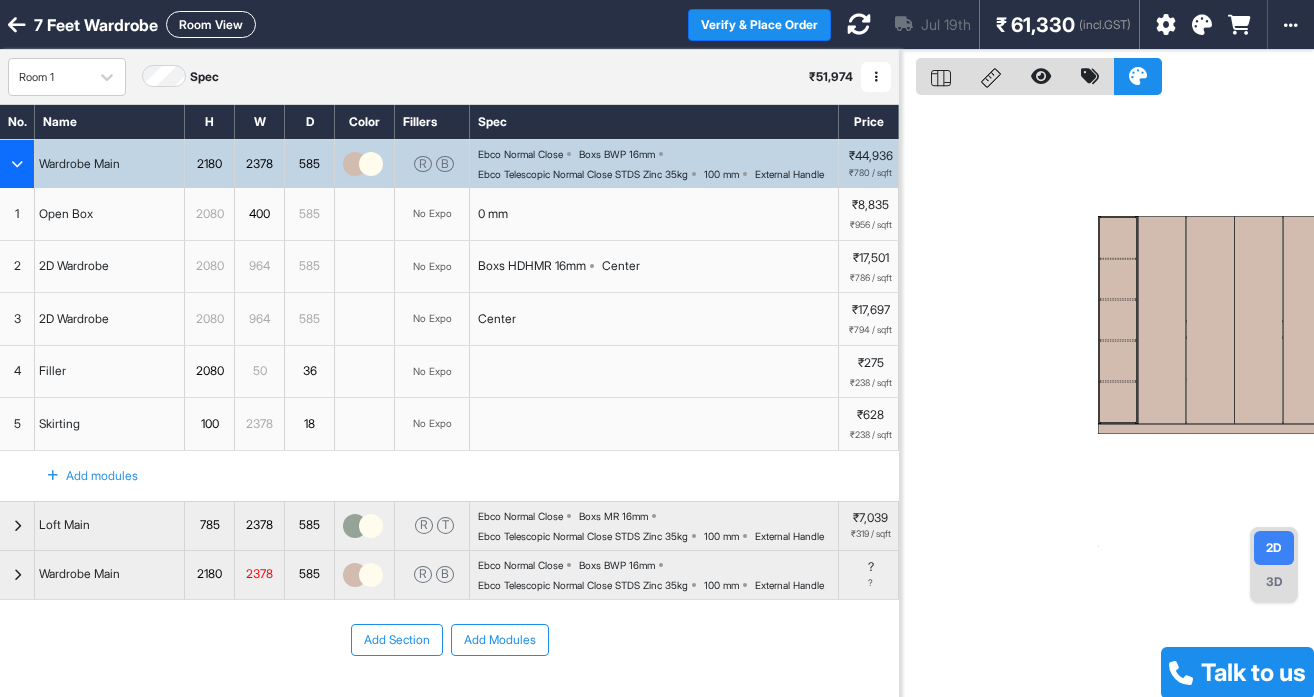 click at bounding box center [1107, 398] 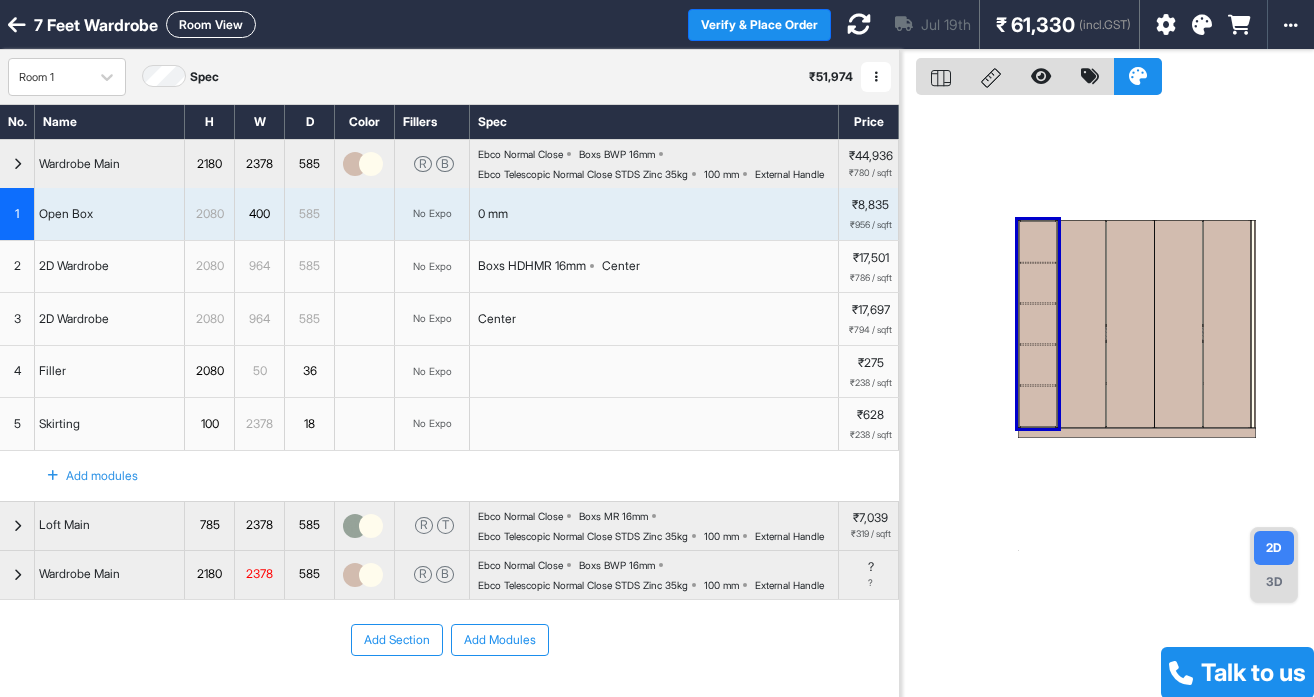 drag, startPoint x: 1037, startPoint y: 298, endPoint x: 1227, endPoint y: 307, distance: 190.21304 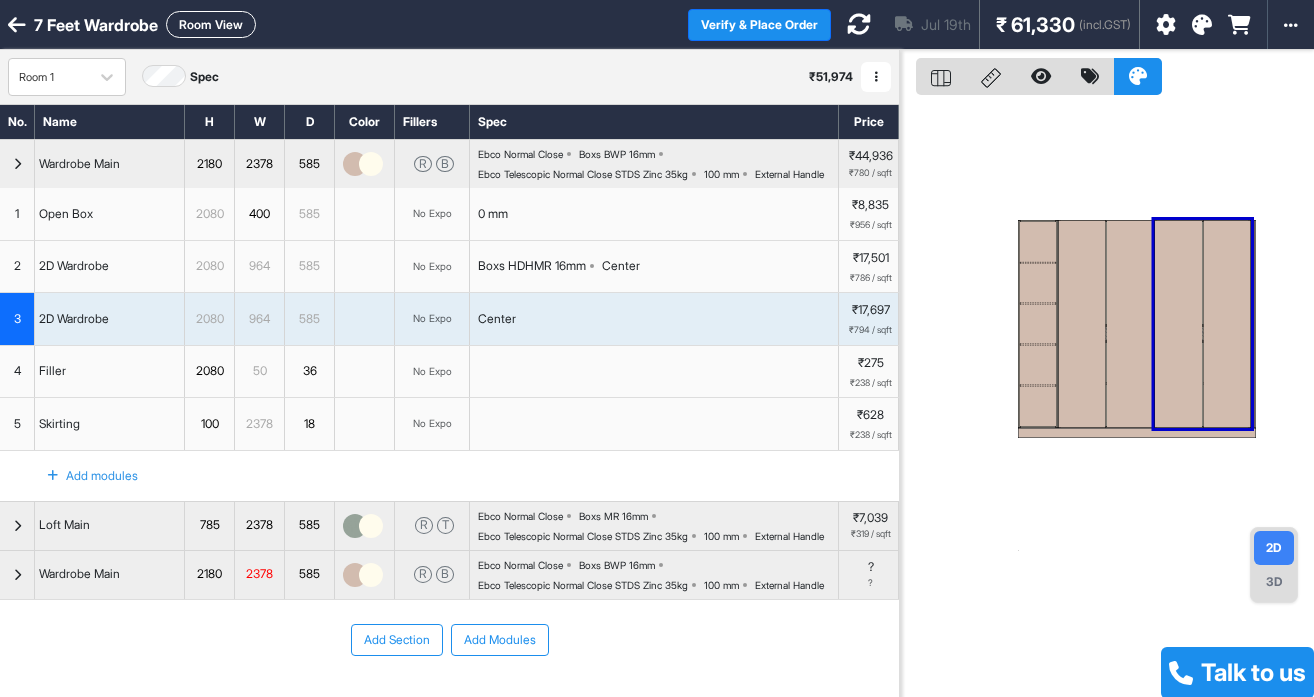 drag, startPoint x: 1227, startPoint y: 377, endPoint x: 1079, endPoint y: 382, distance: 148.08444 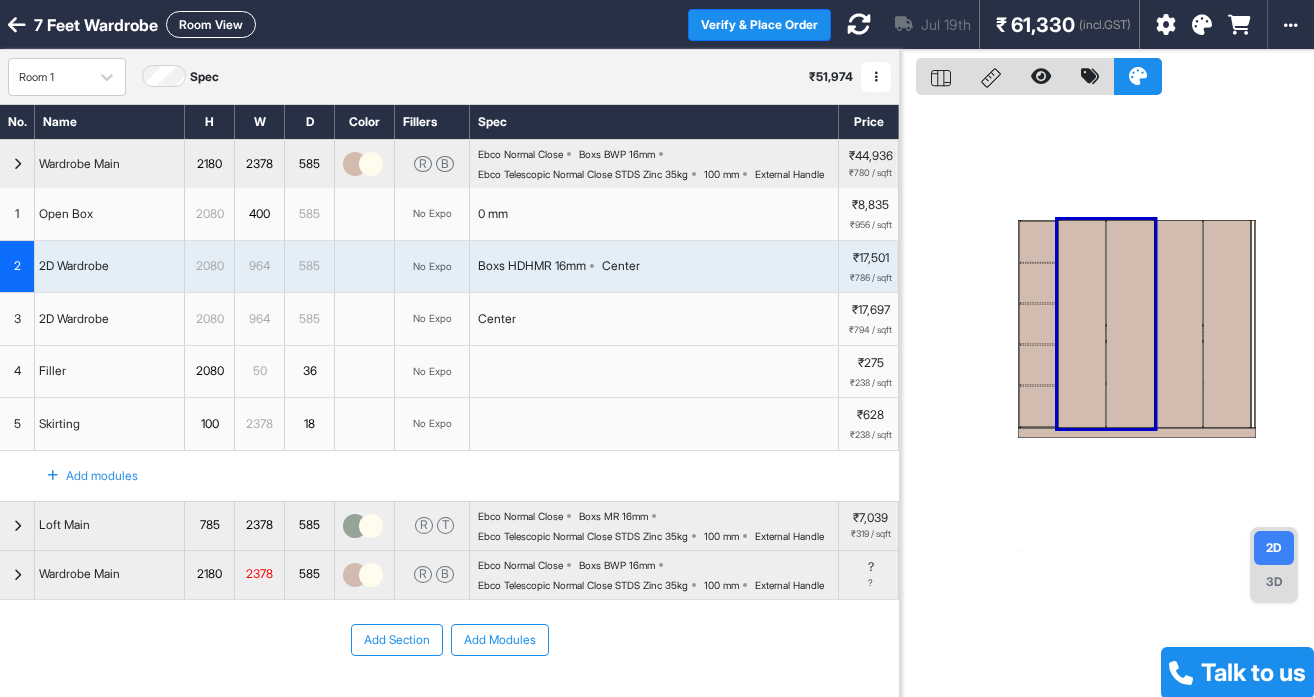 click on "3D" at bounding box center [1274, 582] 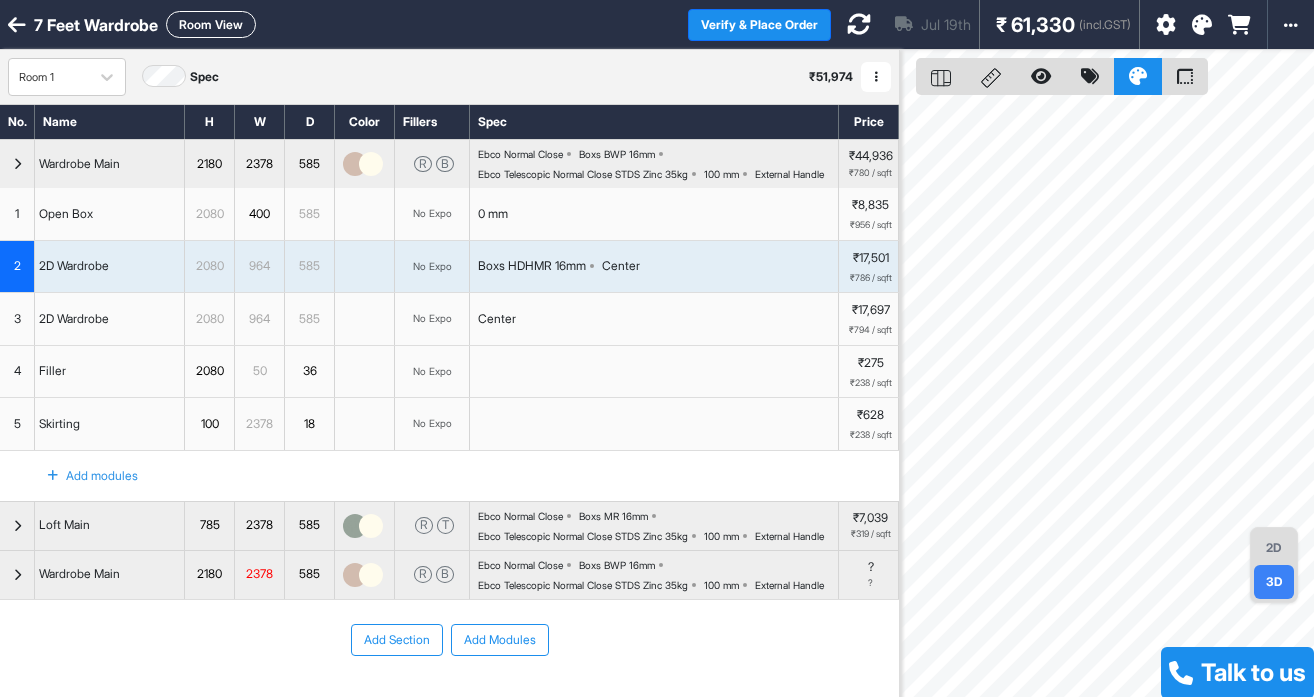 click on "2D" at bounding box center (1274, 548) 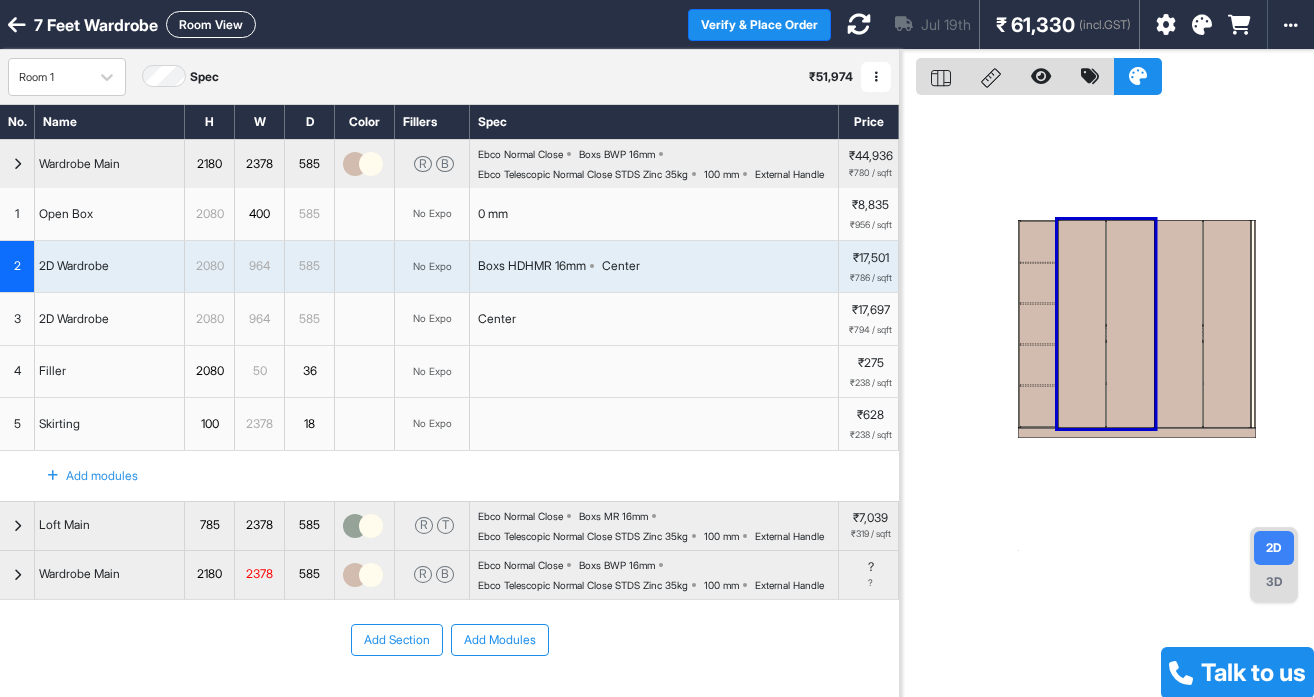 click at bounding box center [1107, 398] 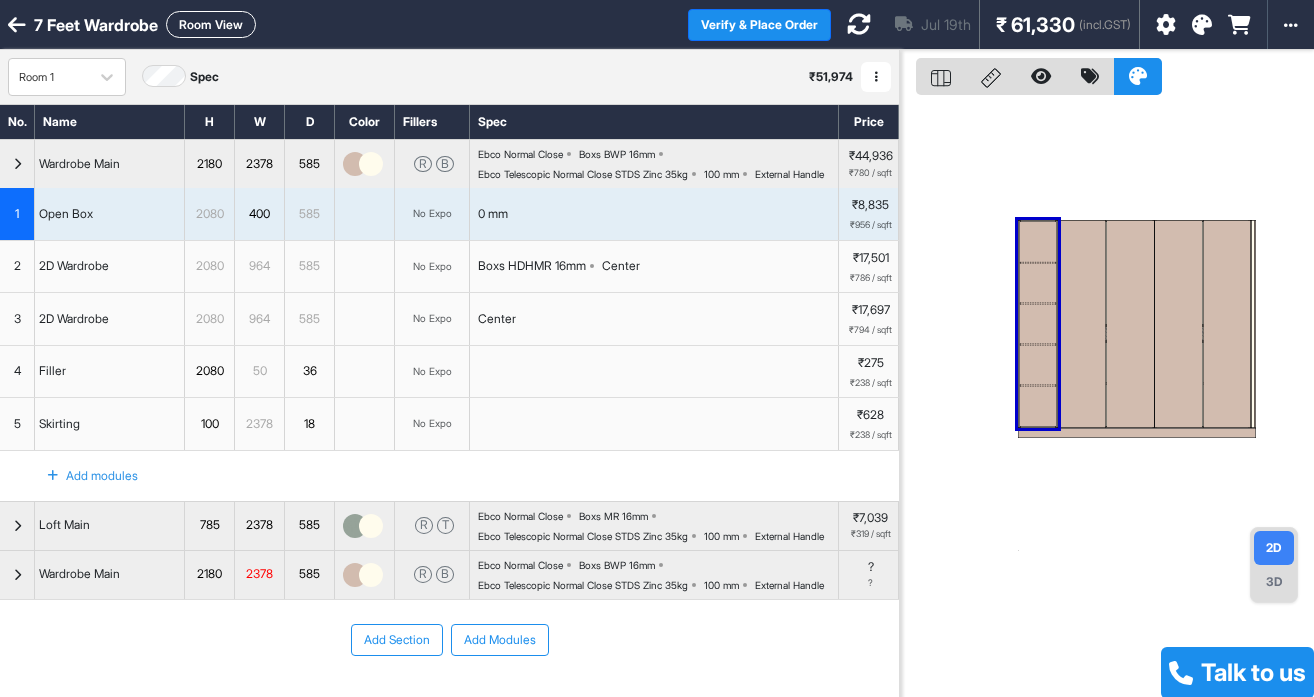click at bounding box center (1038, 283) 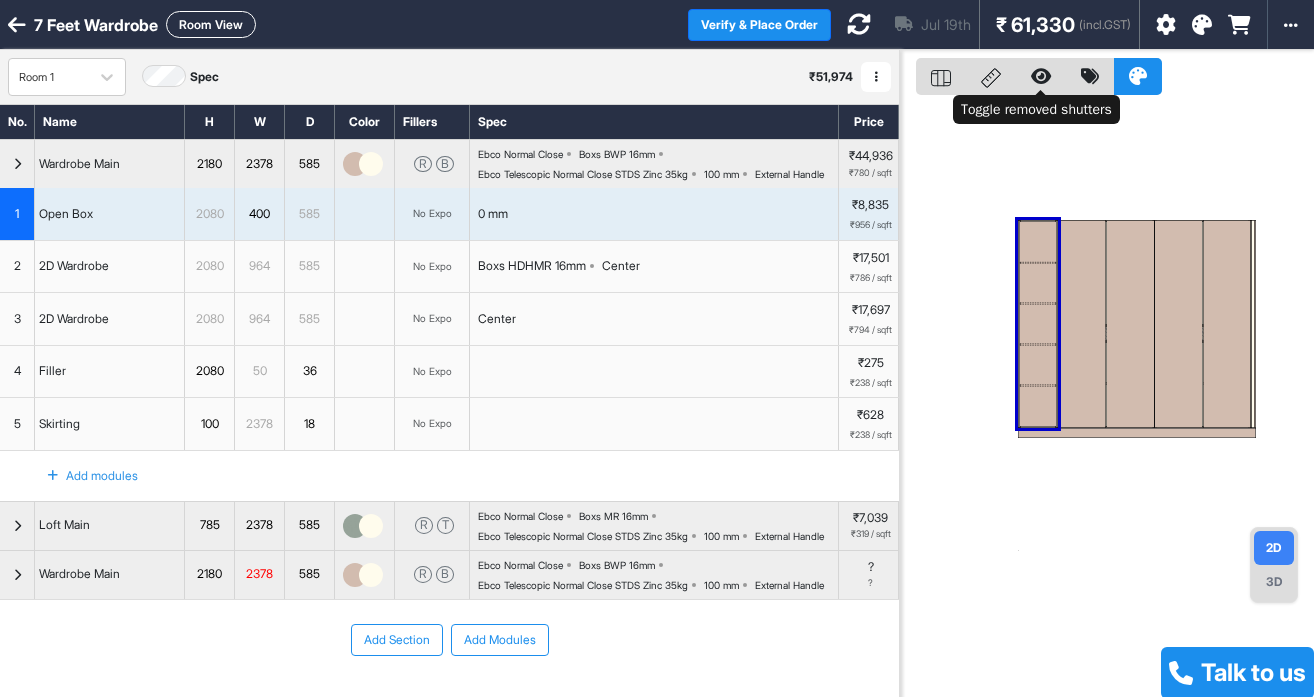 click at bounding box center [1041, 76] 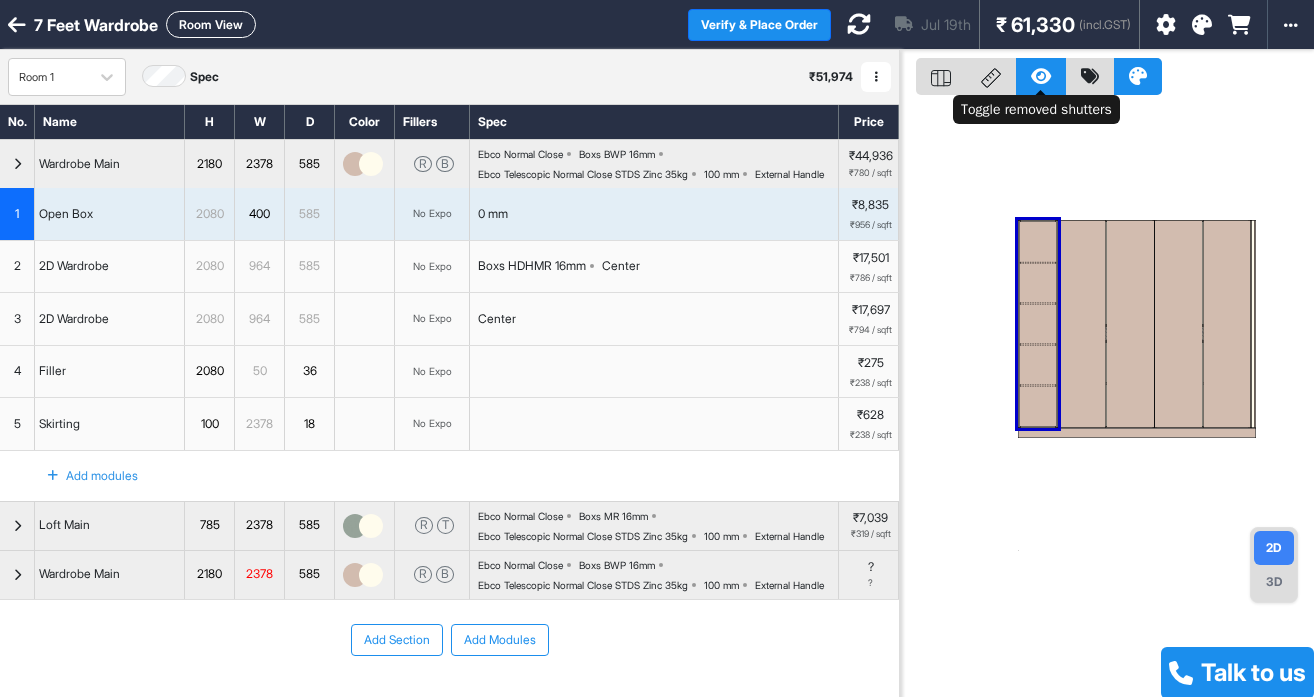 click at bounding box center (1041, 76) 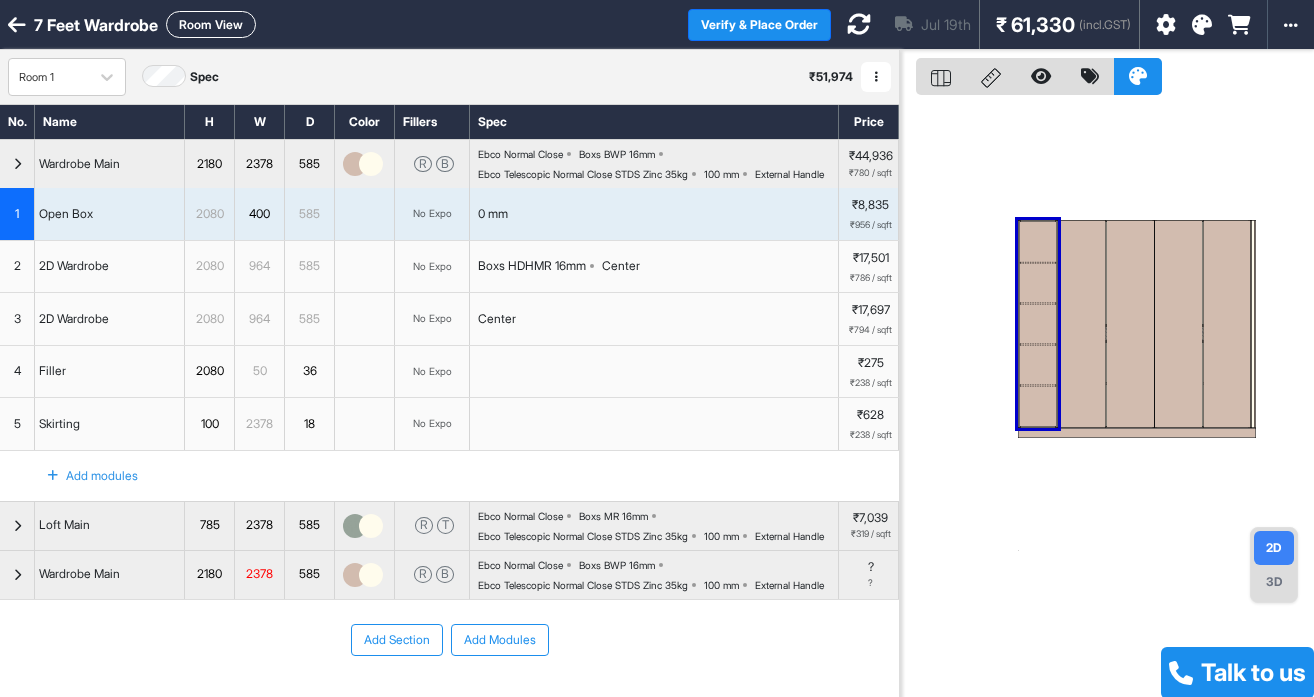 click at bounding box center [1082, 324] 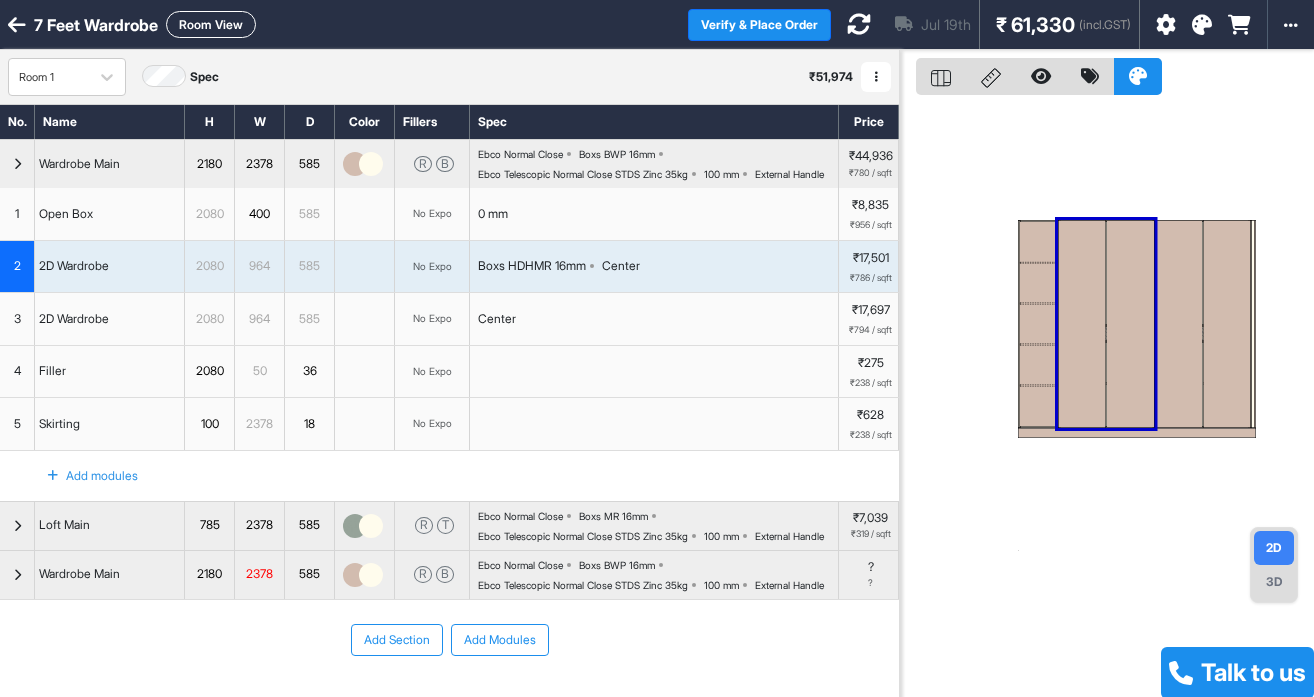 click at bounding box center [1179, 324] 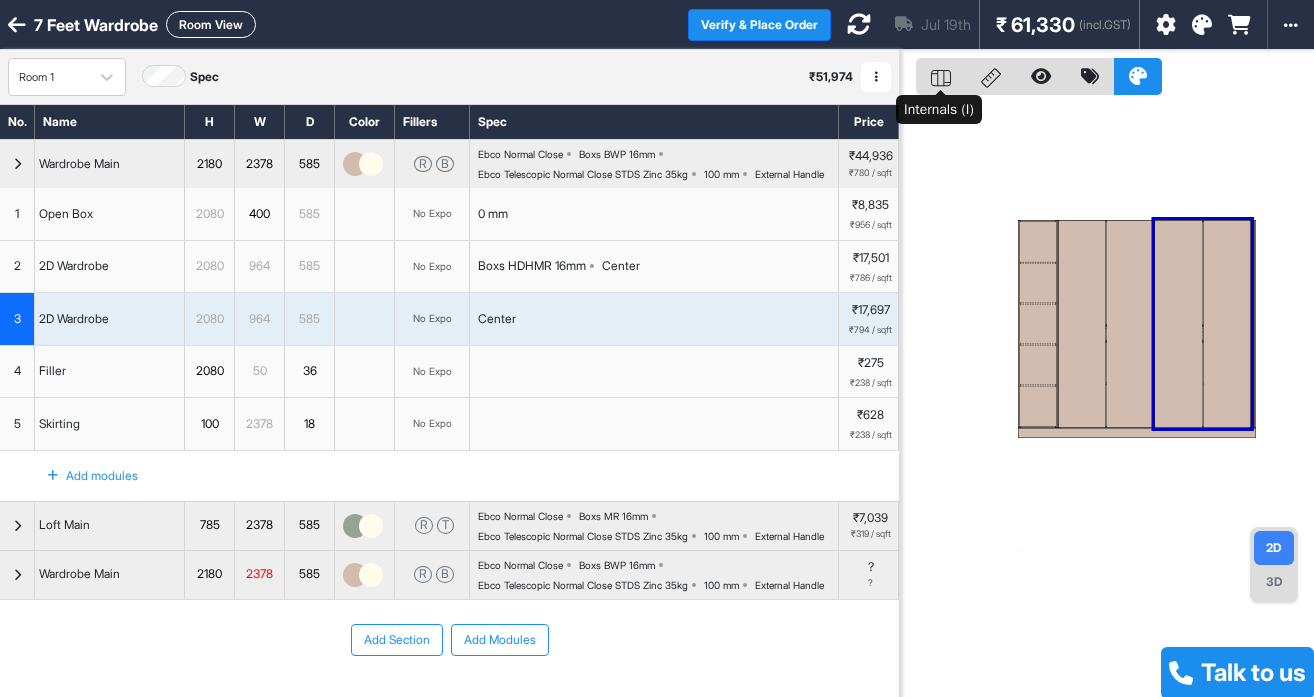 click 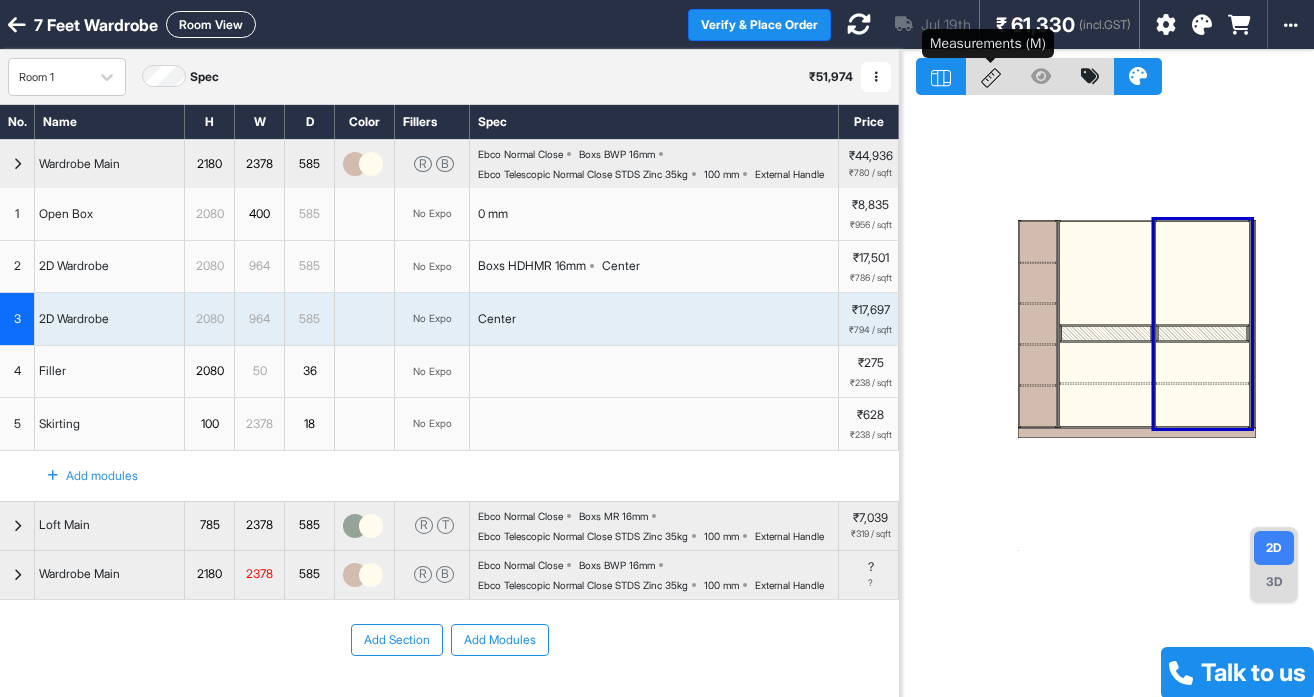 click 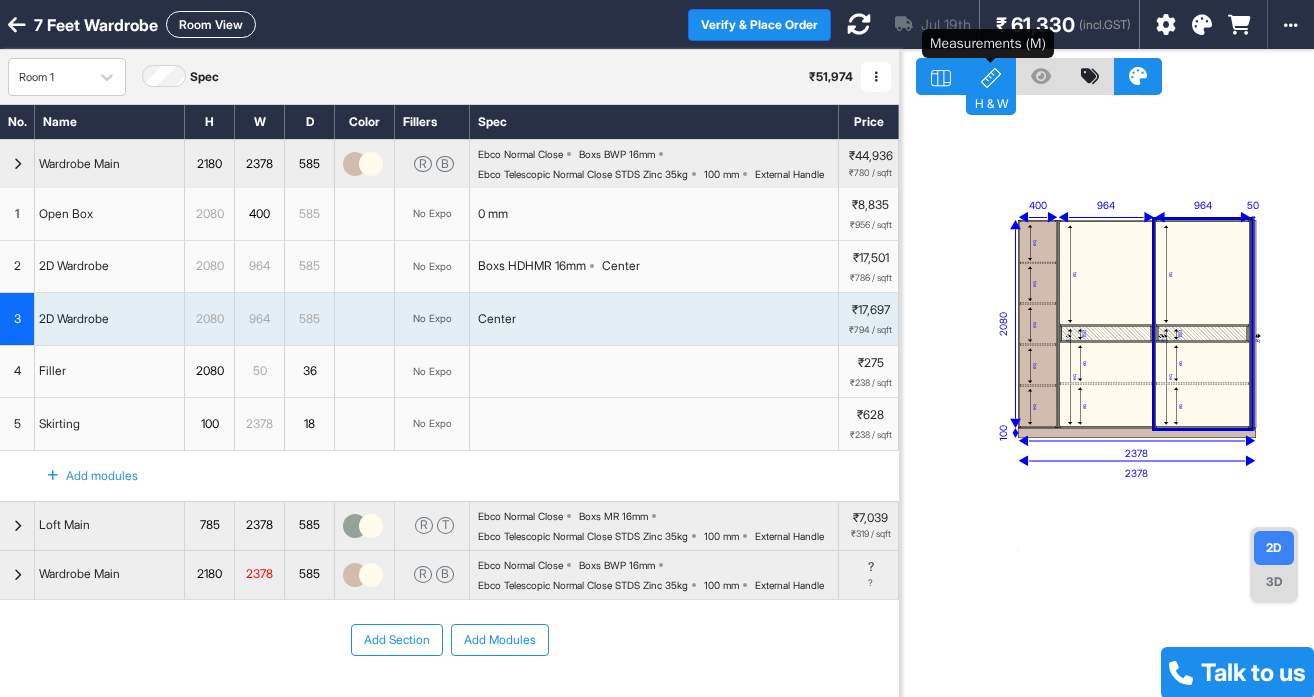 click 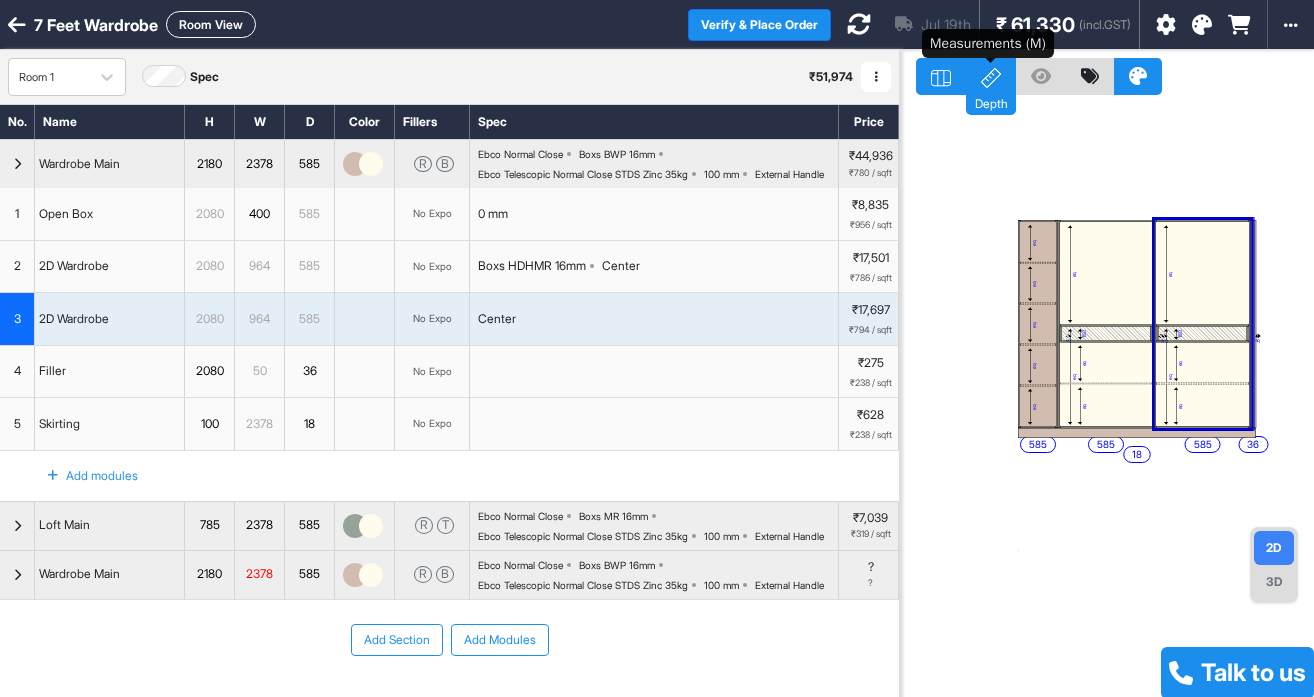 click 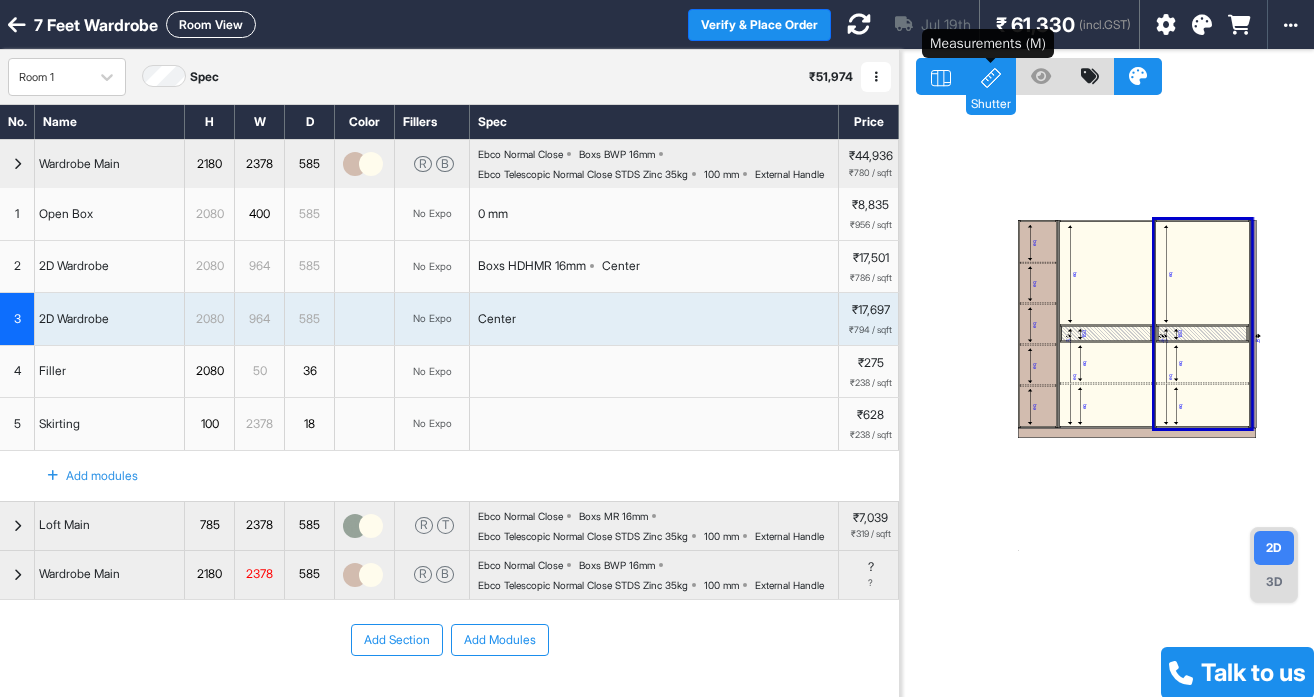 click 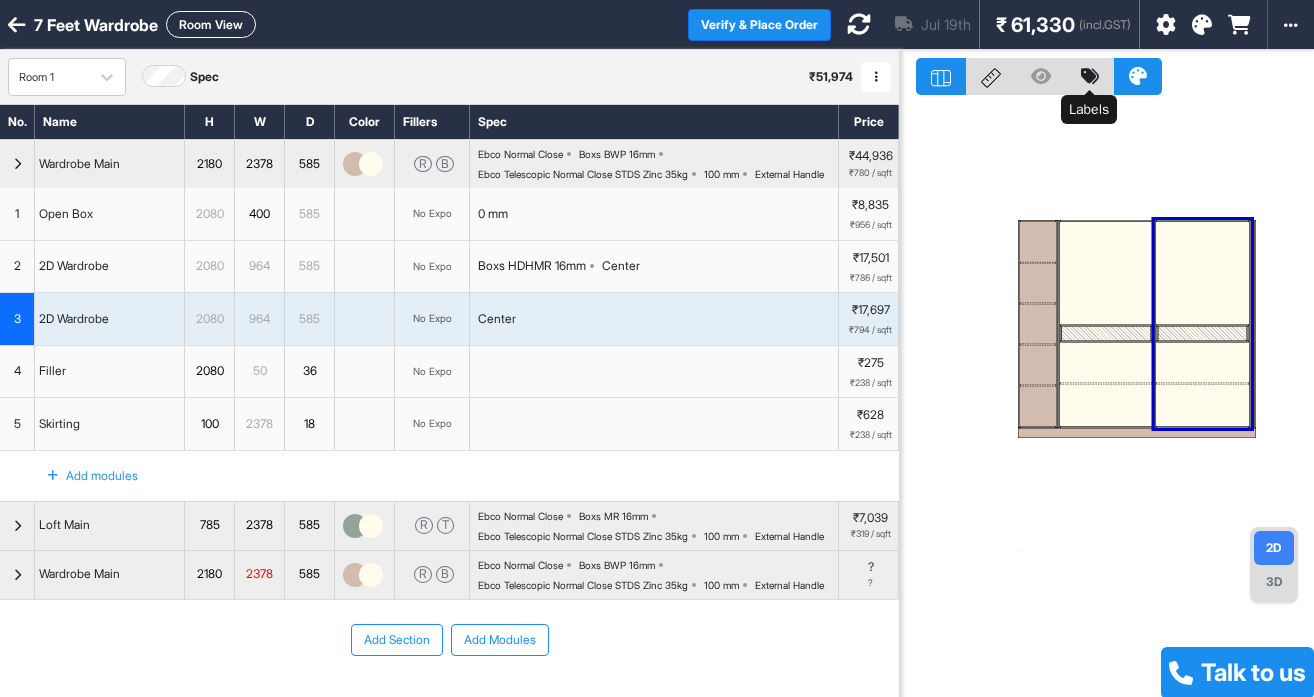 click at bounding box center [1090, 76] 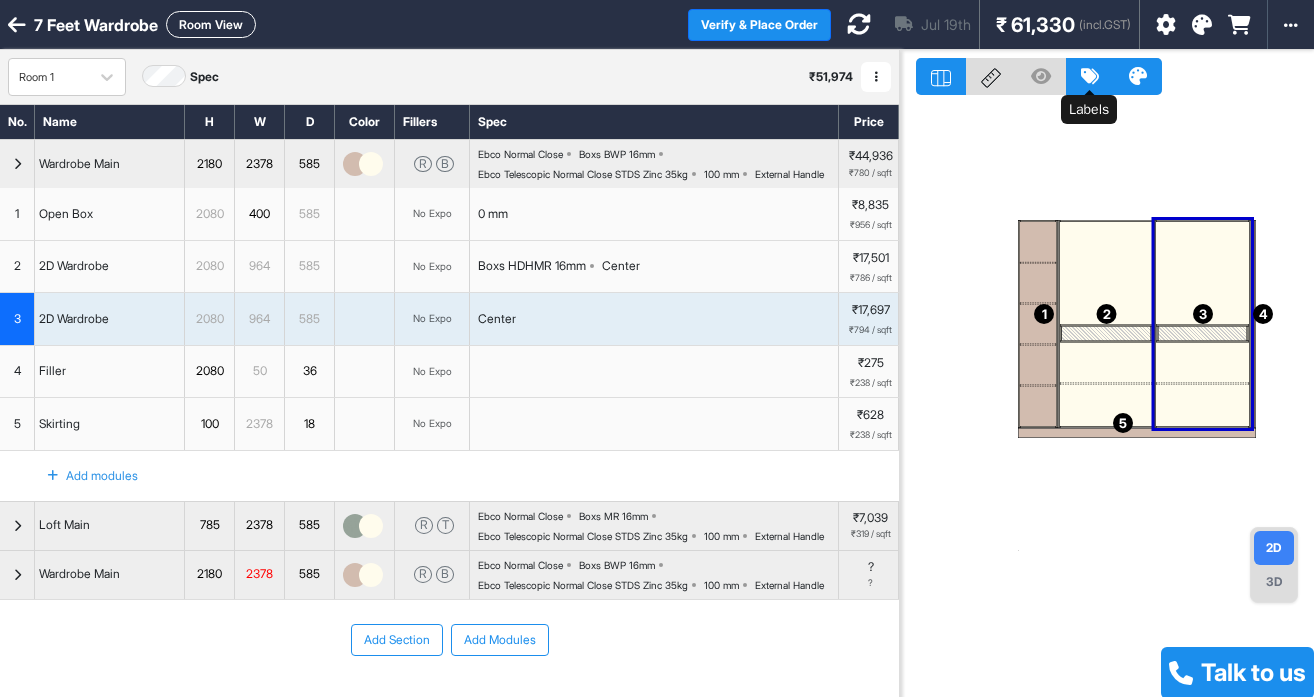click at bounding box center [1090, 76] 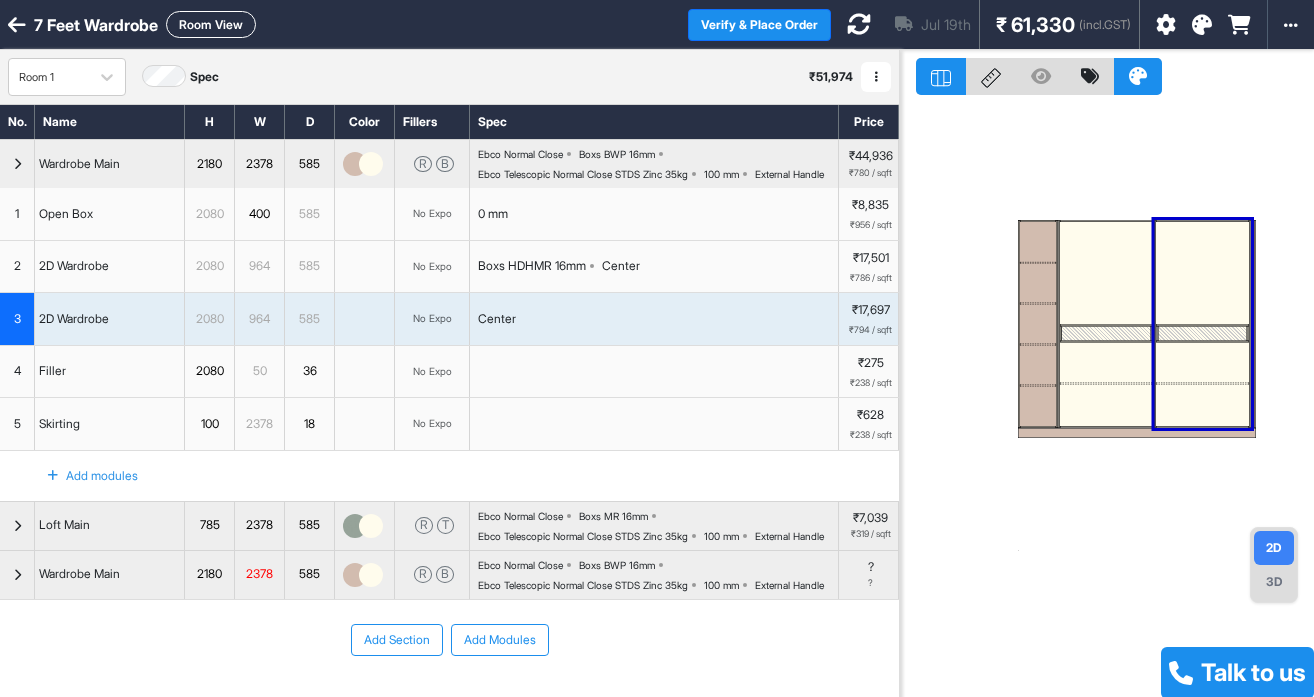 click at bounding box center [1106, 273] 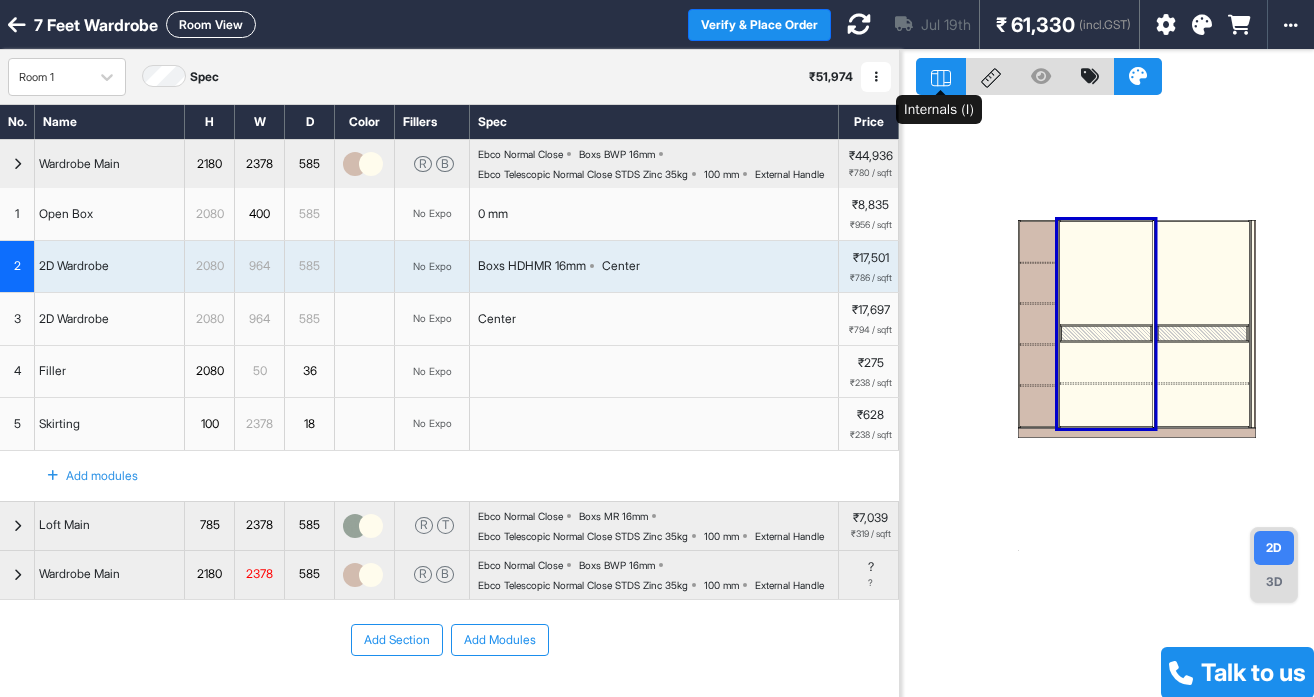 click at bounding box center [941, 76] 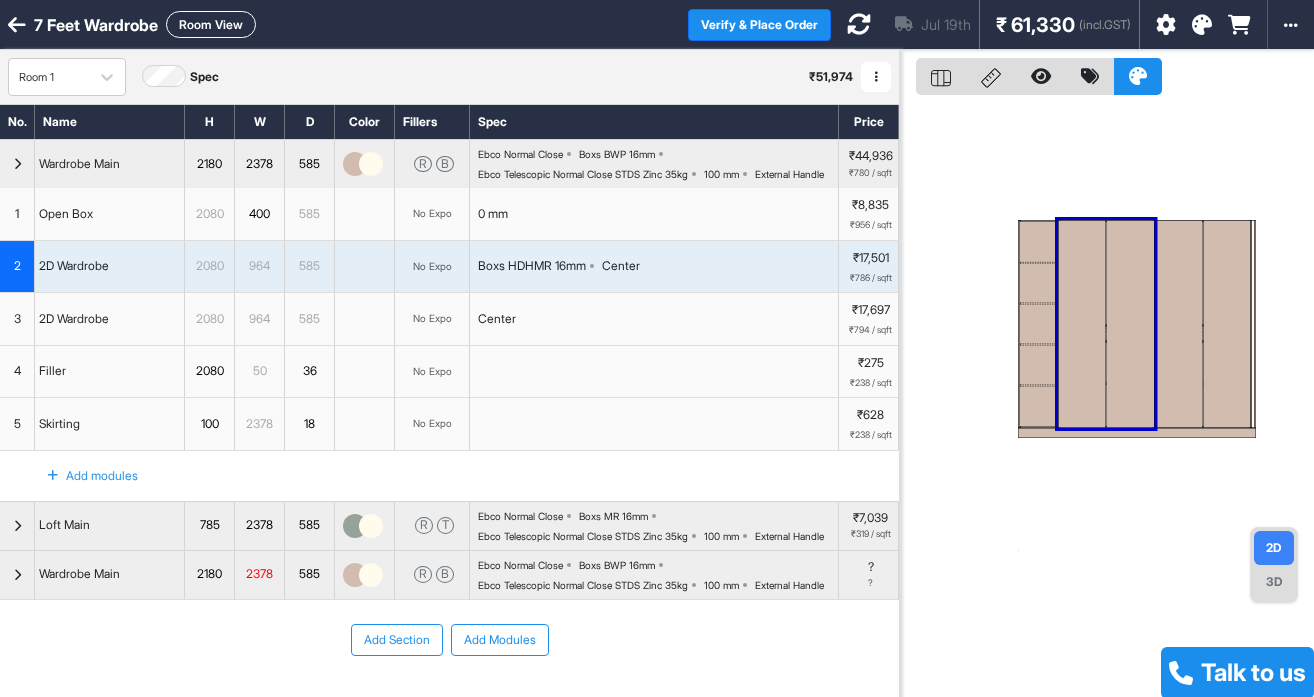click at bounding box center (1107, 398) 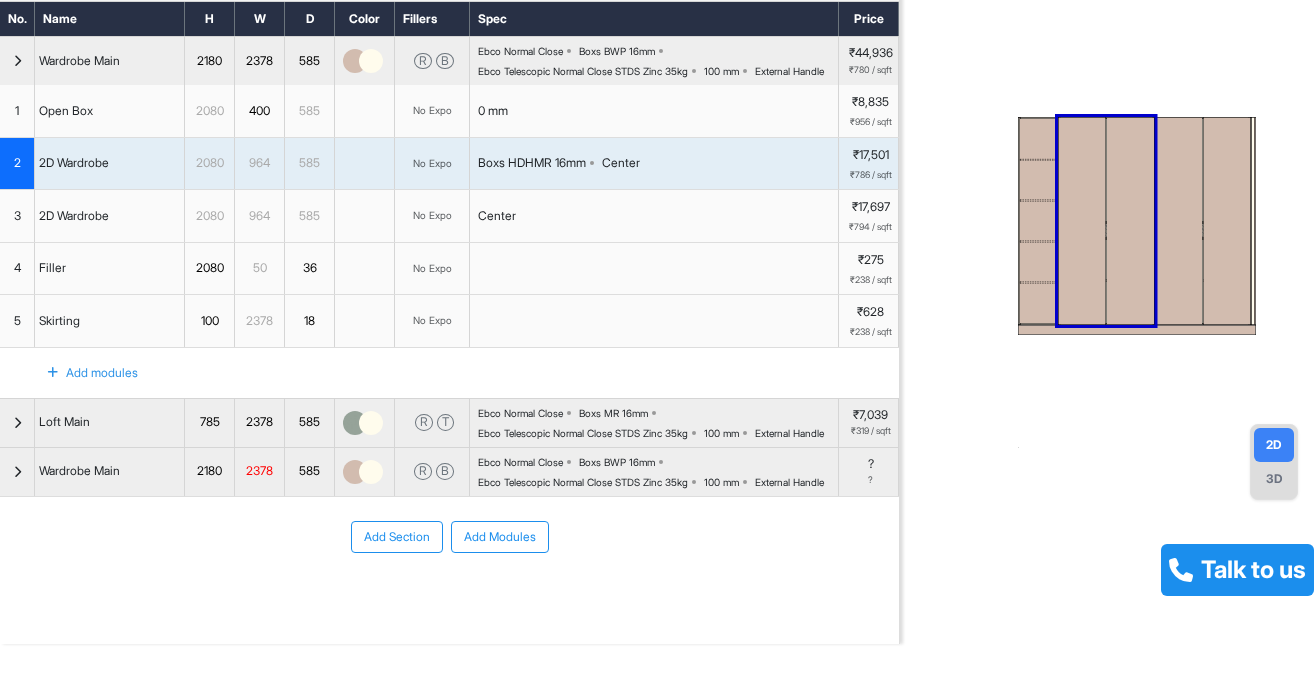 scroll, scrollTop: 0, scrollLeft: 0, axis: both 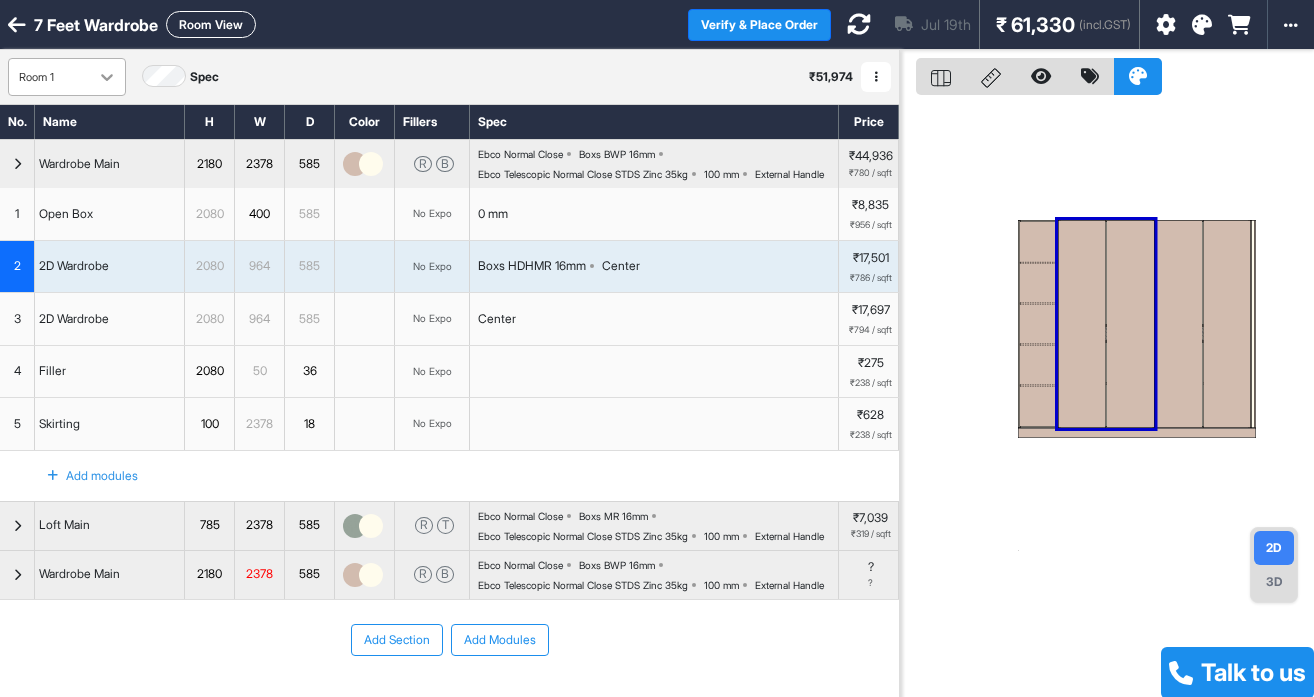 click 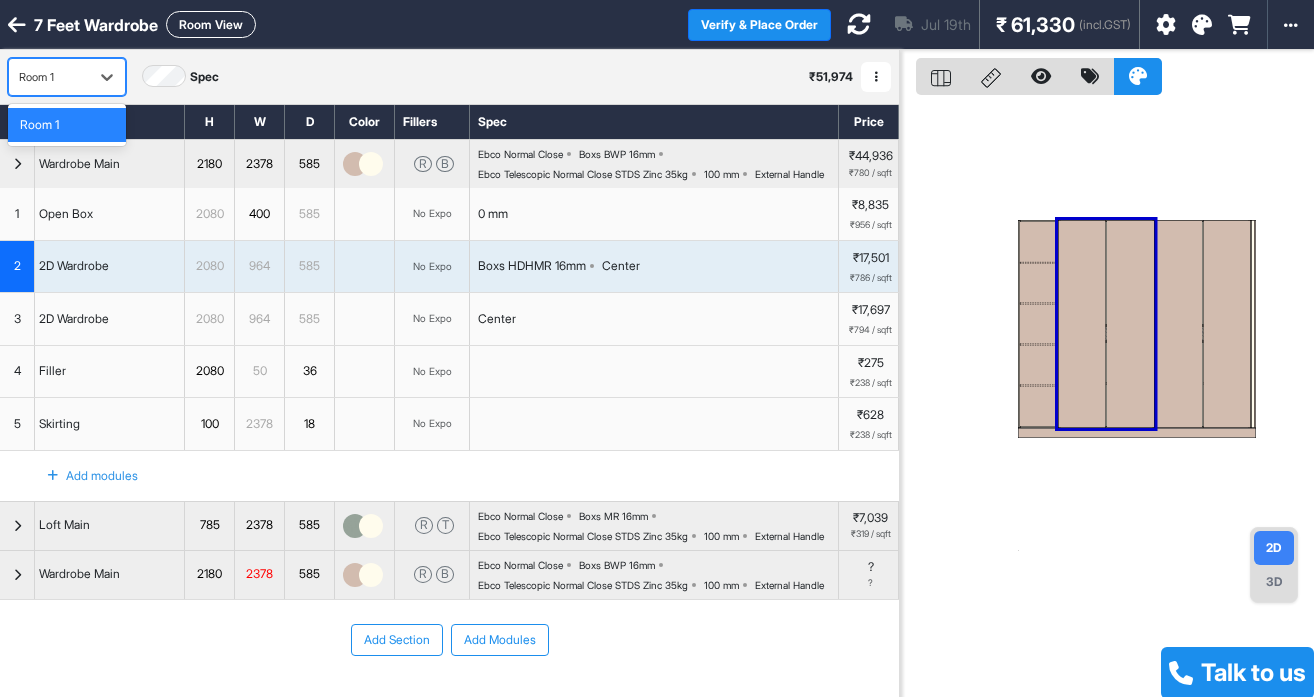 click on "[object Object], 1 of 1. 1 result available. Use Up and Down to choose options, press Enter to select the currently focused option, press Escape to exit the menu, press Tab to select the option and exit the menu. Room 1 Room 1 Spec ₹ 51,974 Add  Room Edit  Room  Name Delete  Room Duplicate Room" at bounding box center [449, 77] 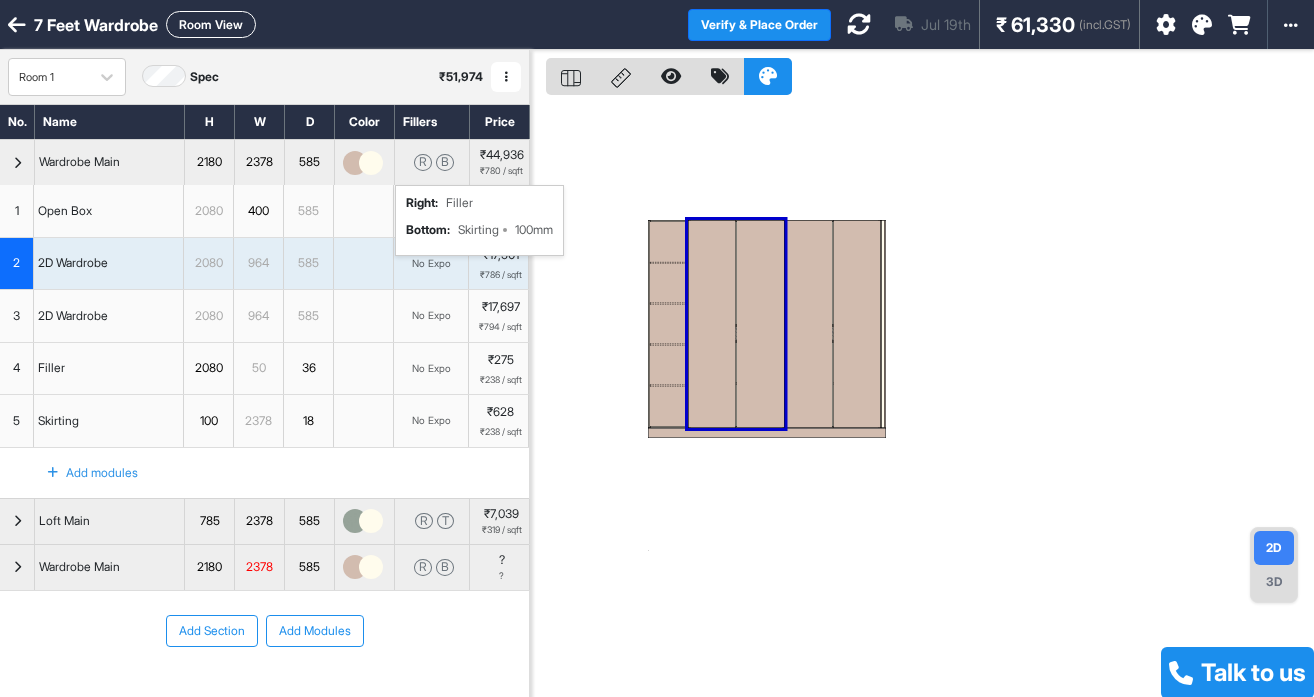 click on "R" at bounding box center (423, 162) 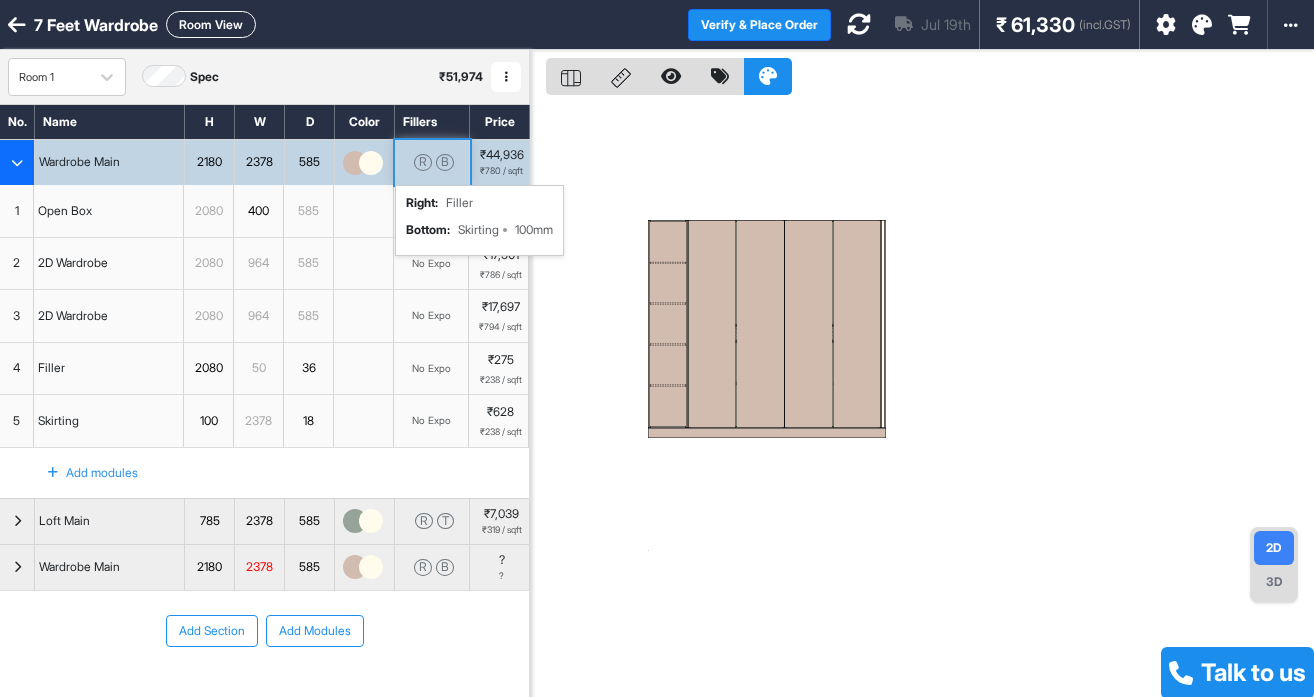 click on "B" at bounding box center [445, 162] 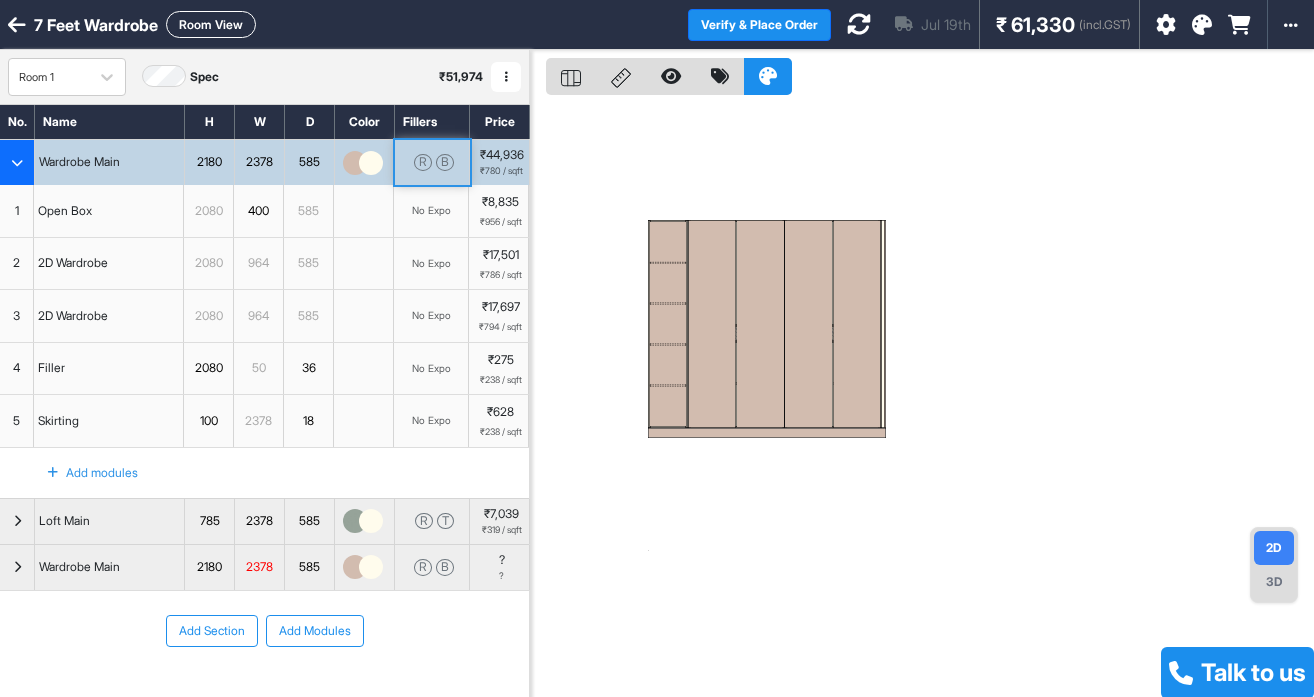 click at bounding box center [371, 163] 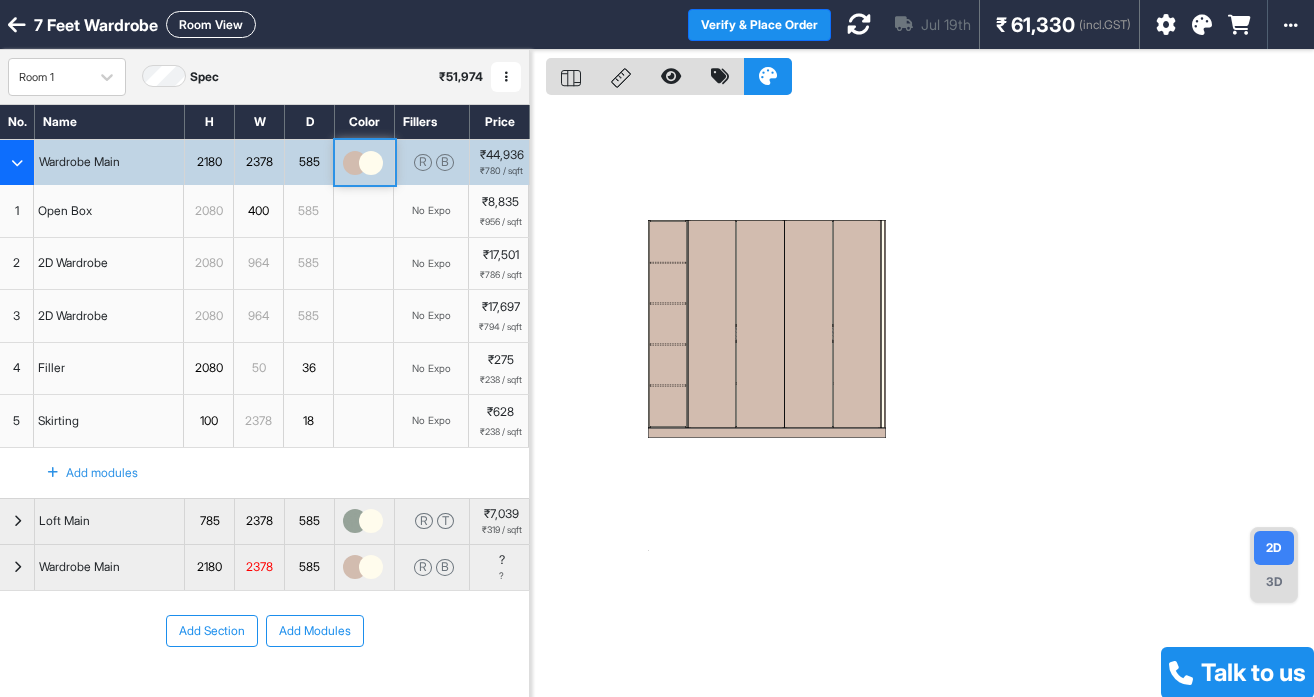 click at bounding box center [371, 163] 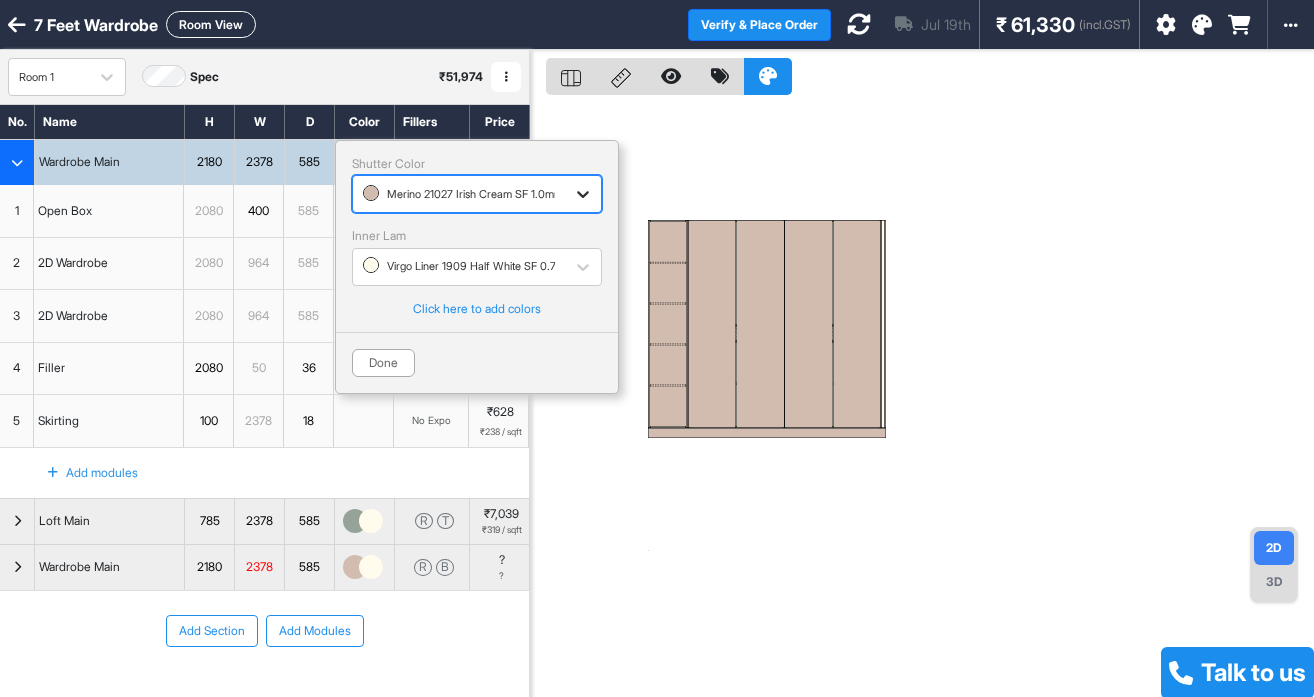 click 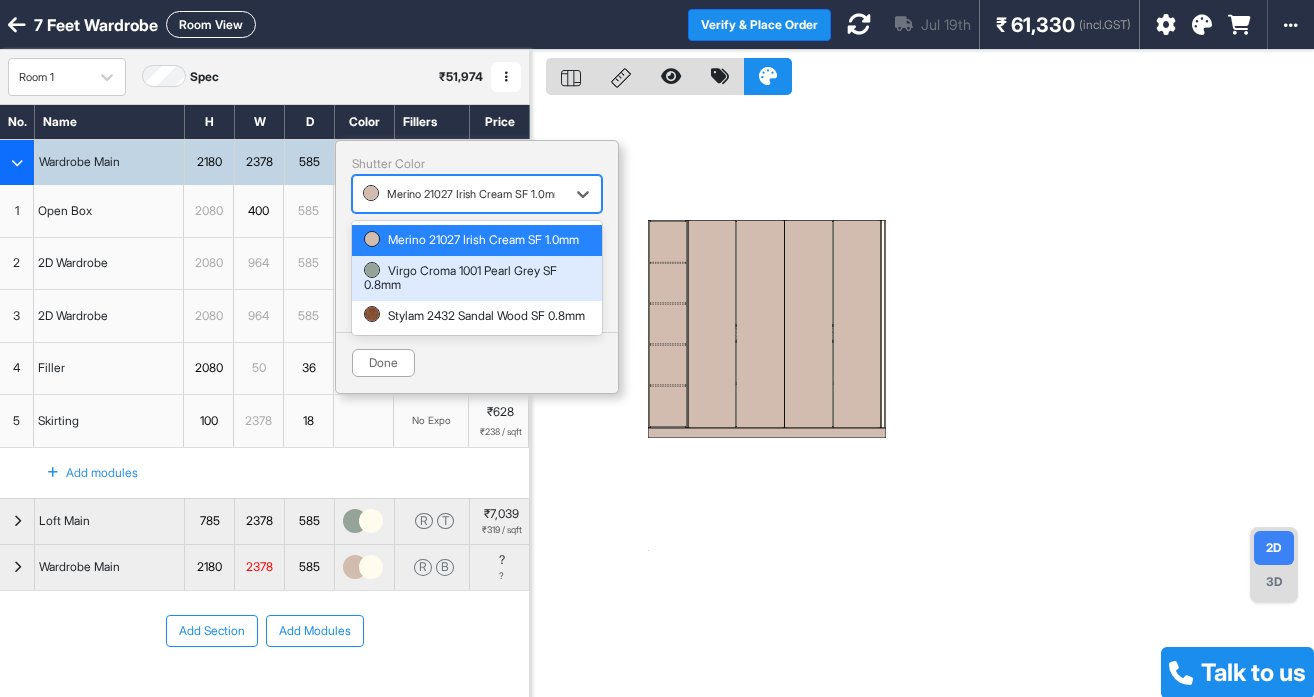 click on "Virgo Croma 1001 Pearl Grey SF 0.8mm" at bounding box center [477, 278] 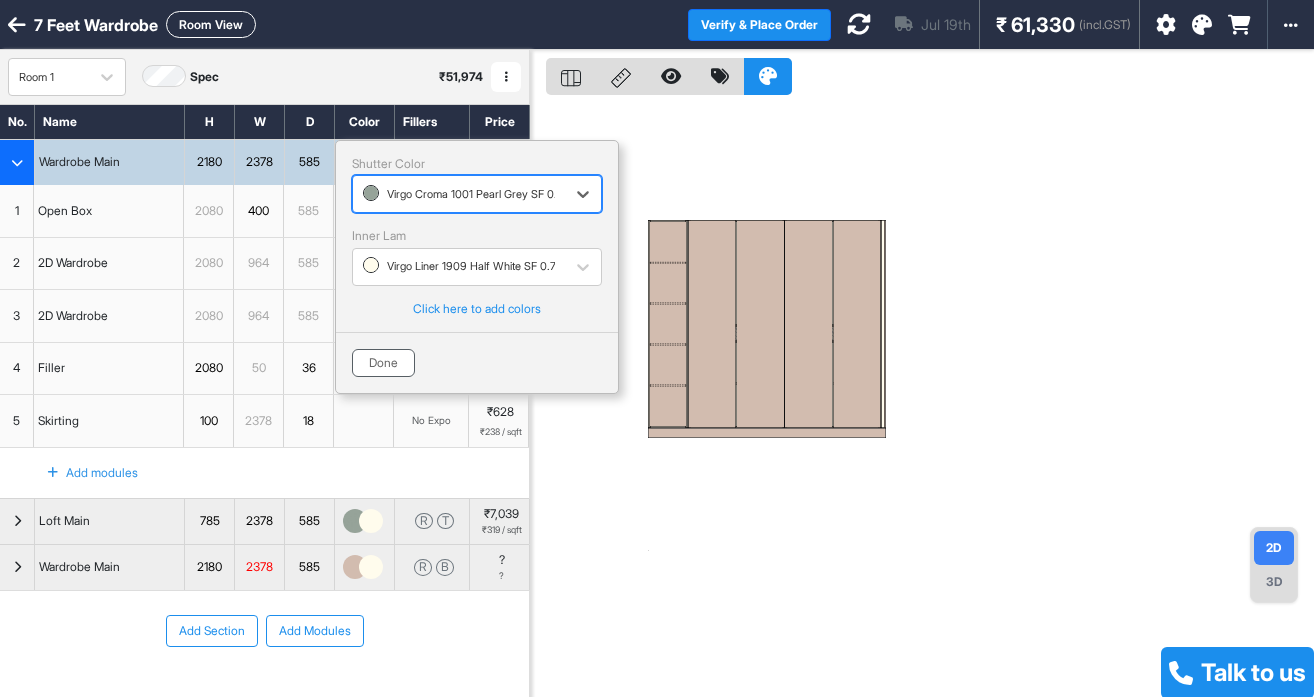 click on "Done" at bounding box center [383, 363] 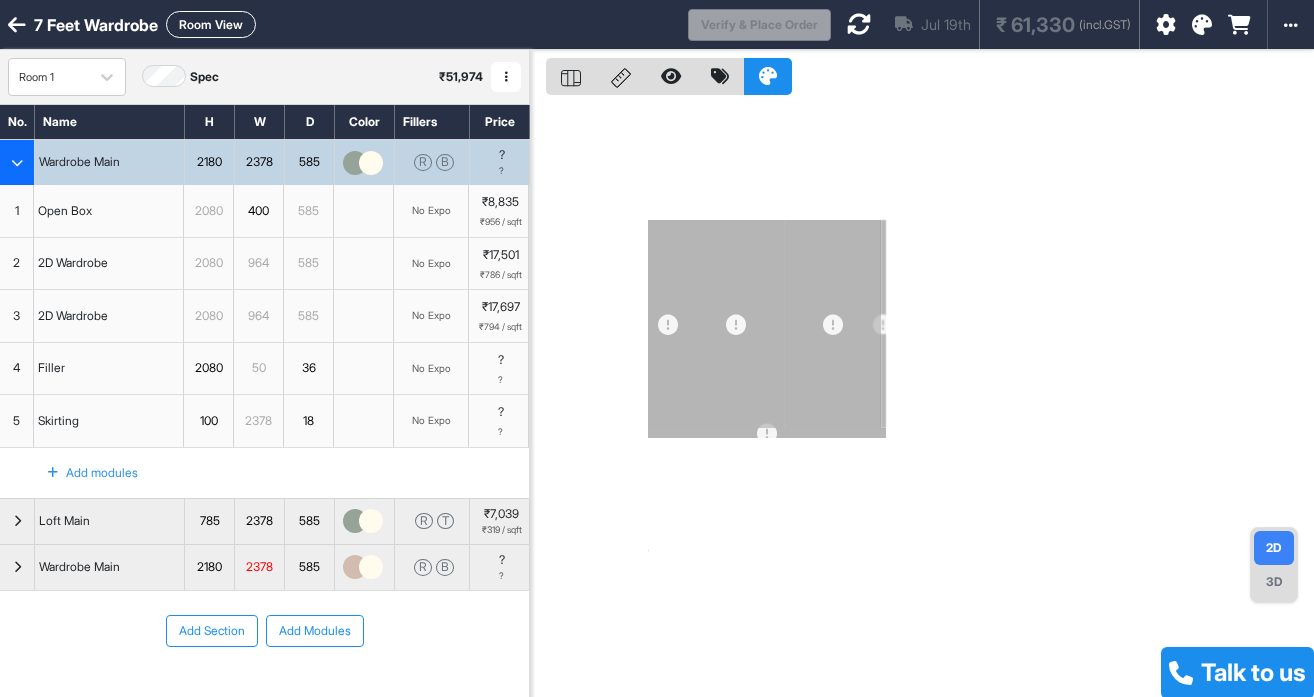click at bounding box center [371, 163] 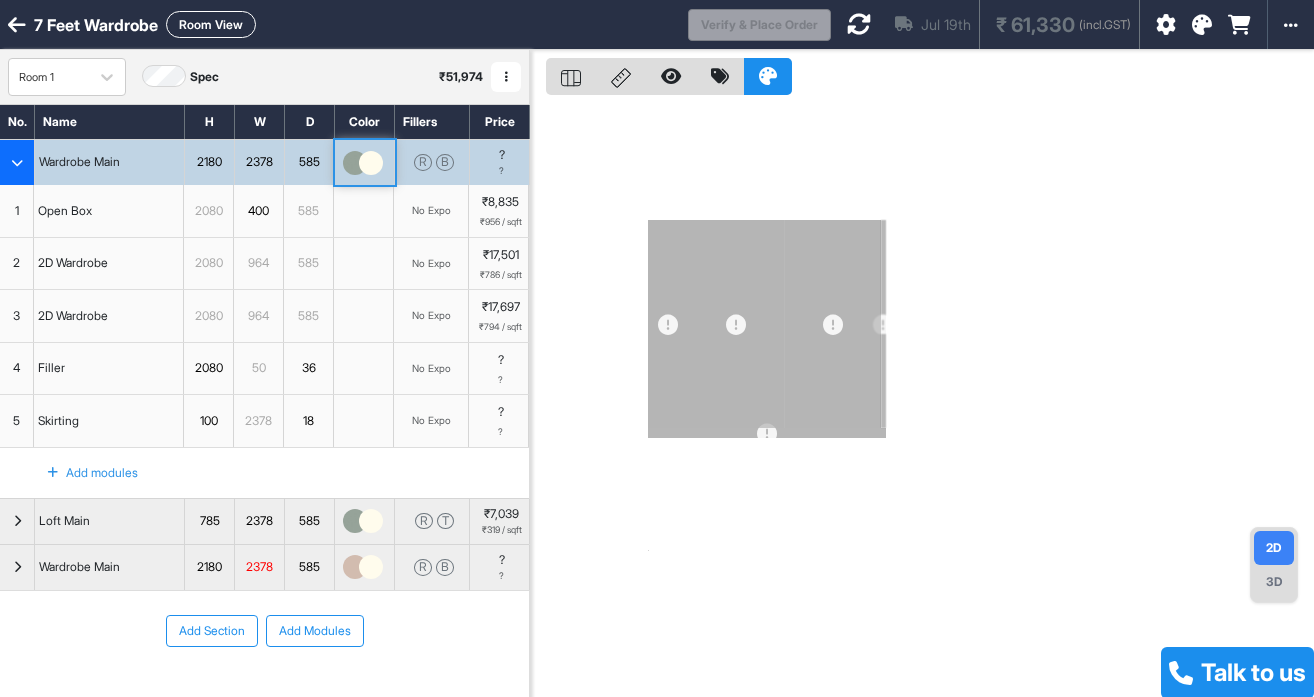 click at bounding box center (355, 163) 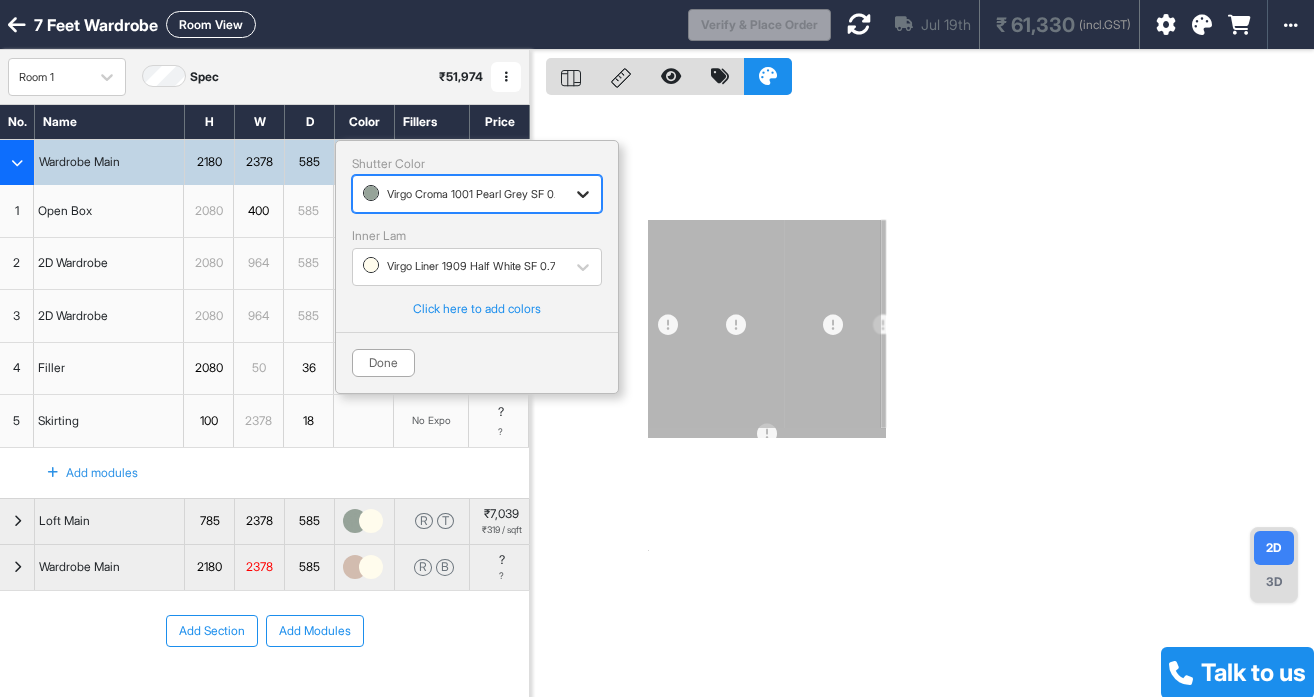 click at bounding box center (583, 194) 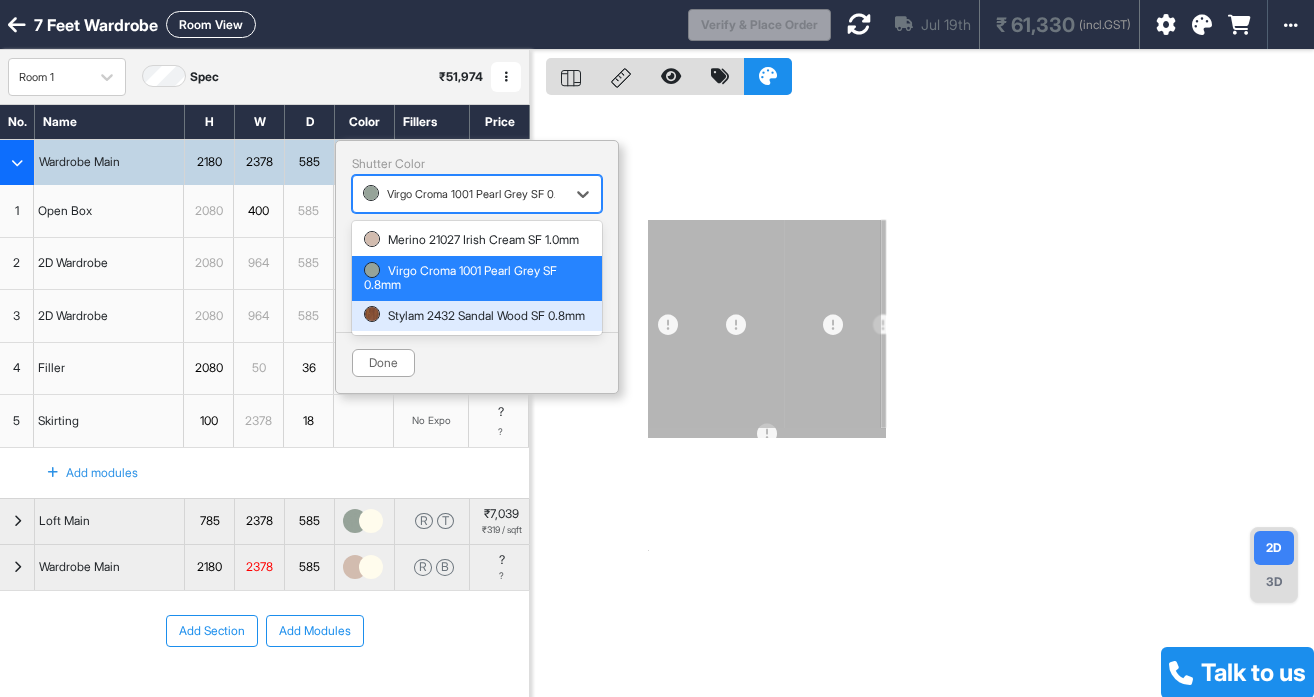 click on "Stylam 2432 Sandal Wood SF 0.8mm" at bounding box center [477, 316] 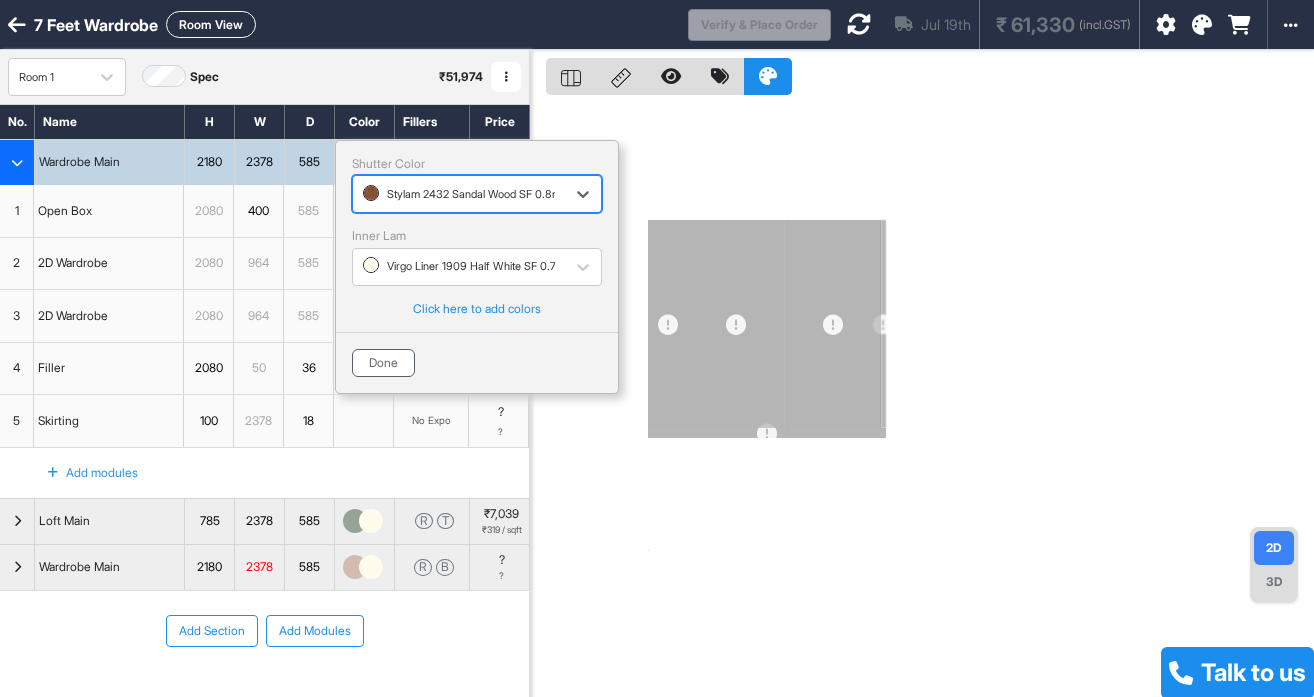 click on "Done" at bounding box center [383, 363] 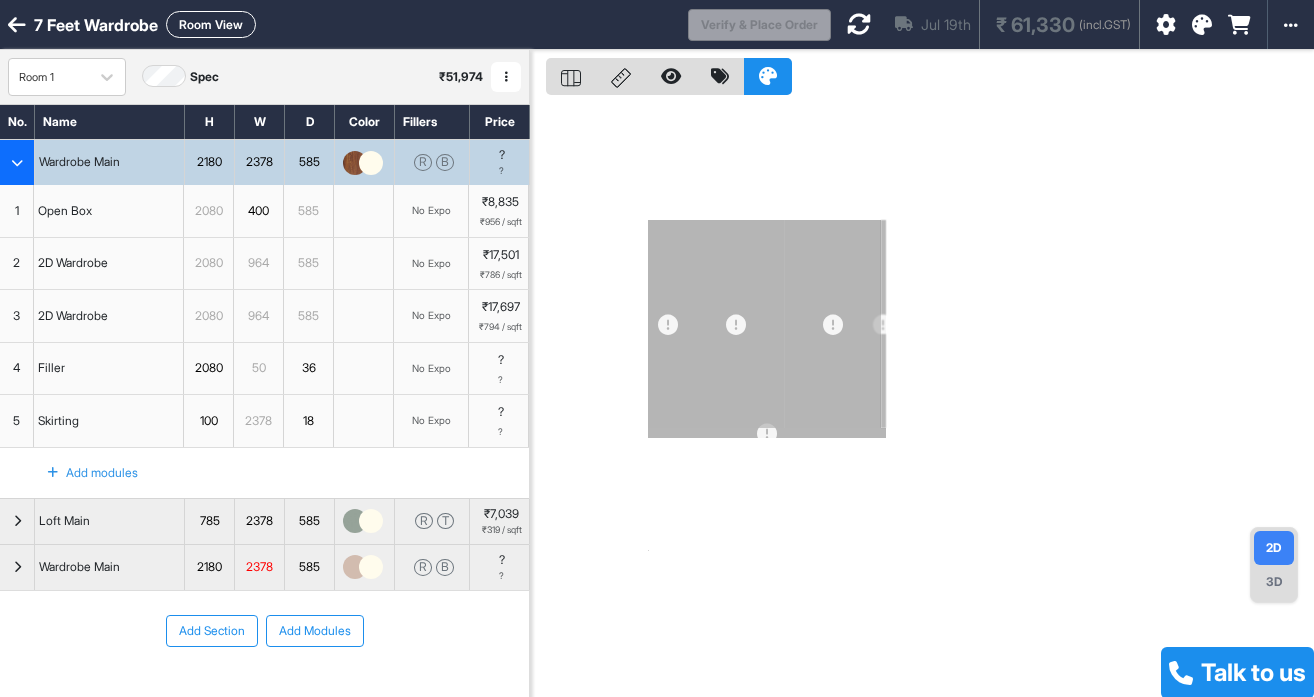 click at bounding box center (922, 398) 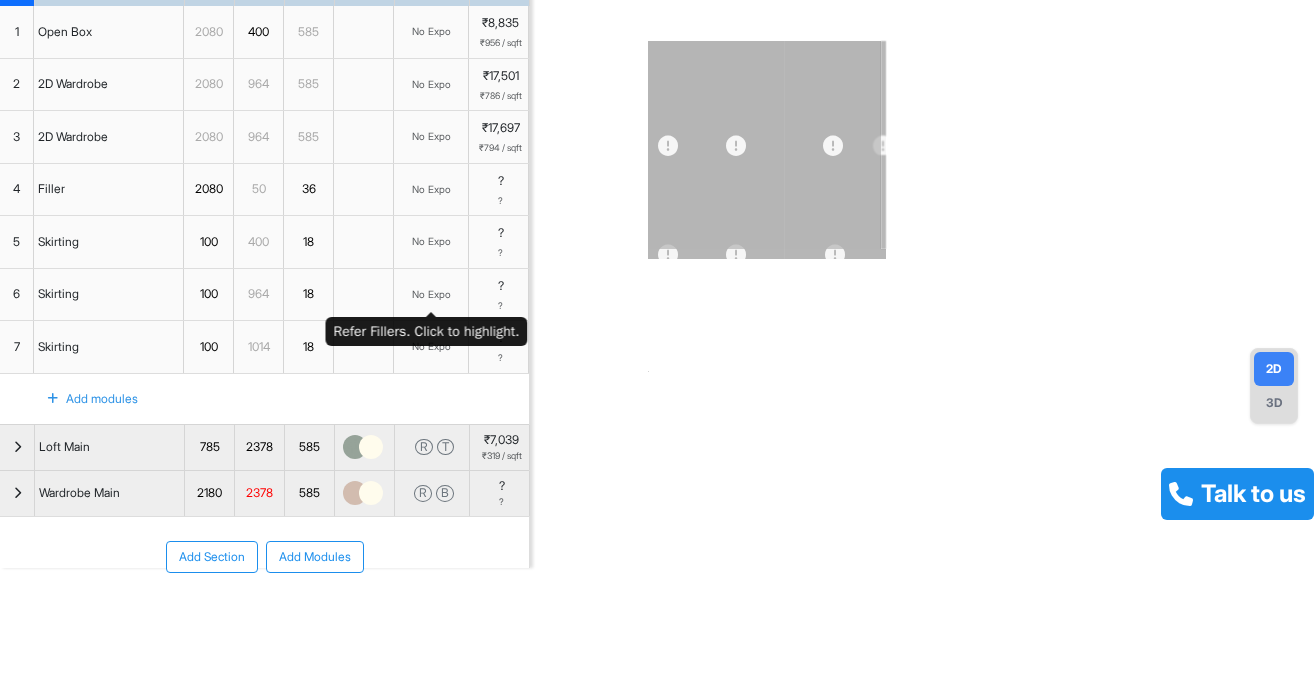 scroll, scrollTop: 199, scrollLeft: 0, axis: vertical 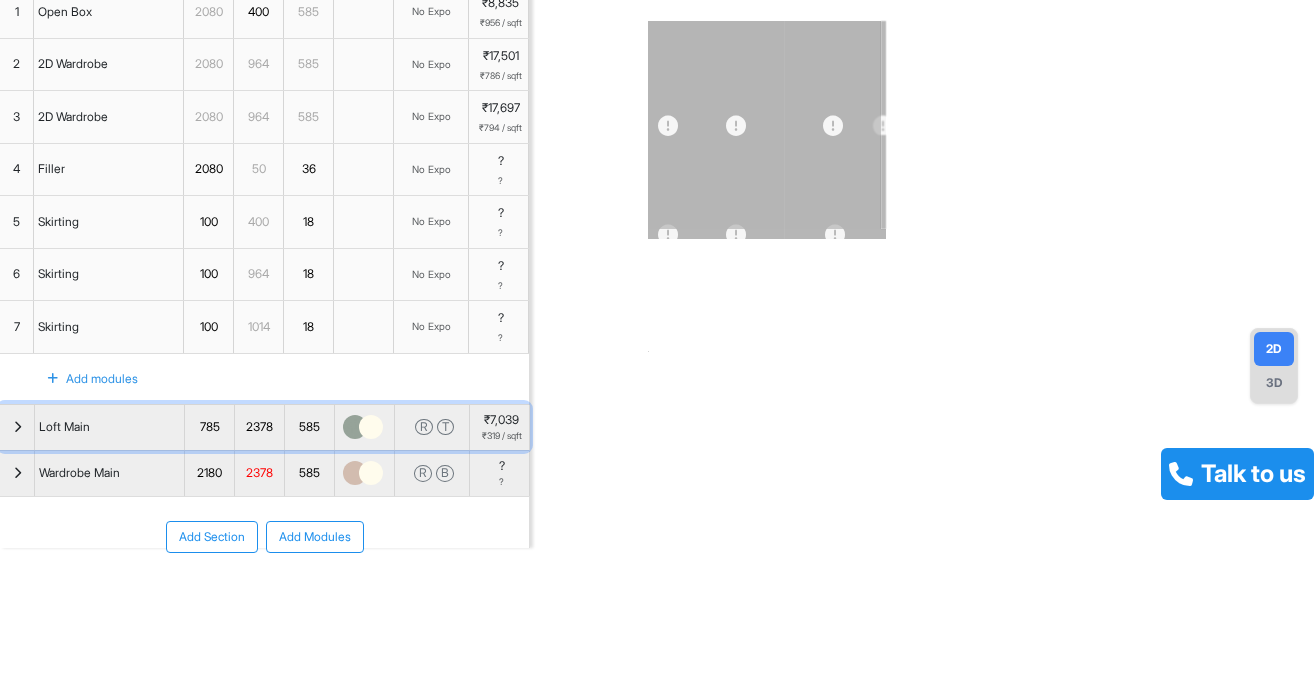 click at bounding box center (355, 427) 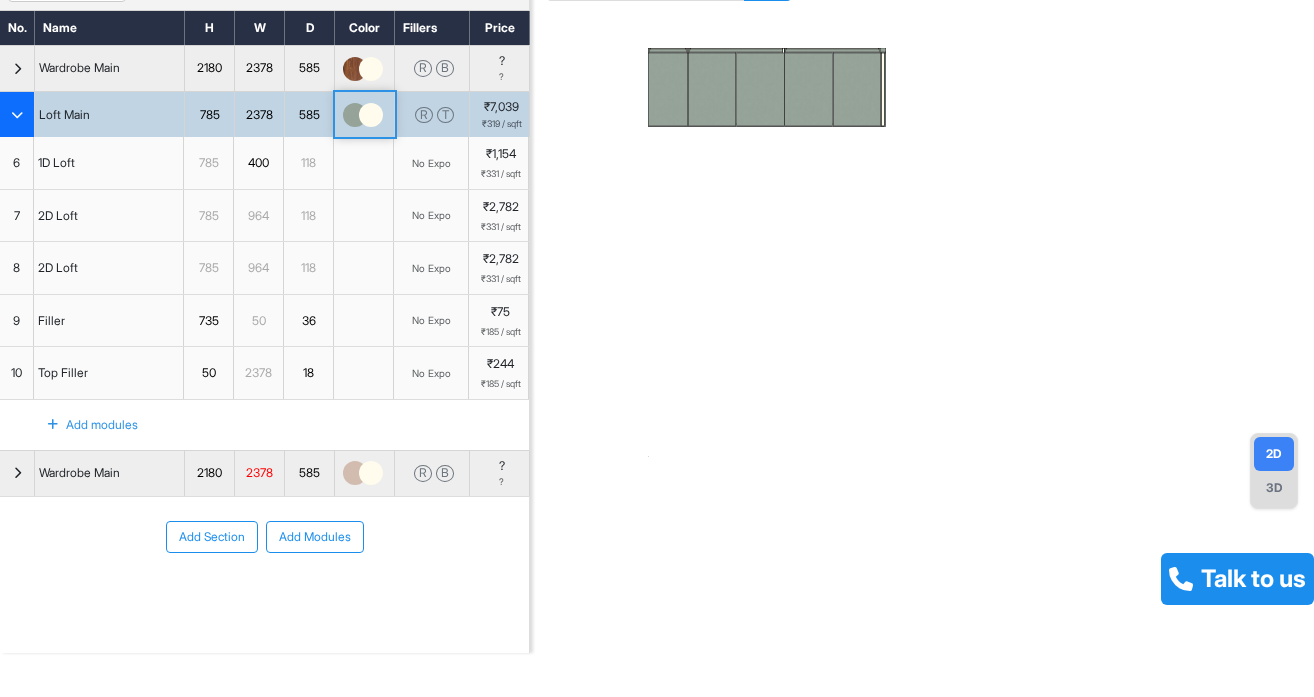 scroll, scrollTop: 0, scrollLeft: 0, axis: both 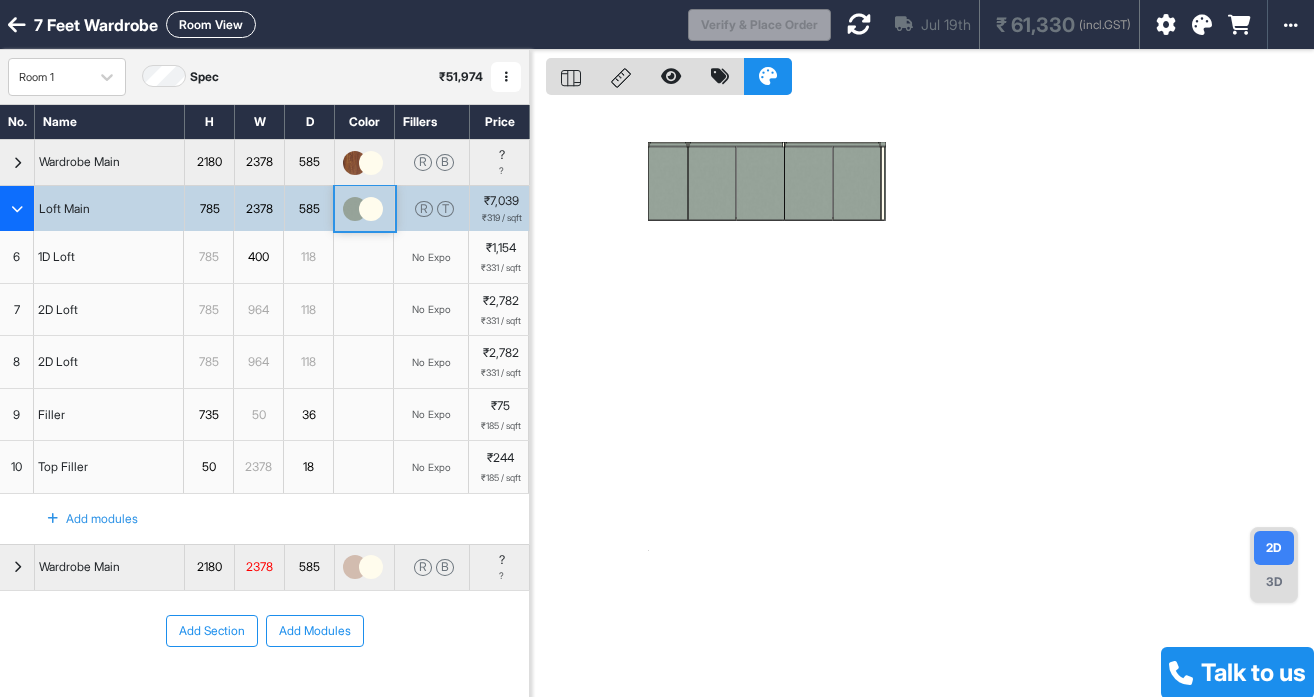 click at bounding box center [355, 567] 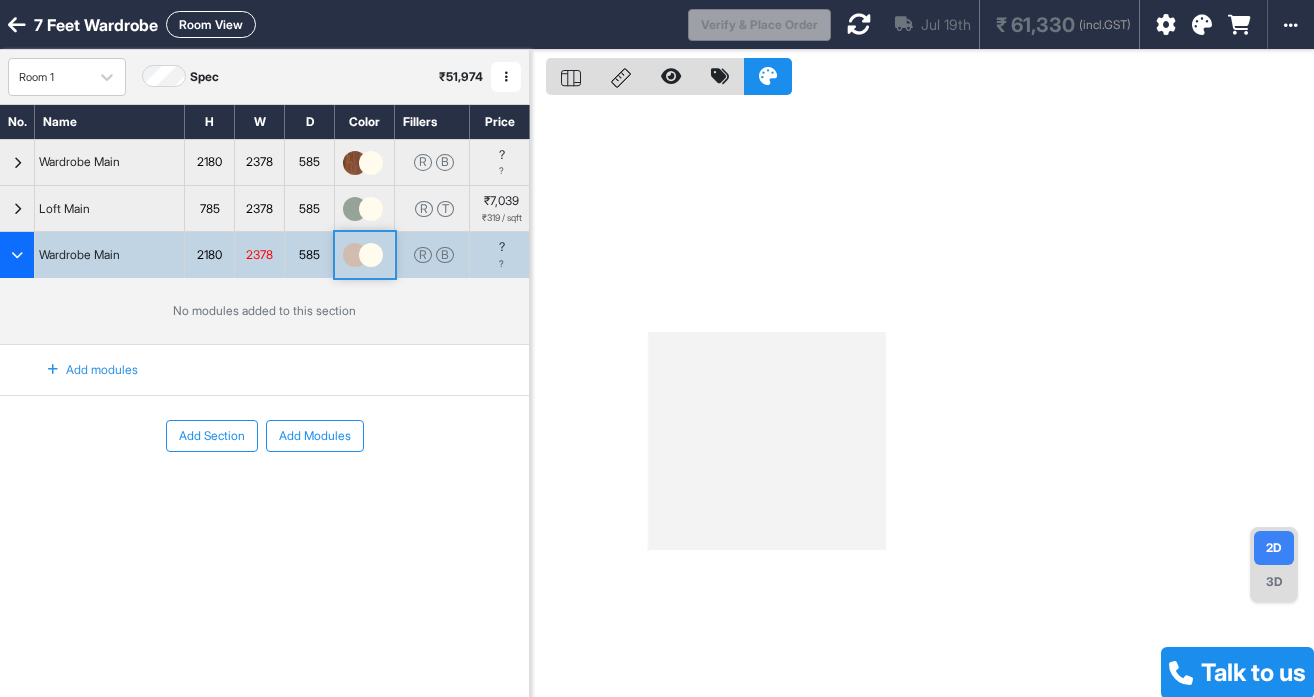 click at bounding box center (17, 255) 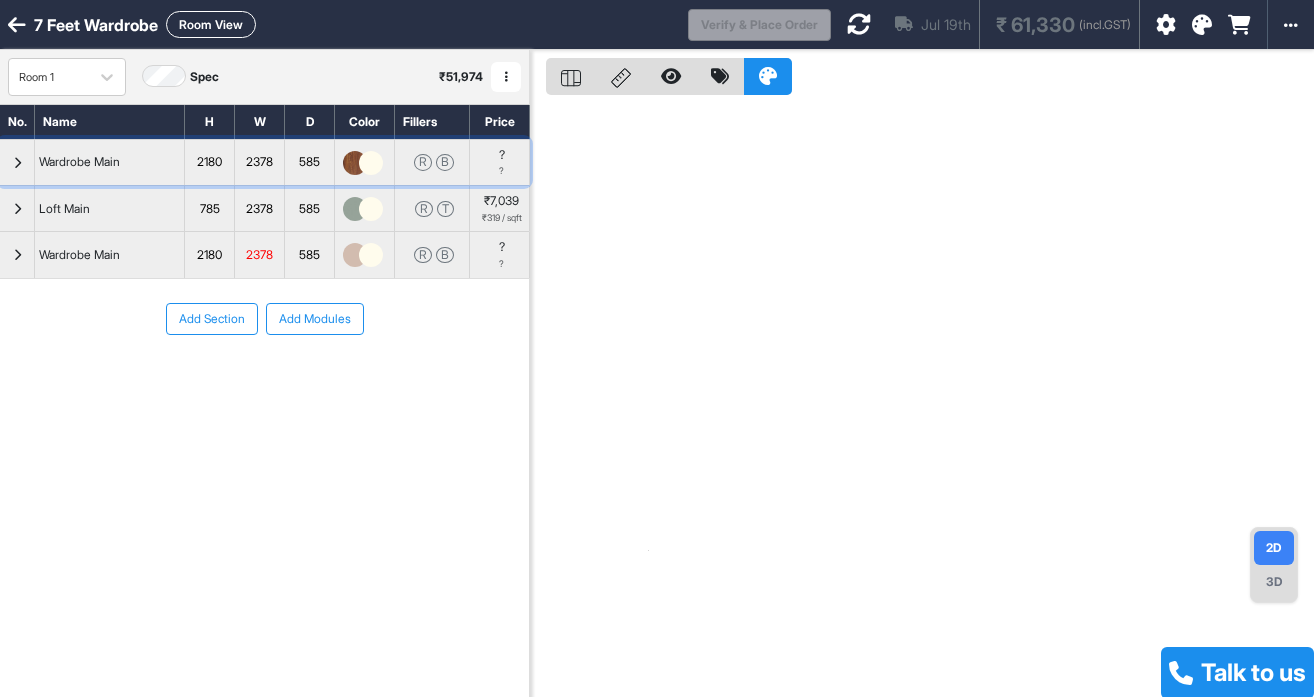 click at bounding box center [17, 162] 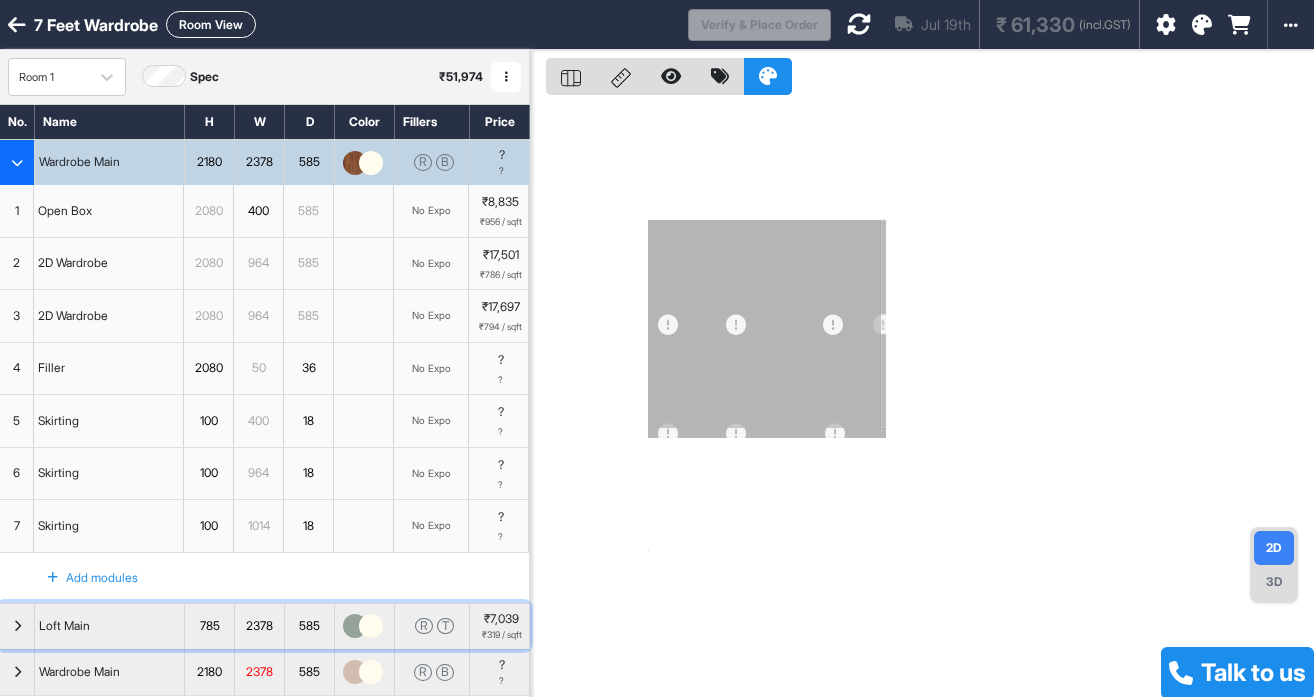 click at bounding box center (17, 626) 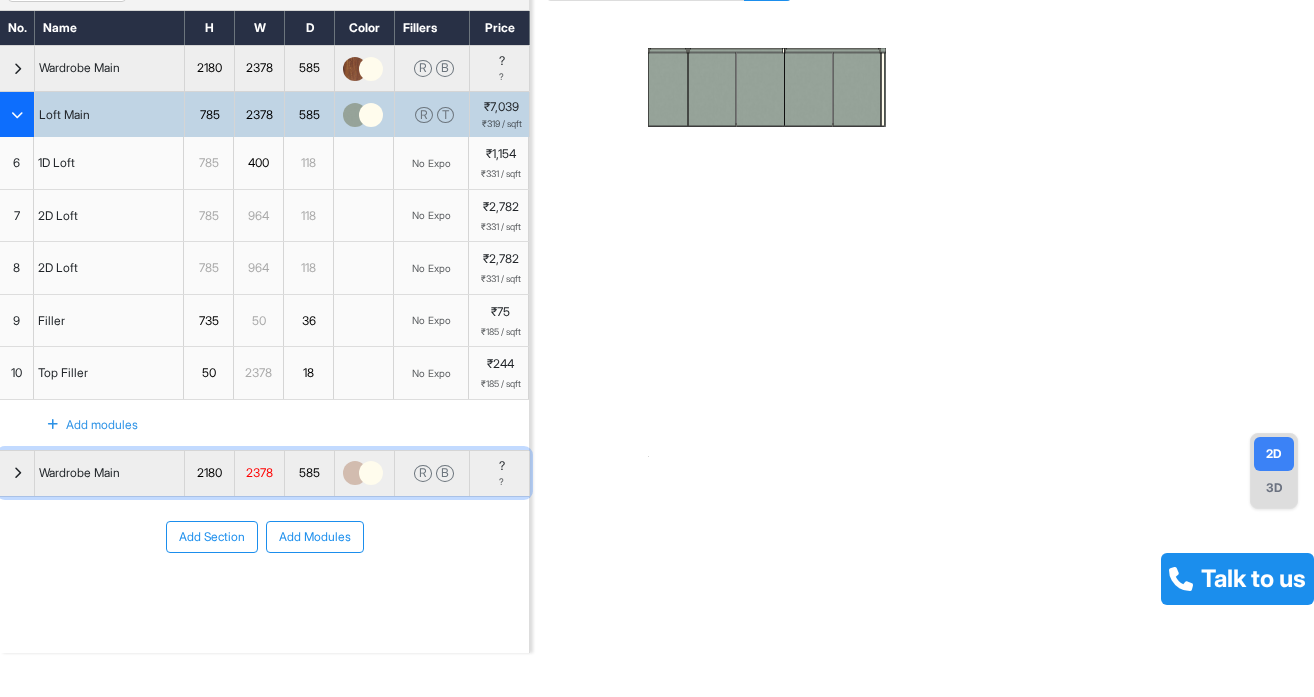 click at bounding box center (17, 473) 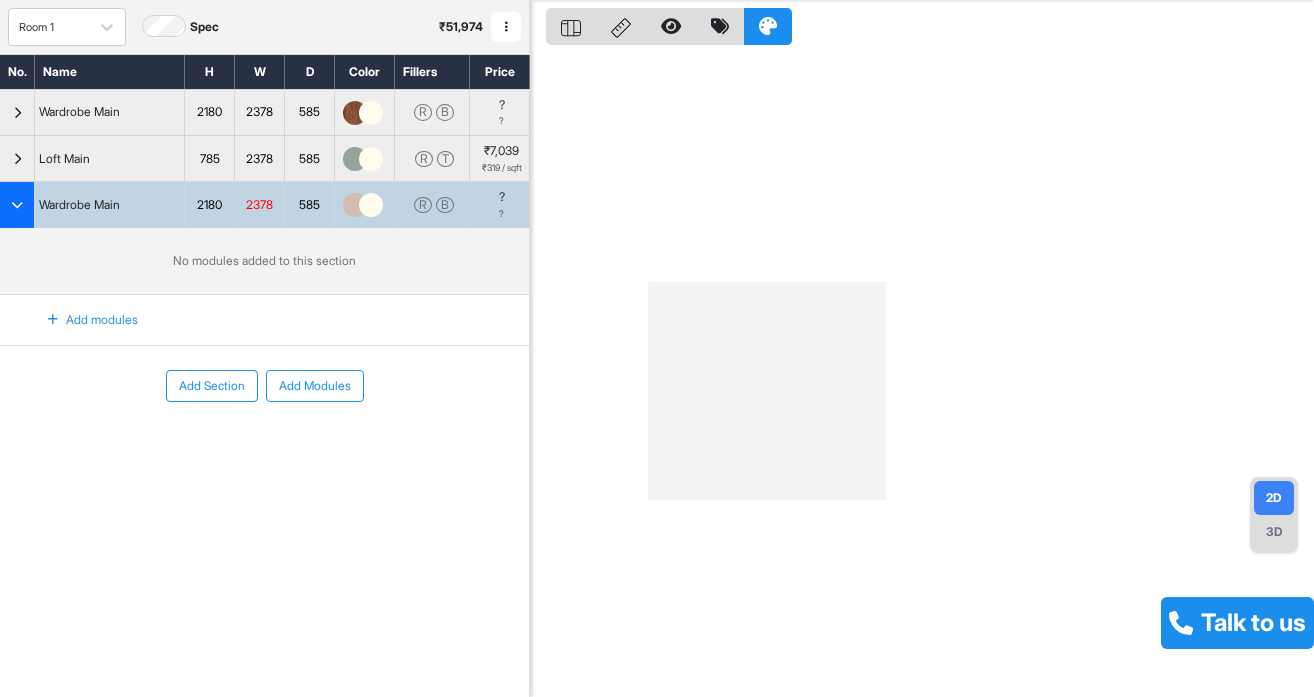 scroll, scrollTop: 0, scrollLeft: 0, axis: both 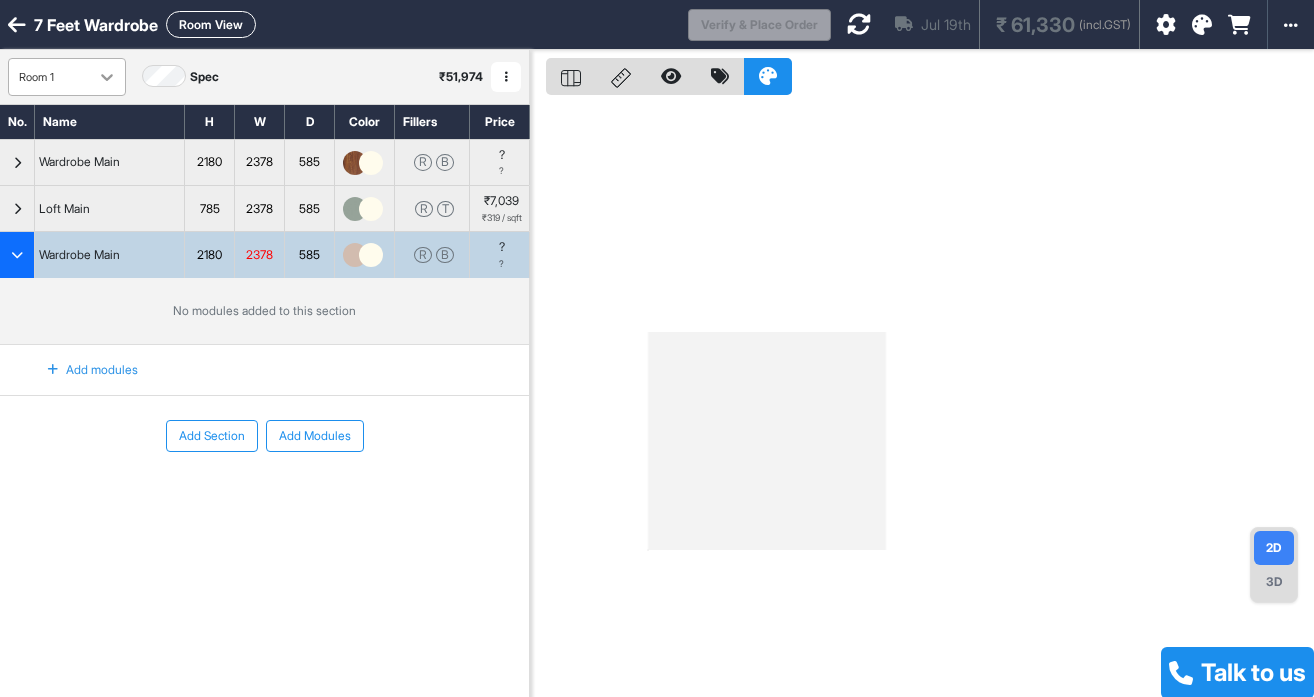 click 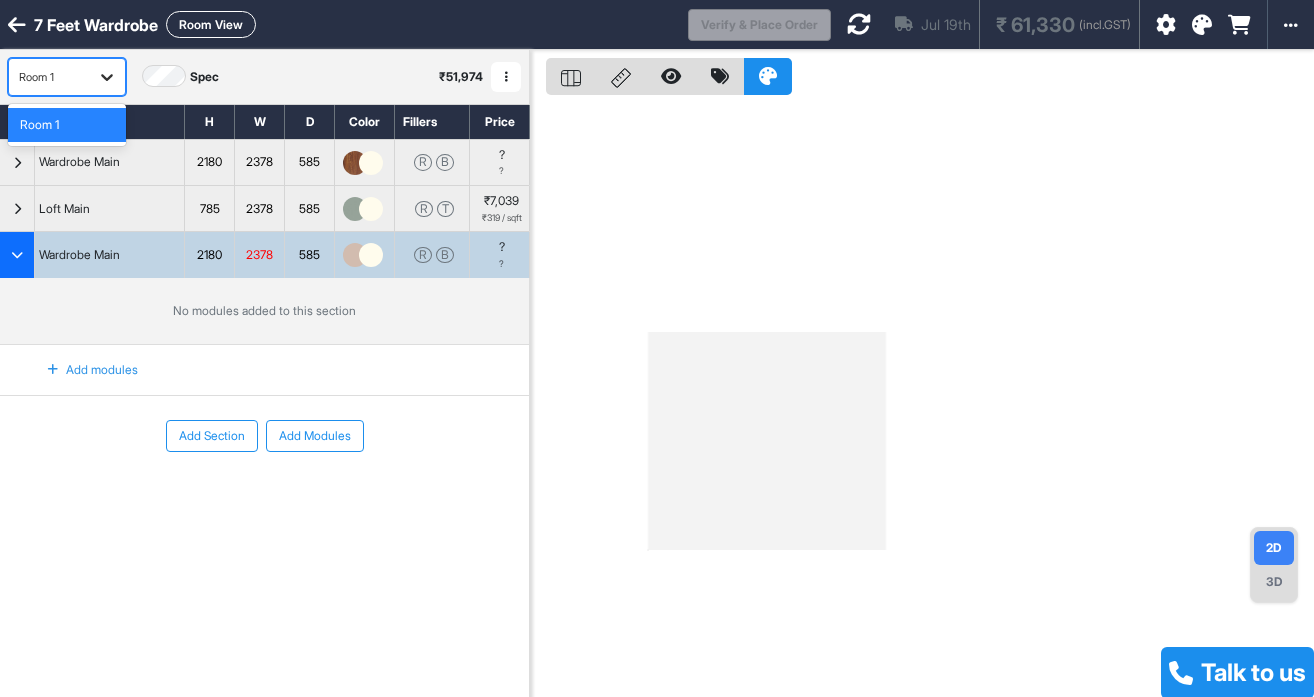 click 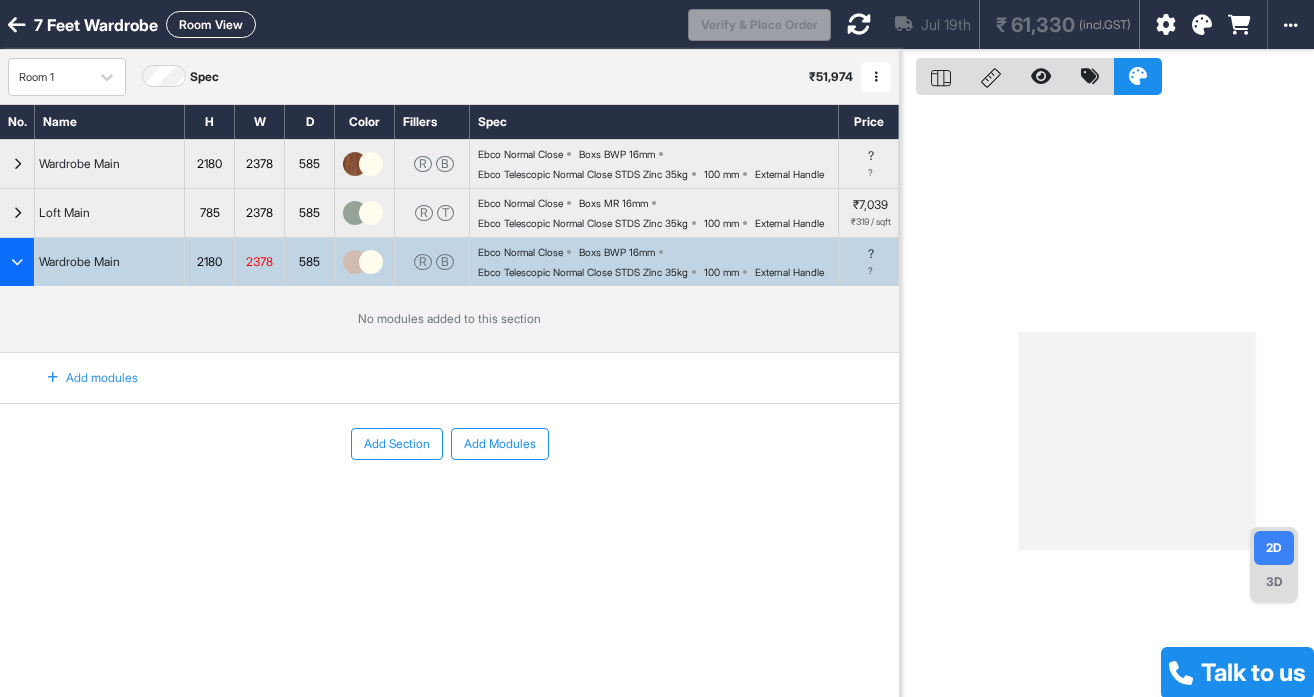 click at bounding box center [17, 262] 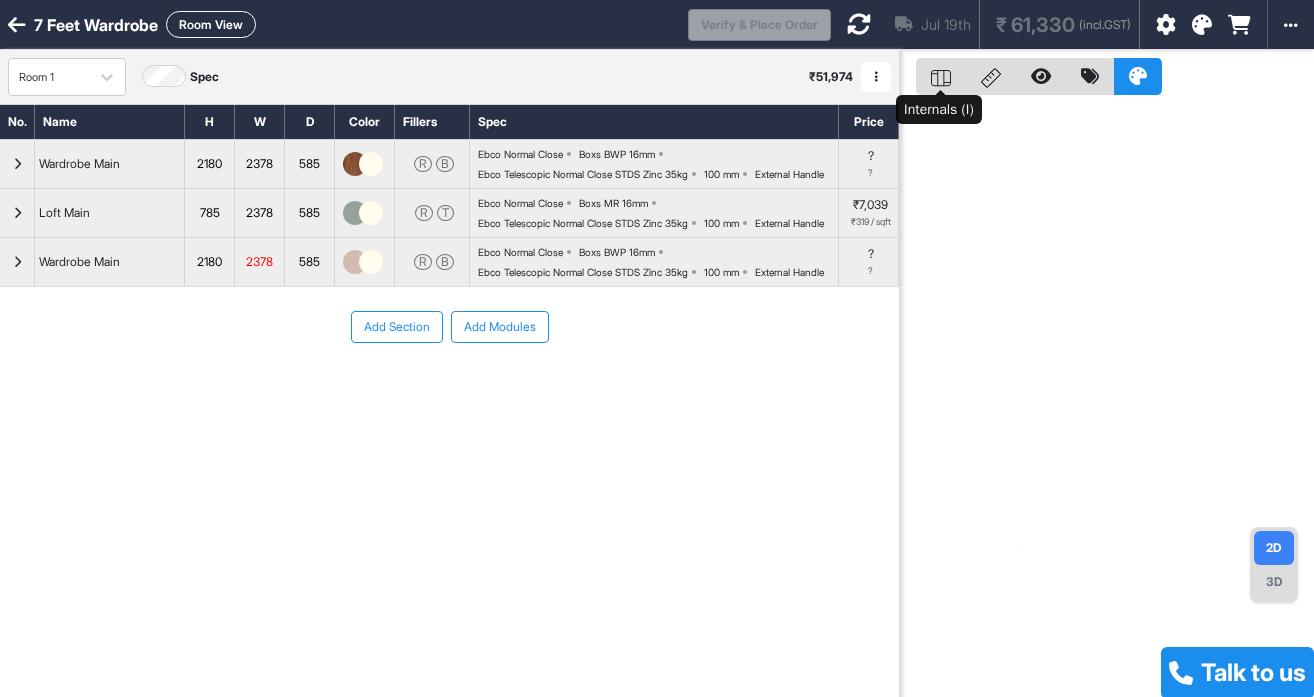 click 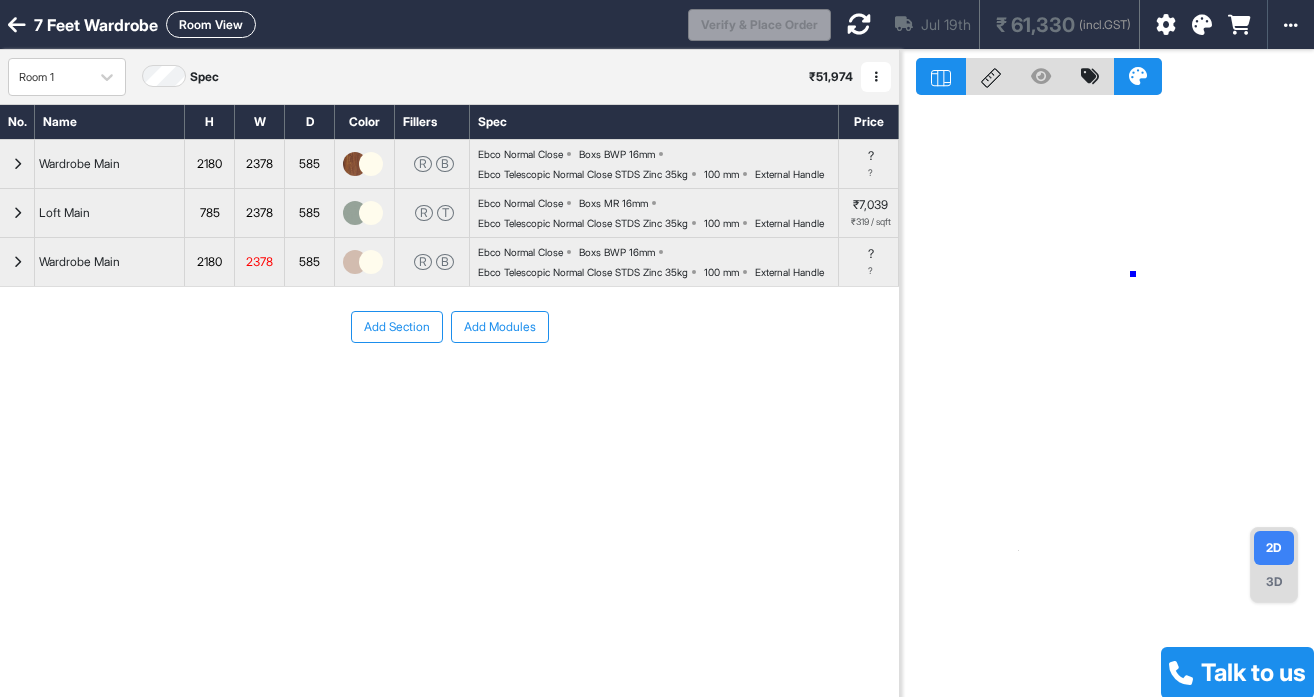 drag, startPoint x: 1133, startPoint y: 274, endPoint x: 991, endPoint y: 267, distance: 142.17242 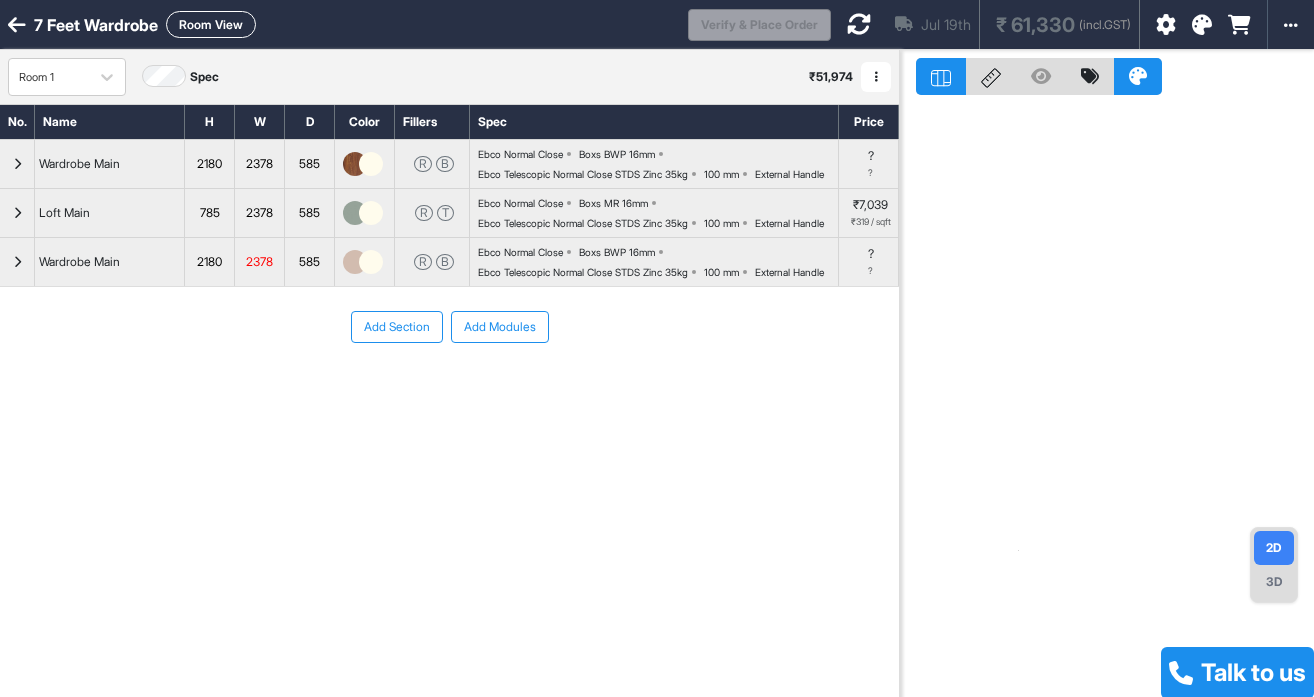 click at bounding box center [17, 25] 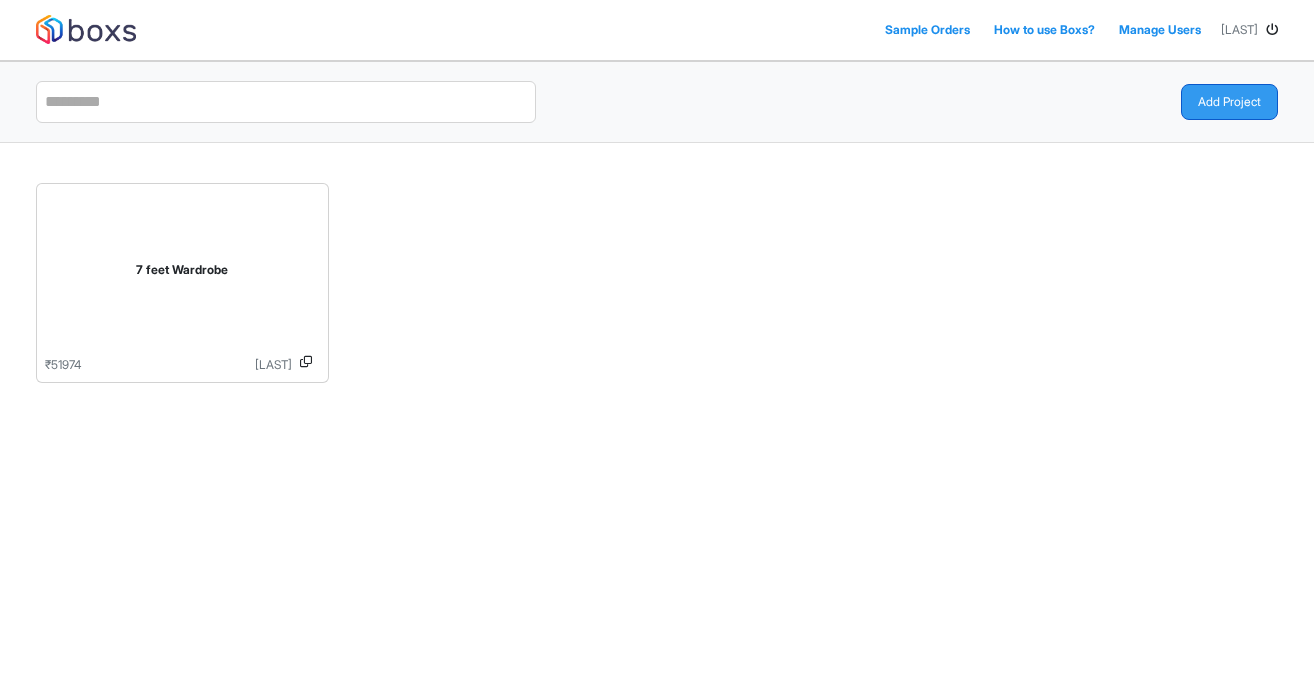 click on "Add Project" at bounding box center [1229, 102] 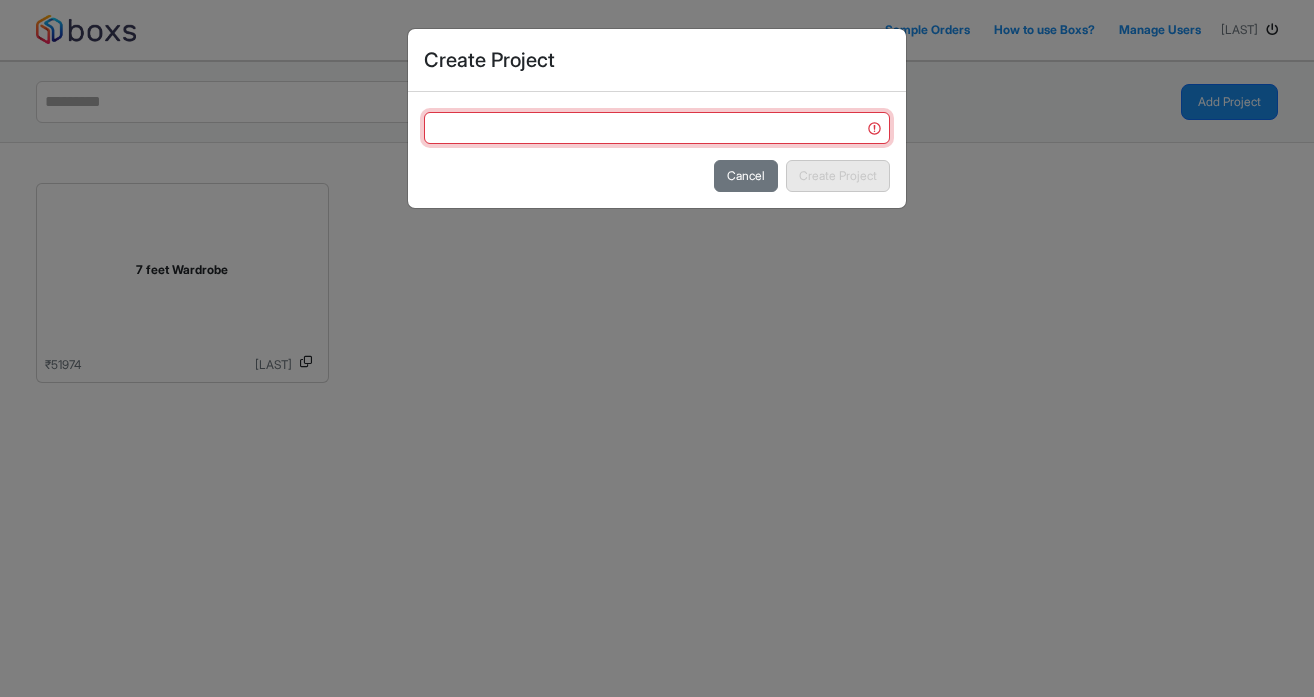 click at bounding box center [657, 128] 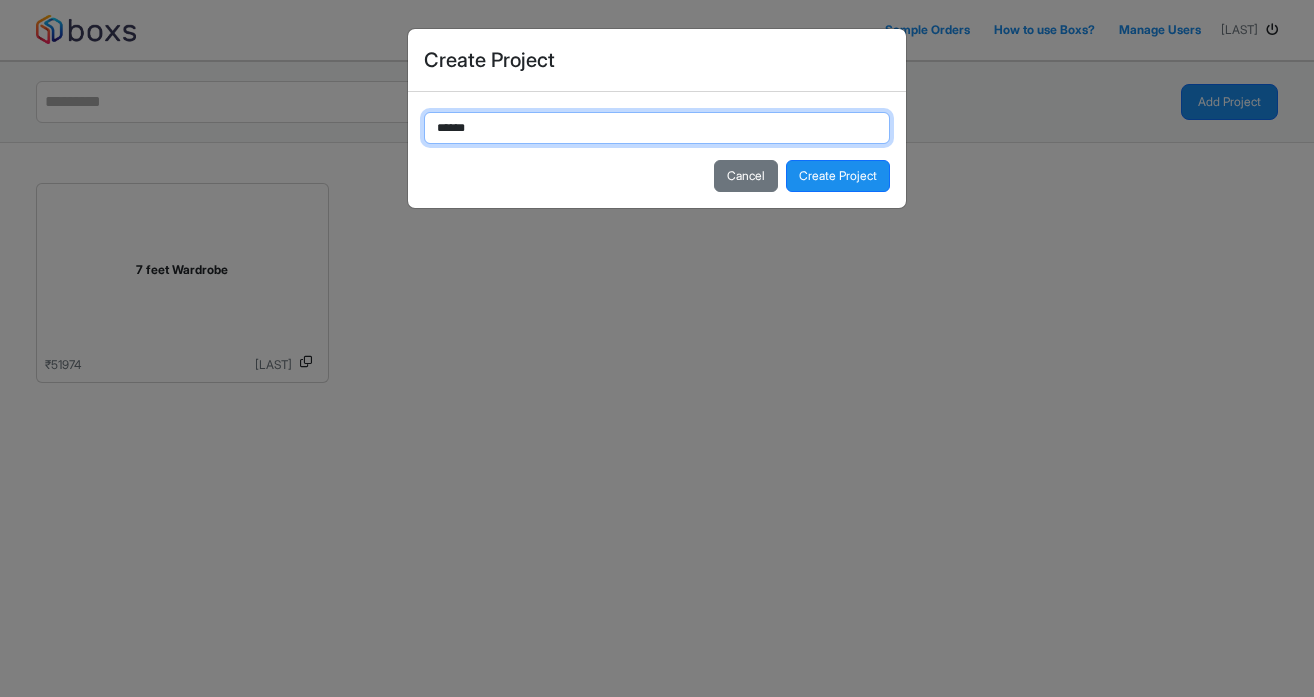 type on "*******" 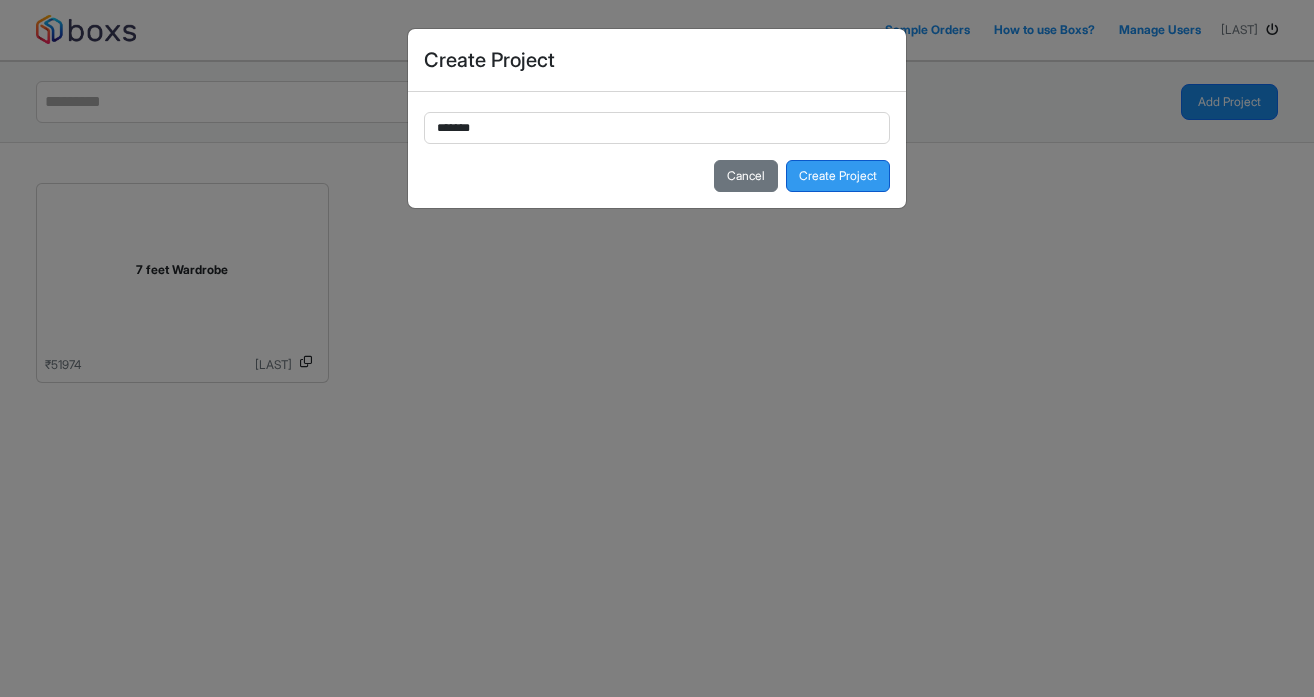 click on "Create Project" at bounding box center (838, 176) 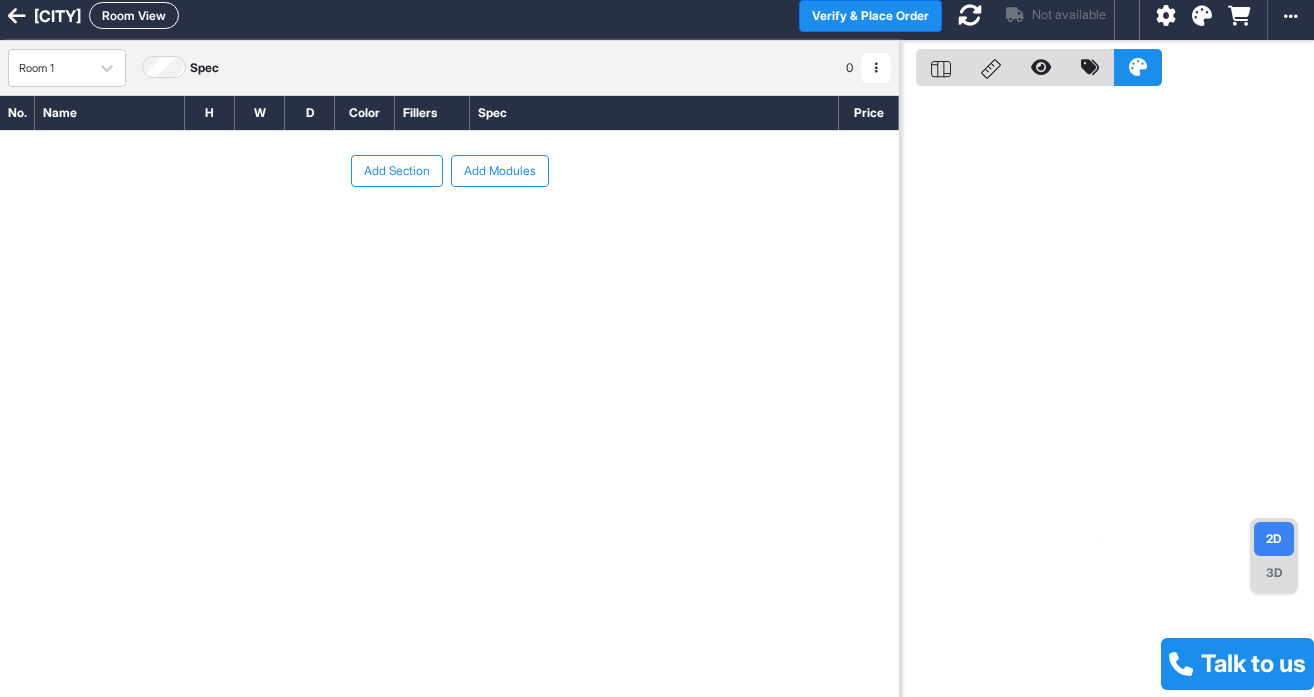 scroll, scrollTop: 7, scrollLeft: 0, axis: vertical 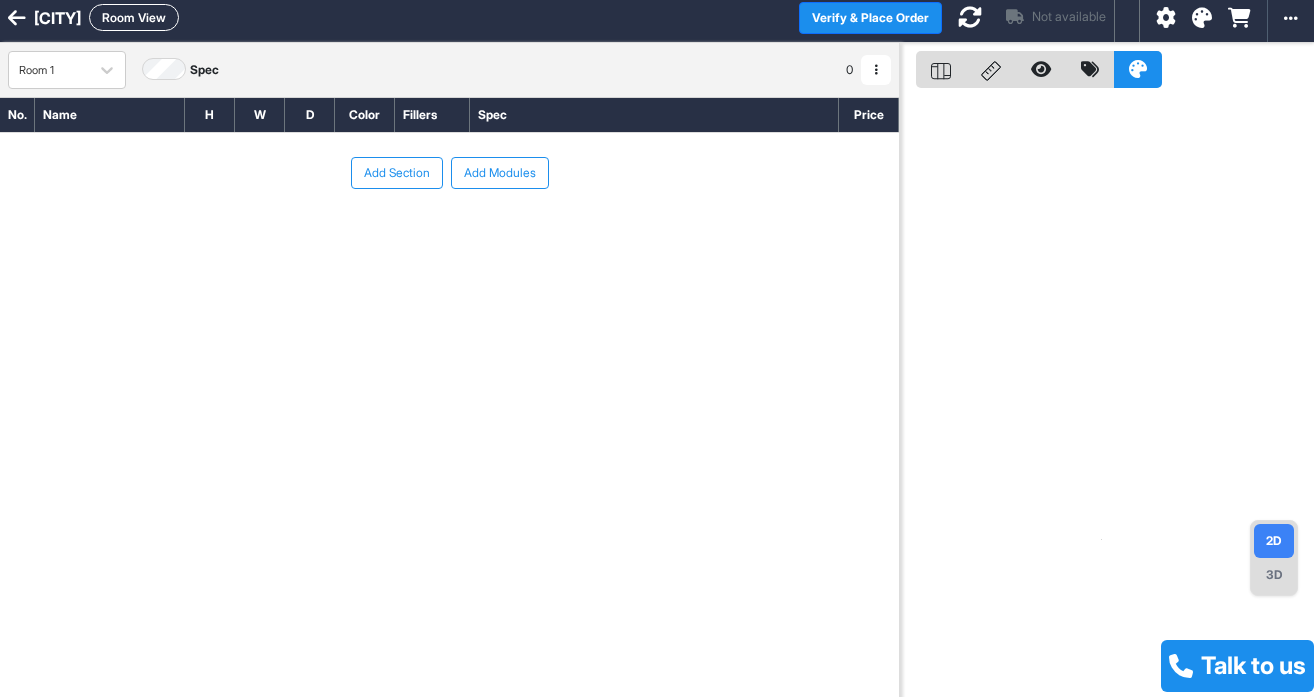 click on "Add Section" at bounding box center [397, 173] 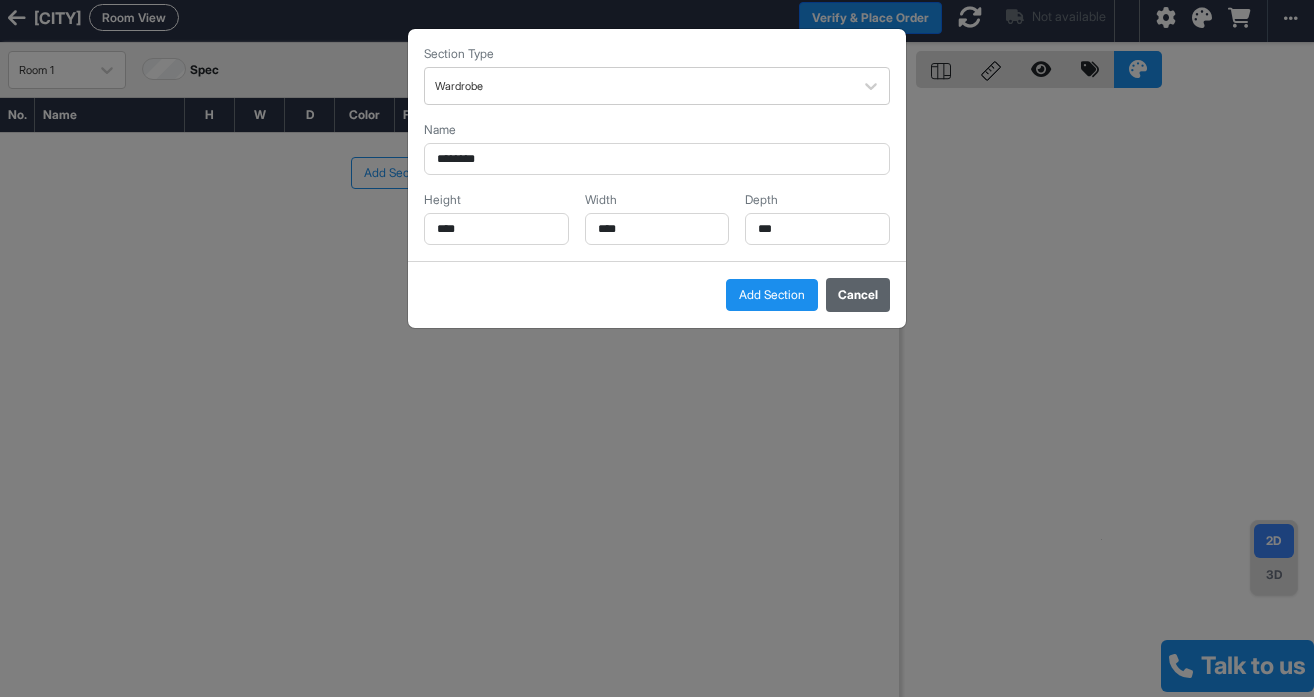 click on "Cancel" at bounding box center (858, 295) 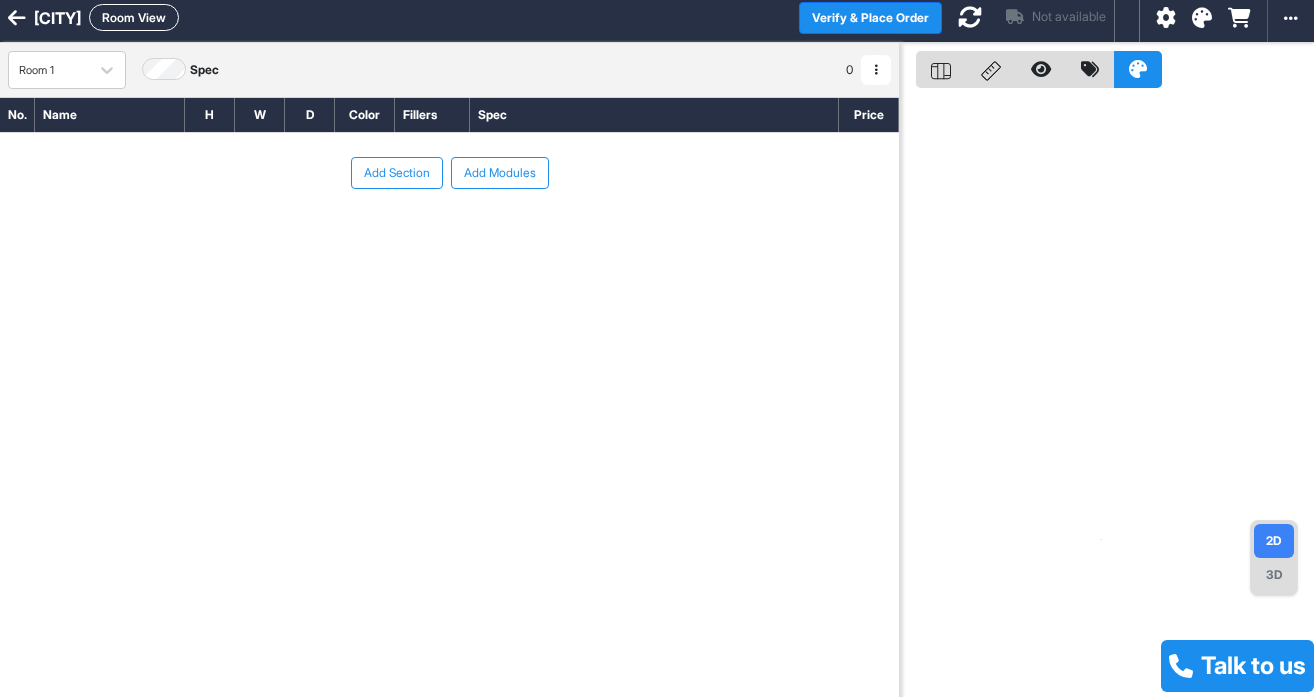 click on "Add Modules" at bounding box center [500, 173] 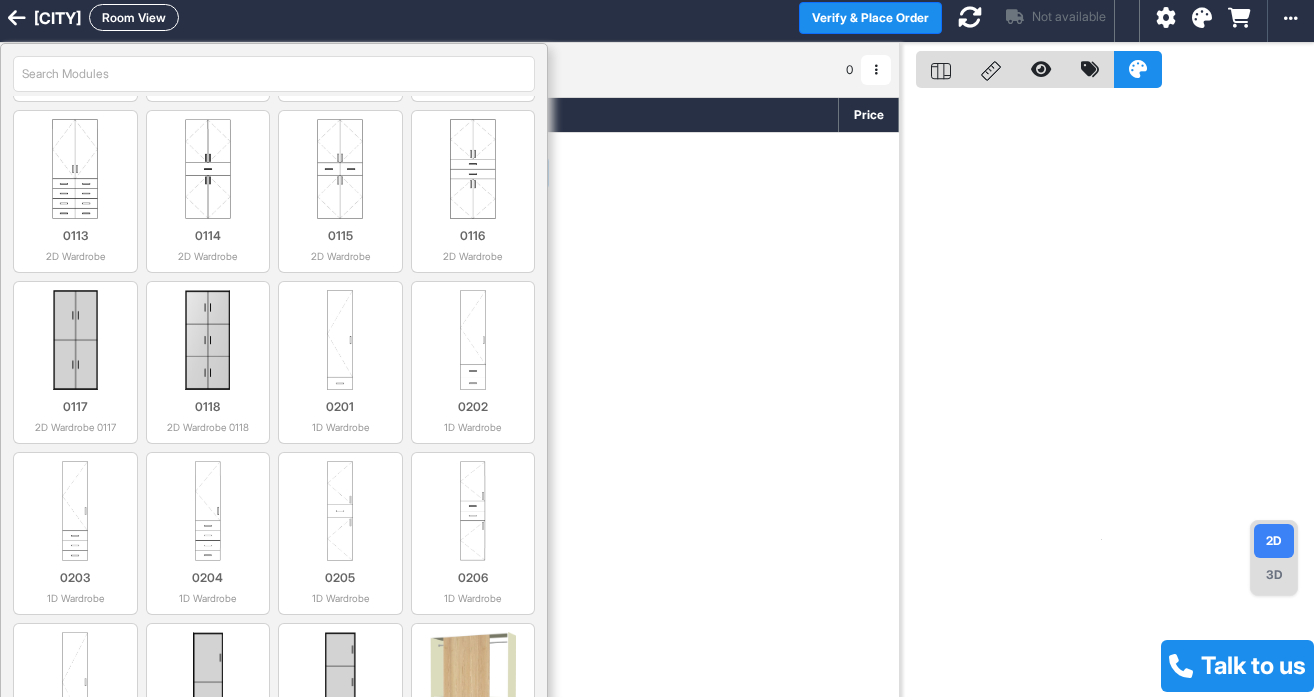 scroll, scrollTop: 0, scrollLeft: 0, axis: both 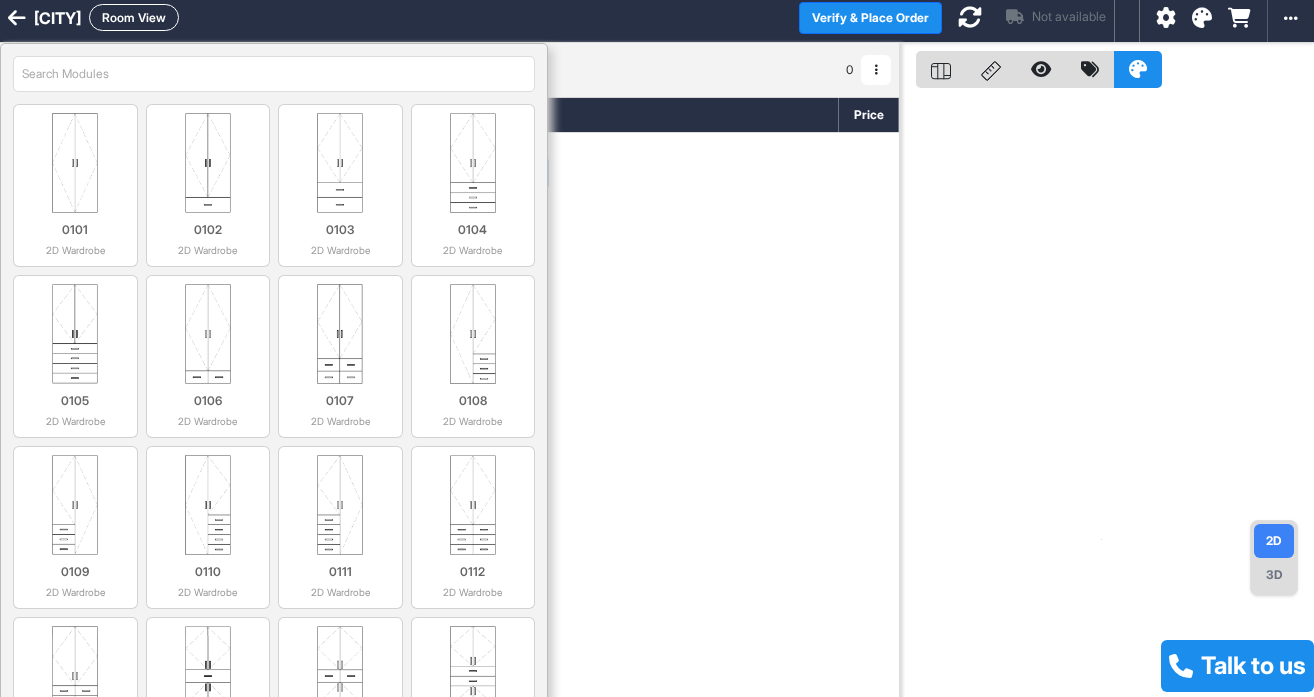 click at bounding box center [274, 74] 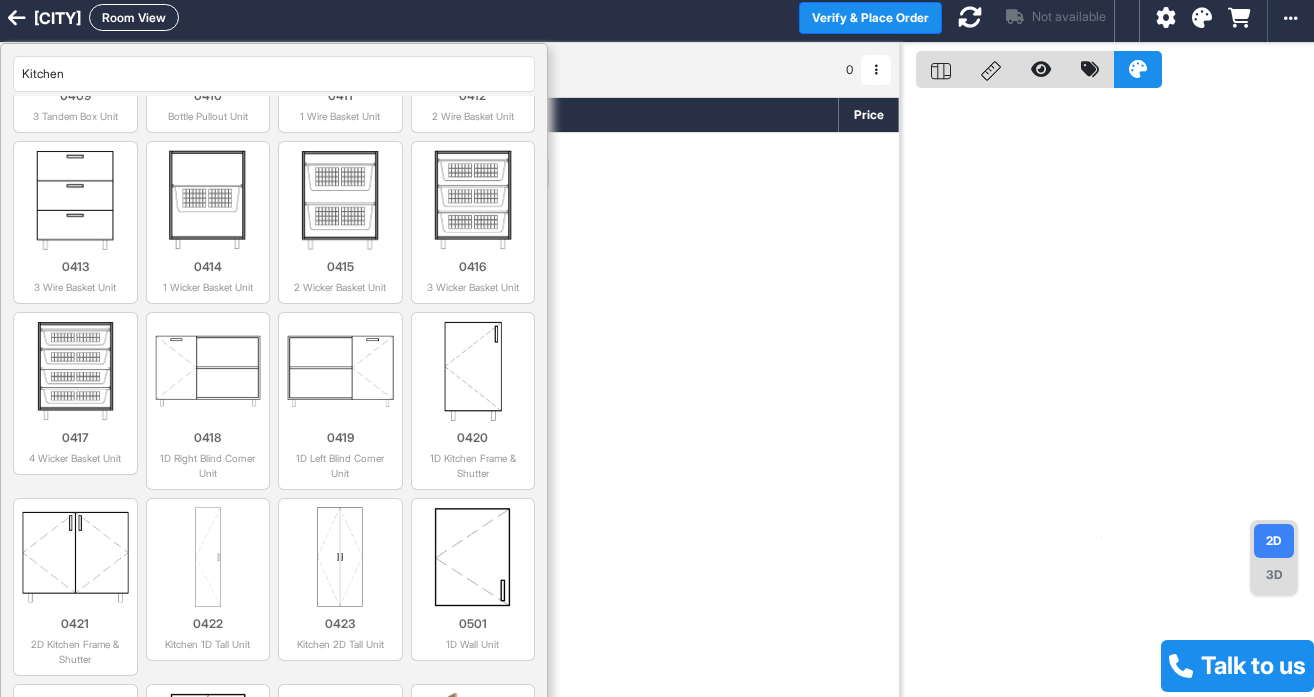 scroll, scrollTop: 778, scrollLeft: 0, axis: vertical 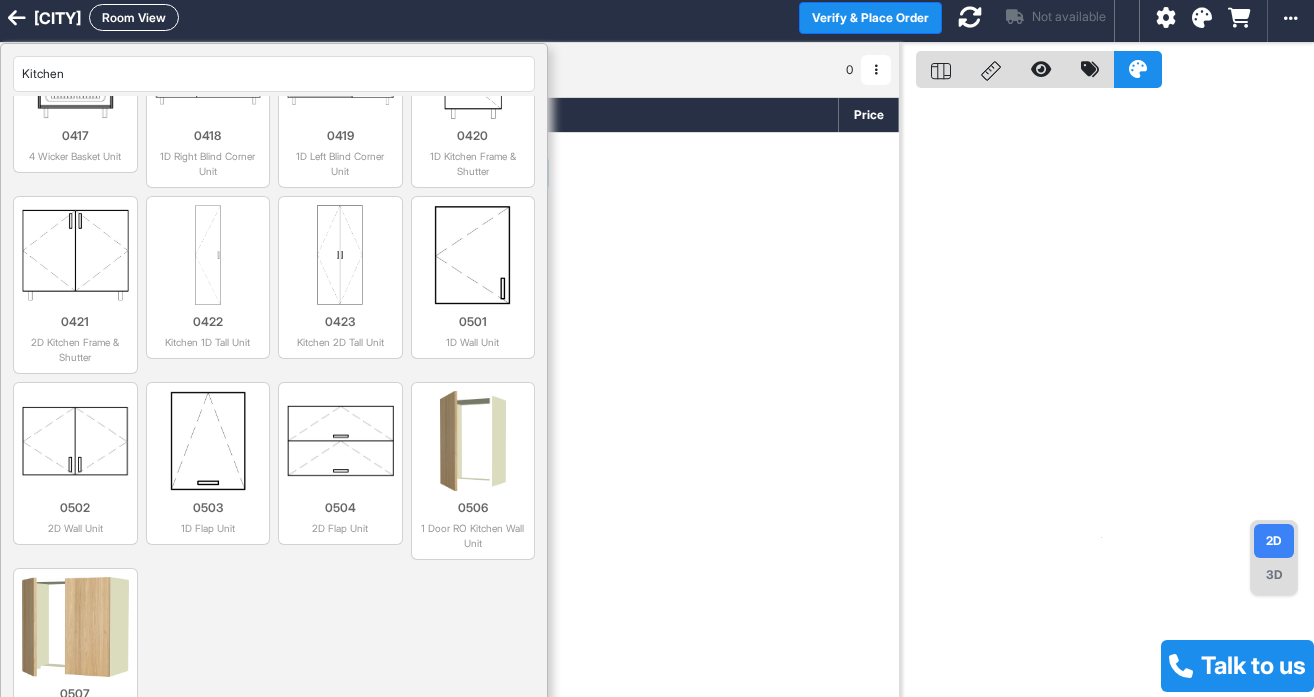 click on "Kitchen" at bounding box center (274, 74) 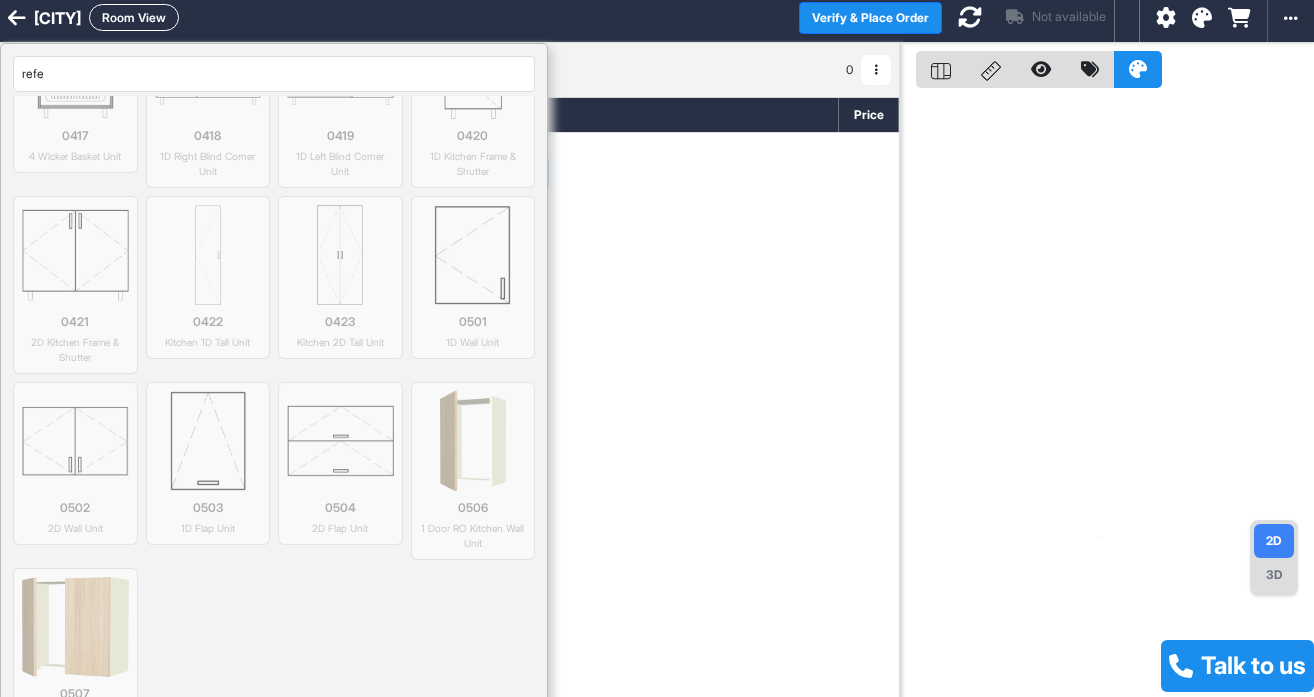 scroll, scrollTop: 0, scrollLeft: 0, axis: both 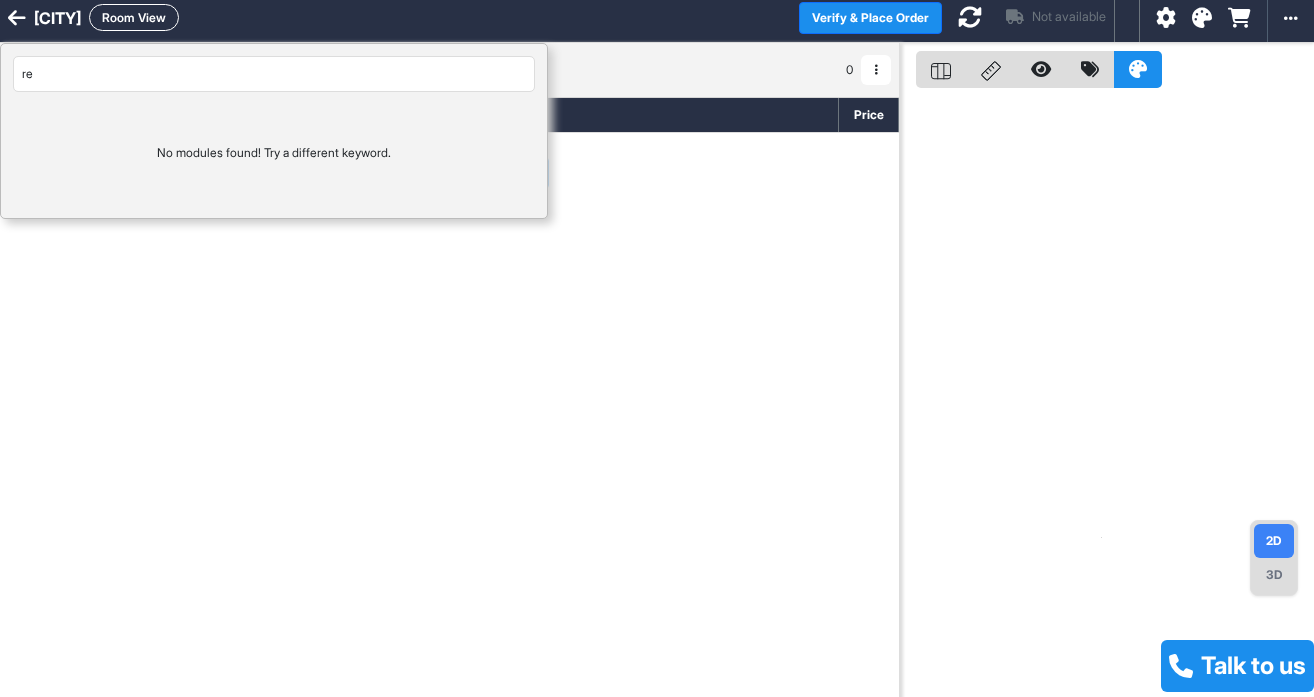 type on "r" 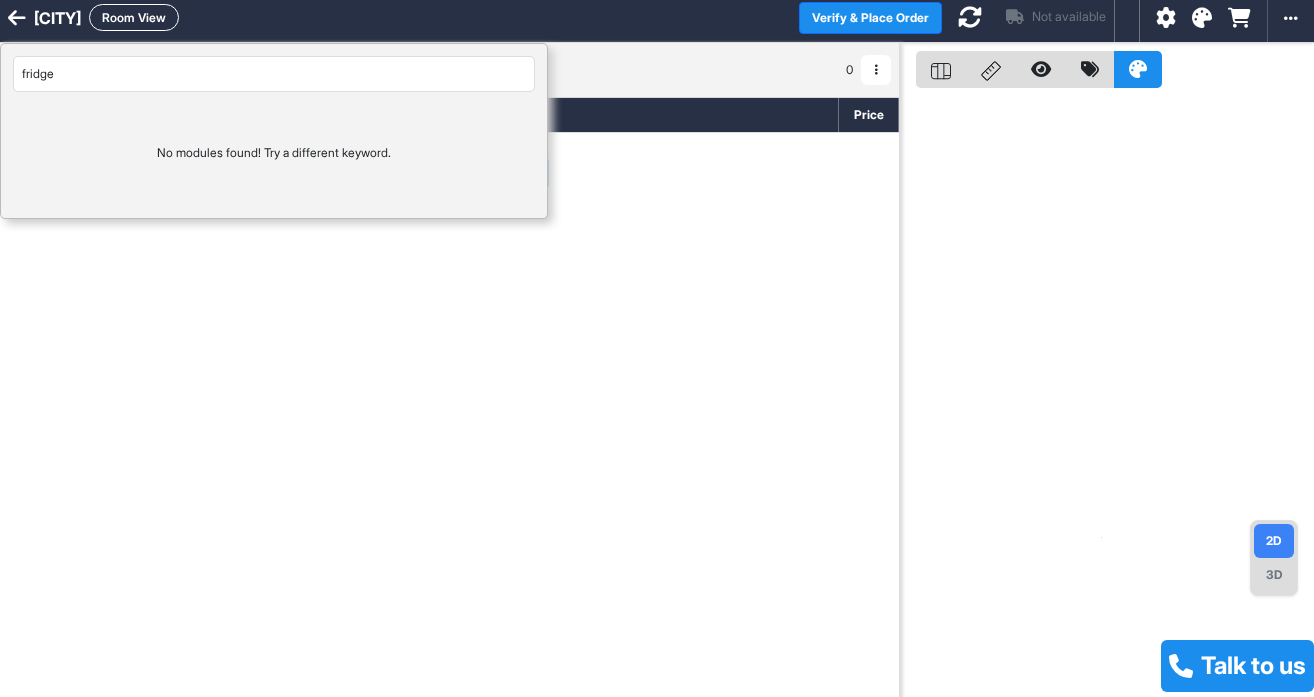 click on "fridge" at bounding box center [274, 74] 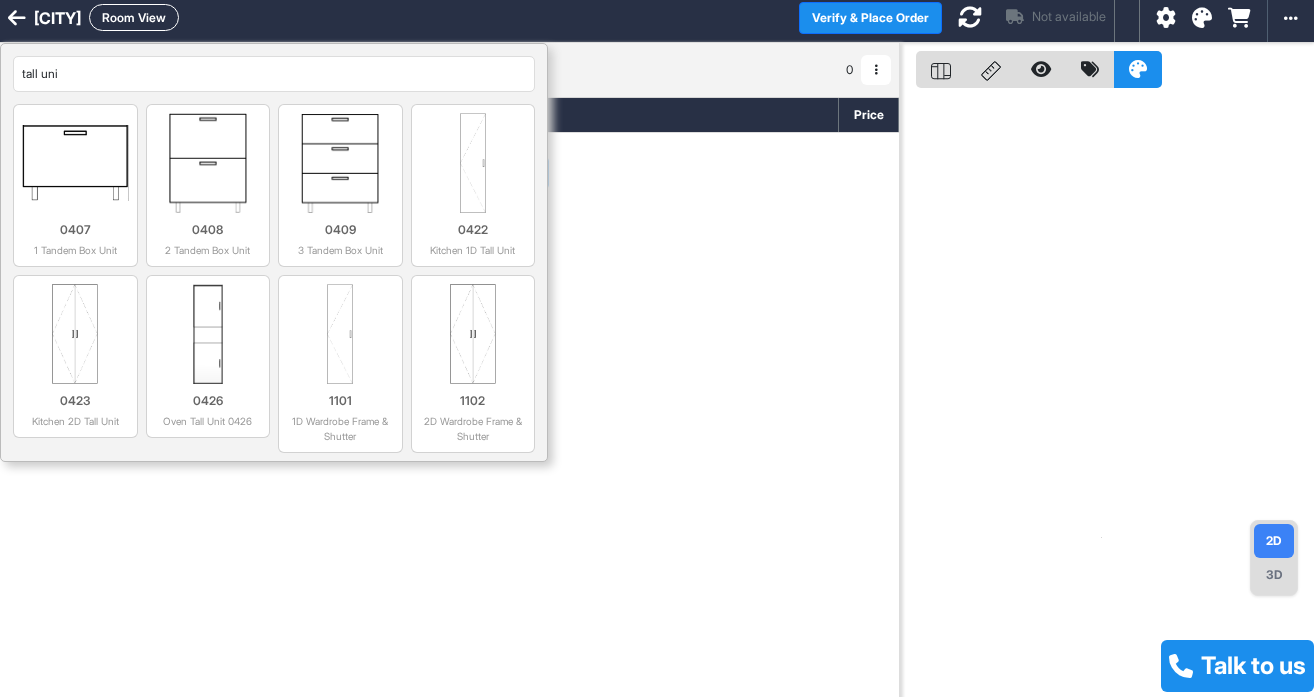 type on "tall unit" 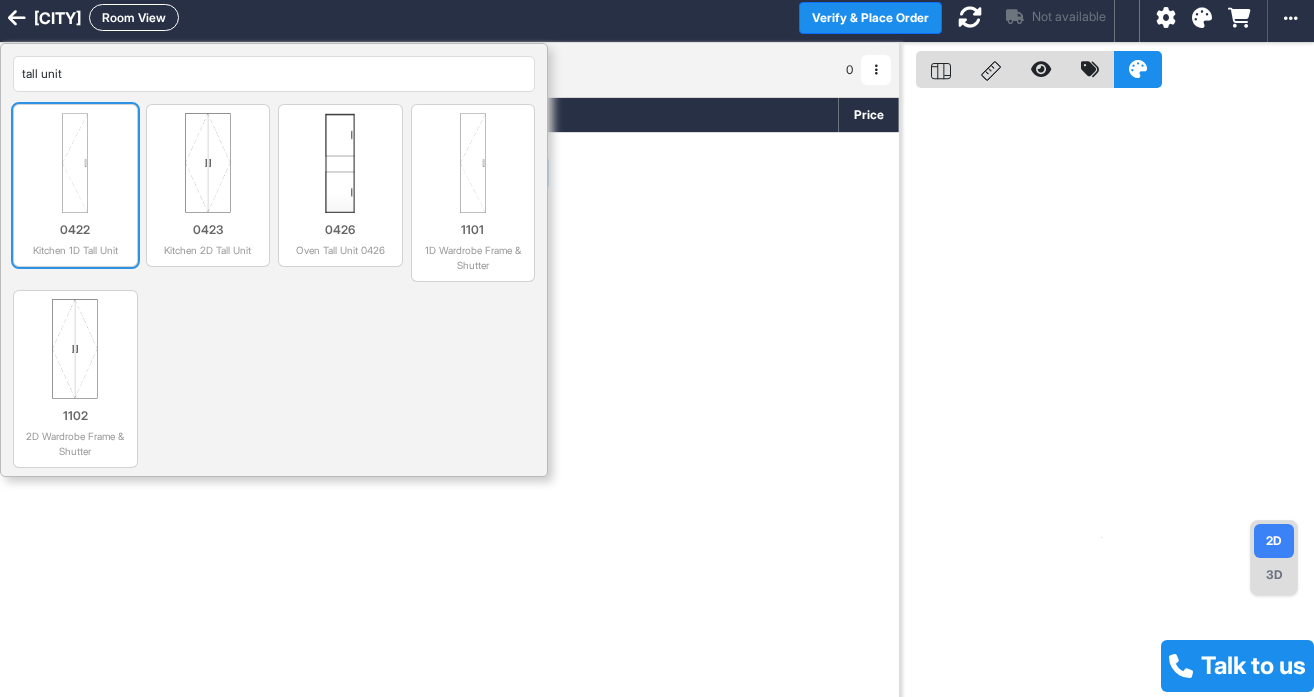 click at bounding box center (75, 163) 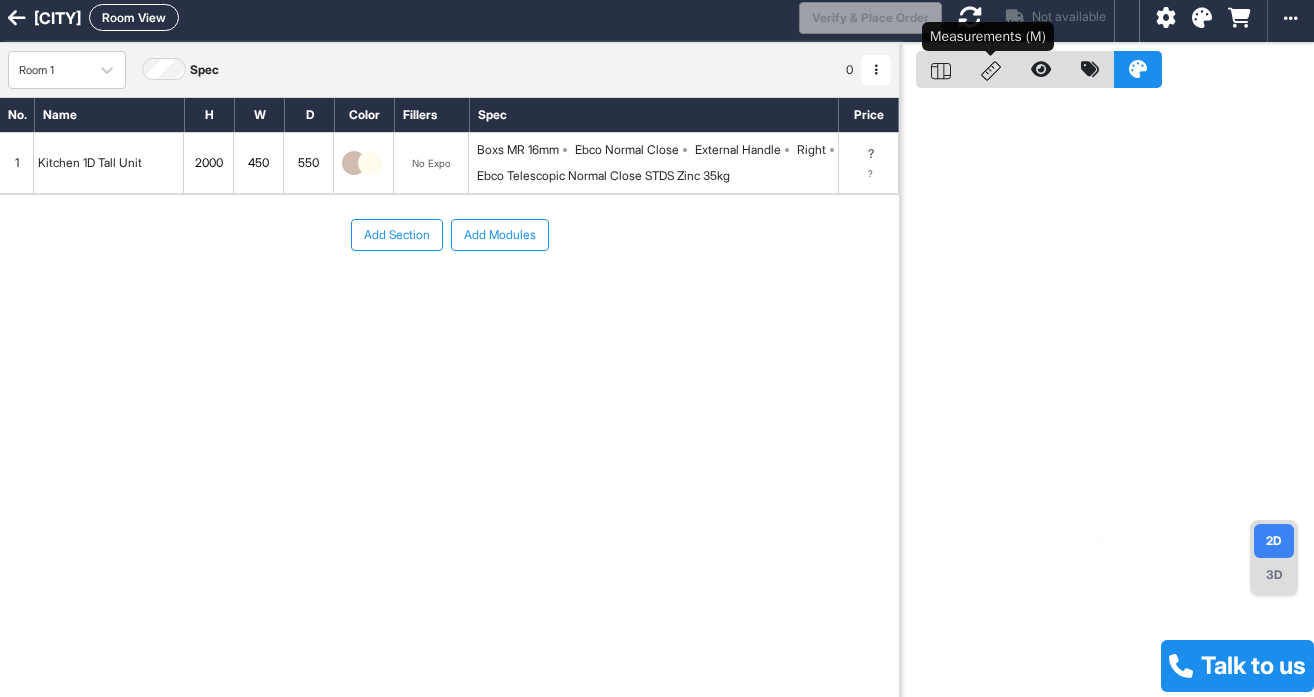 click 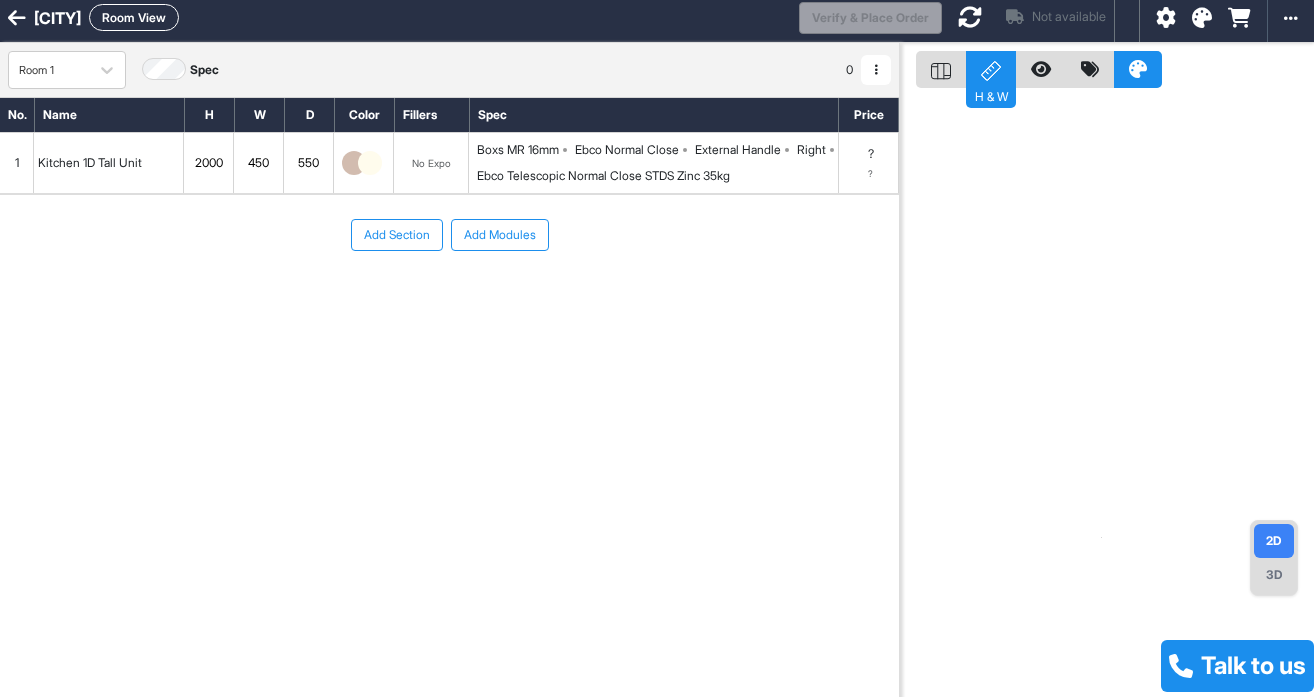 click on "Add Section Add Modules" at bounding box center (449, 295) 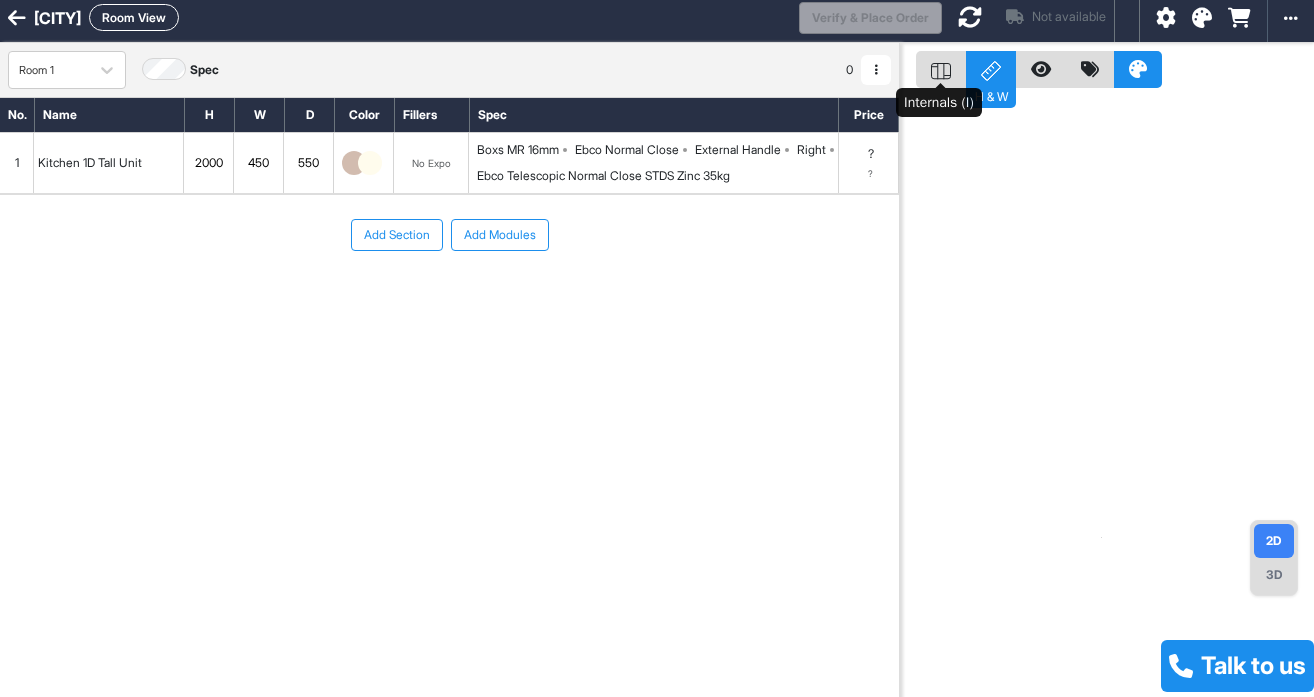click 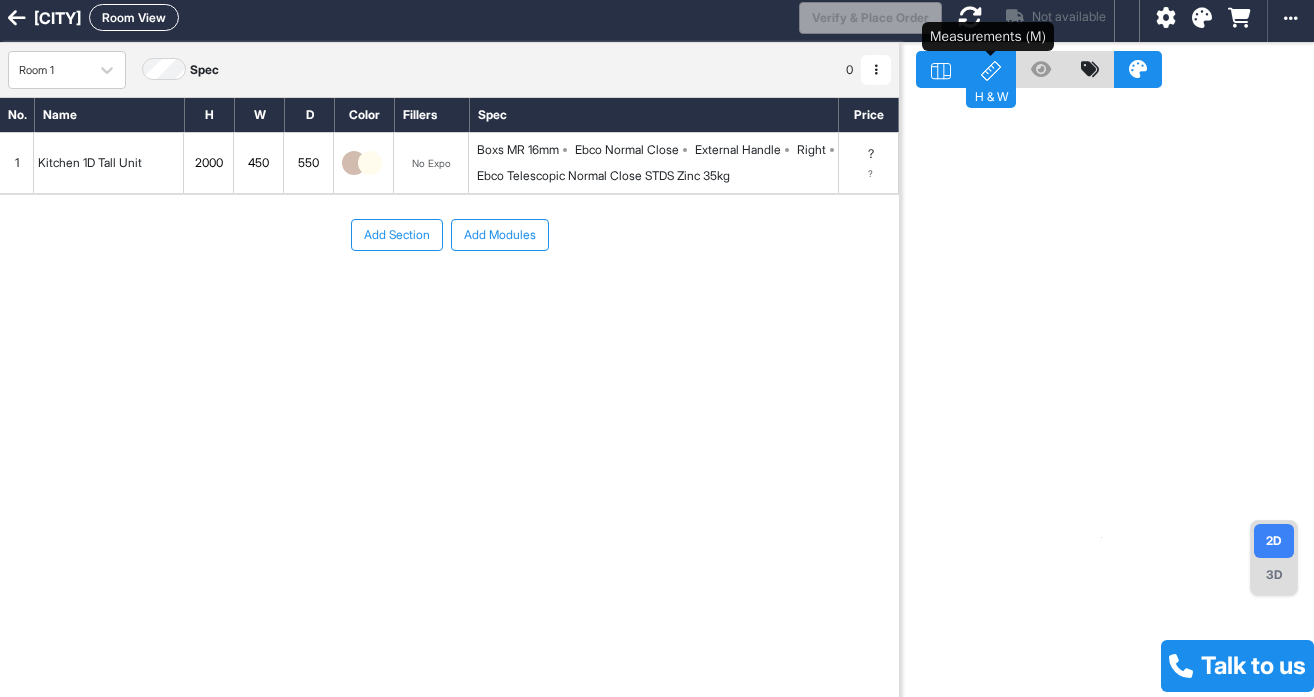 click on "H & W" at bounding box center [991, 69] 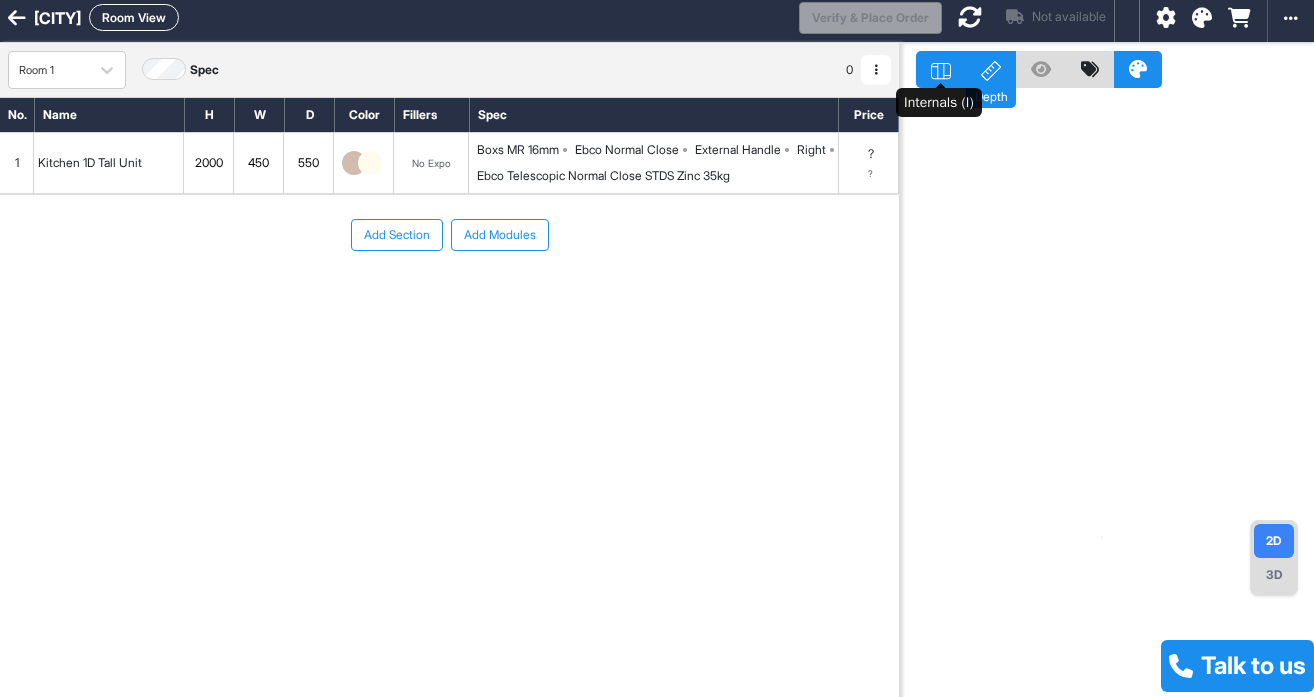click 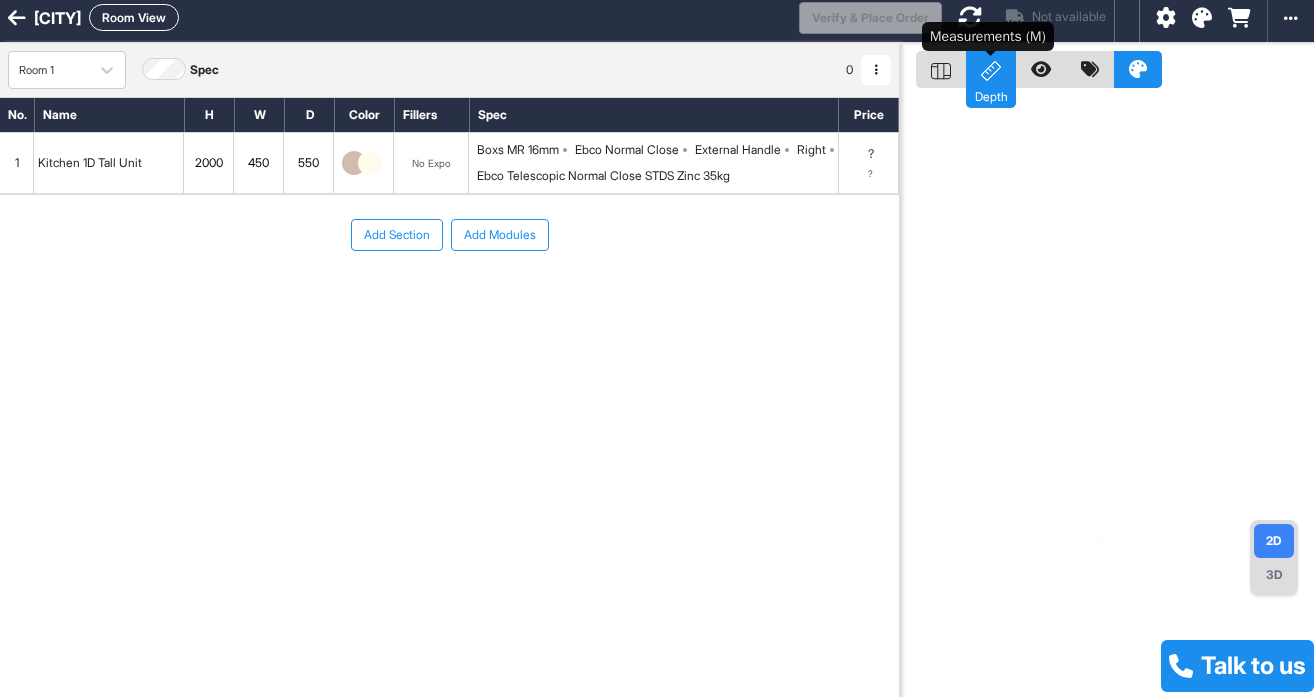 click 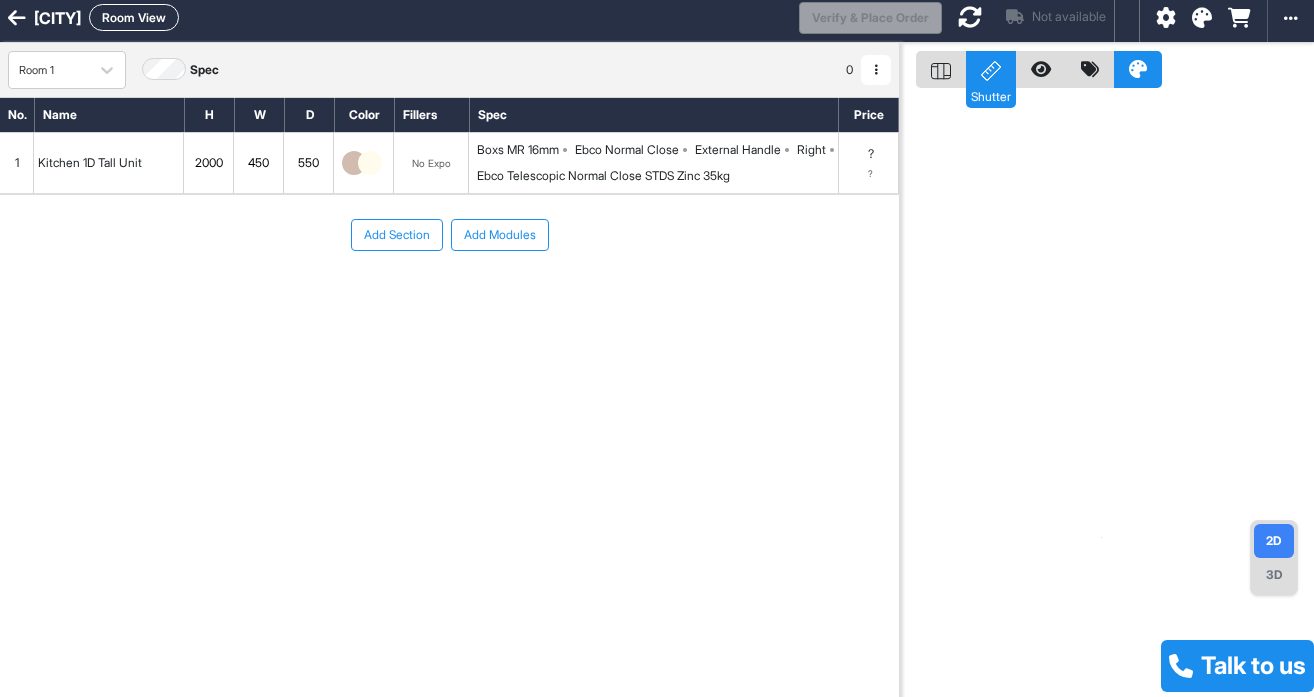 click 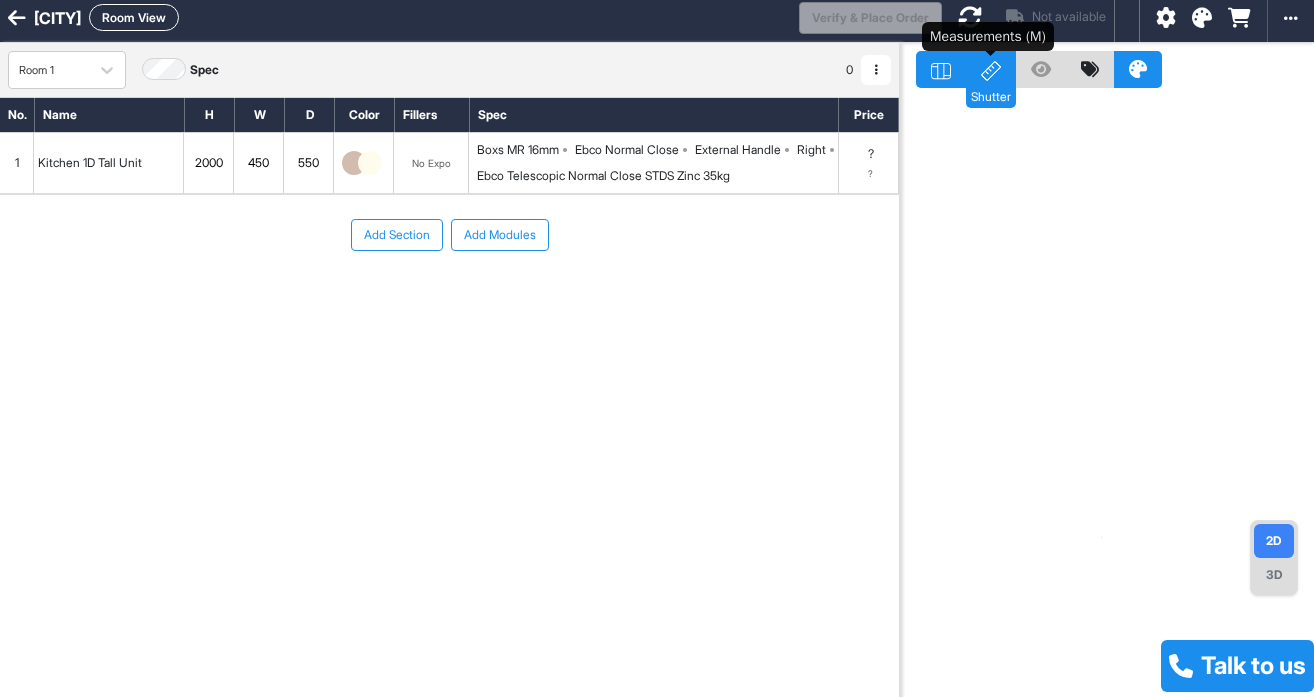 click on "Shutter" at bounding box center (991, 69) 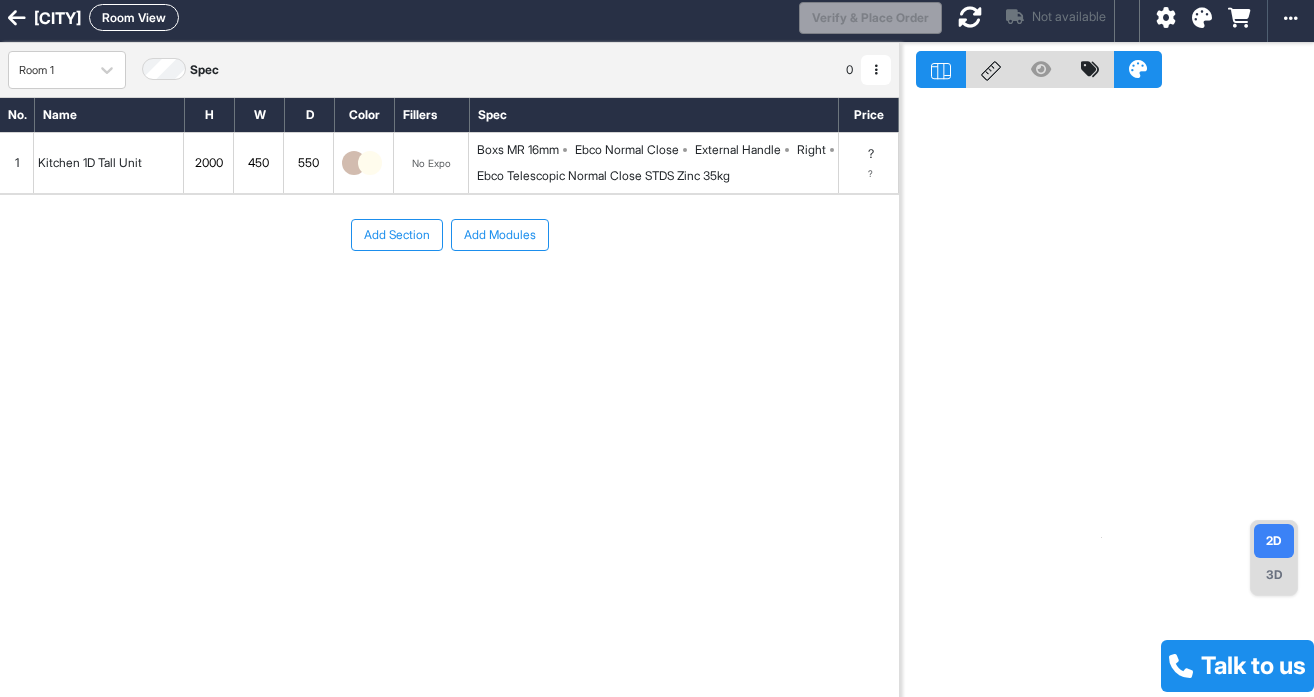 click on "450" at bounding box center [258, 163] 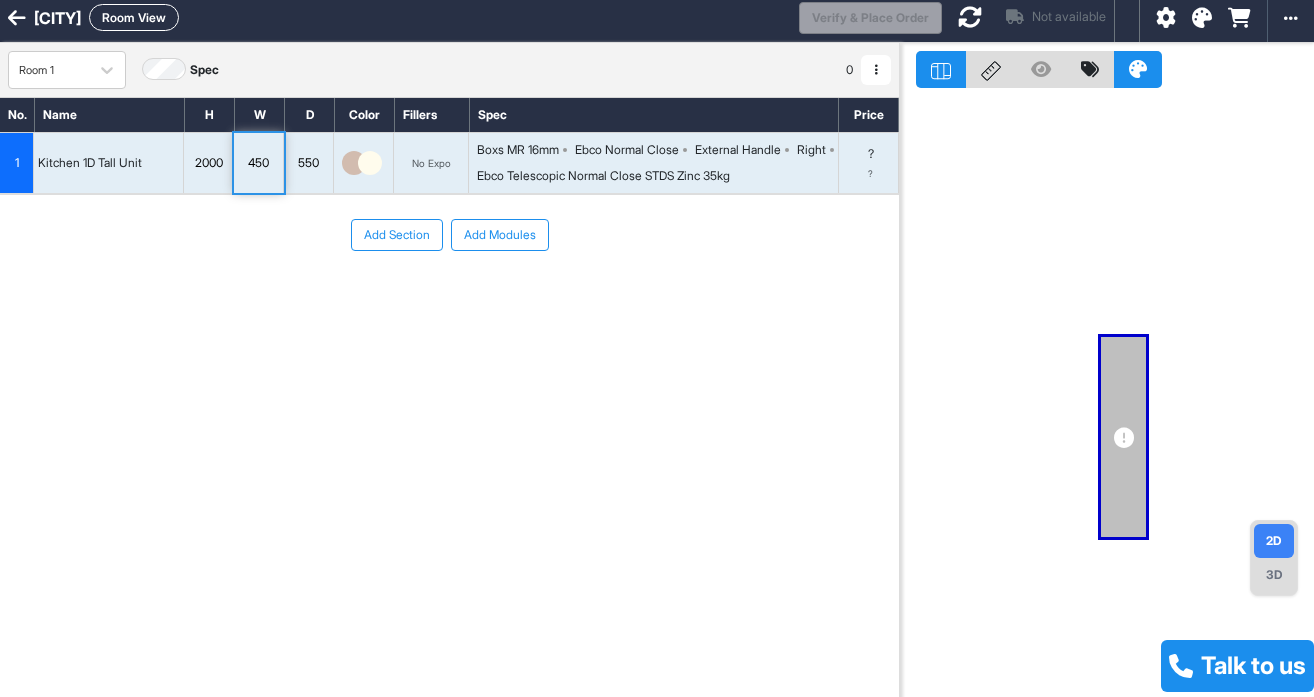 click on "450" at bounding box center (258, 163) 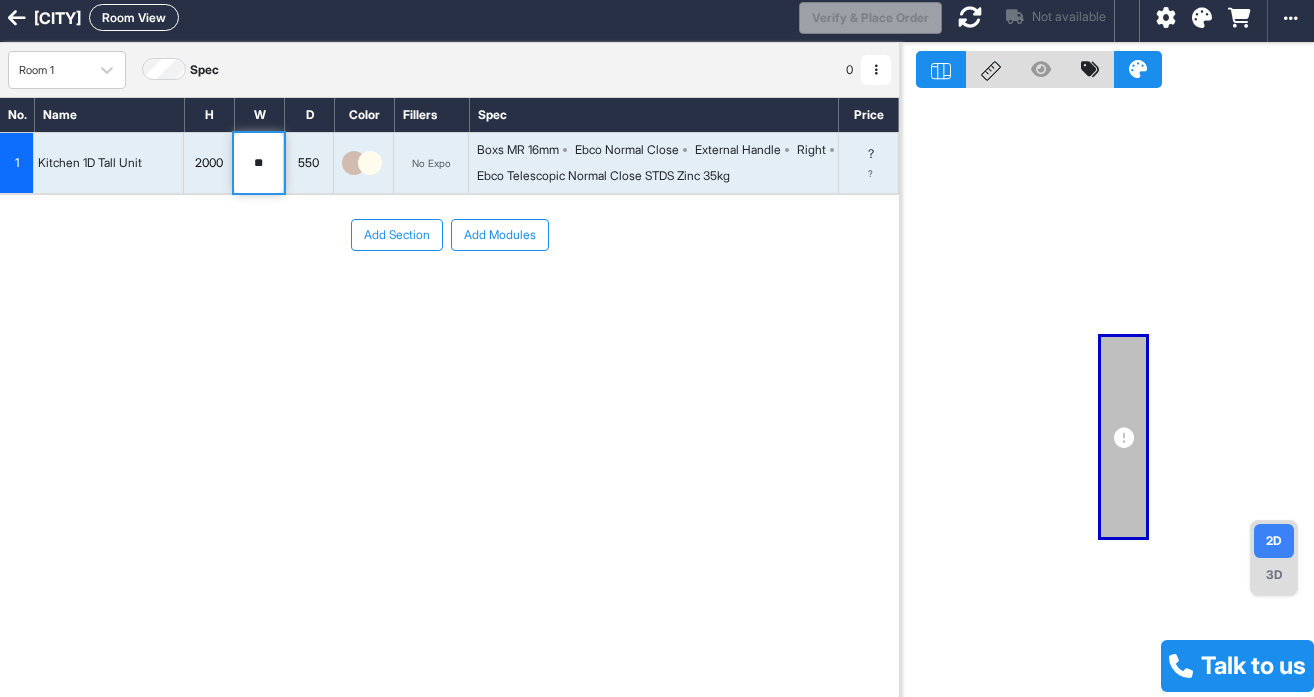 type on "*" 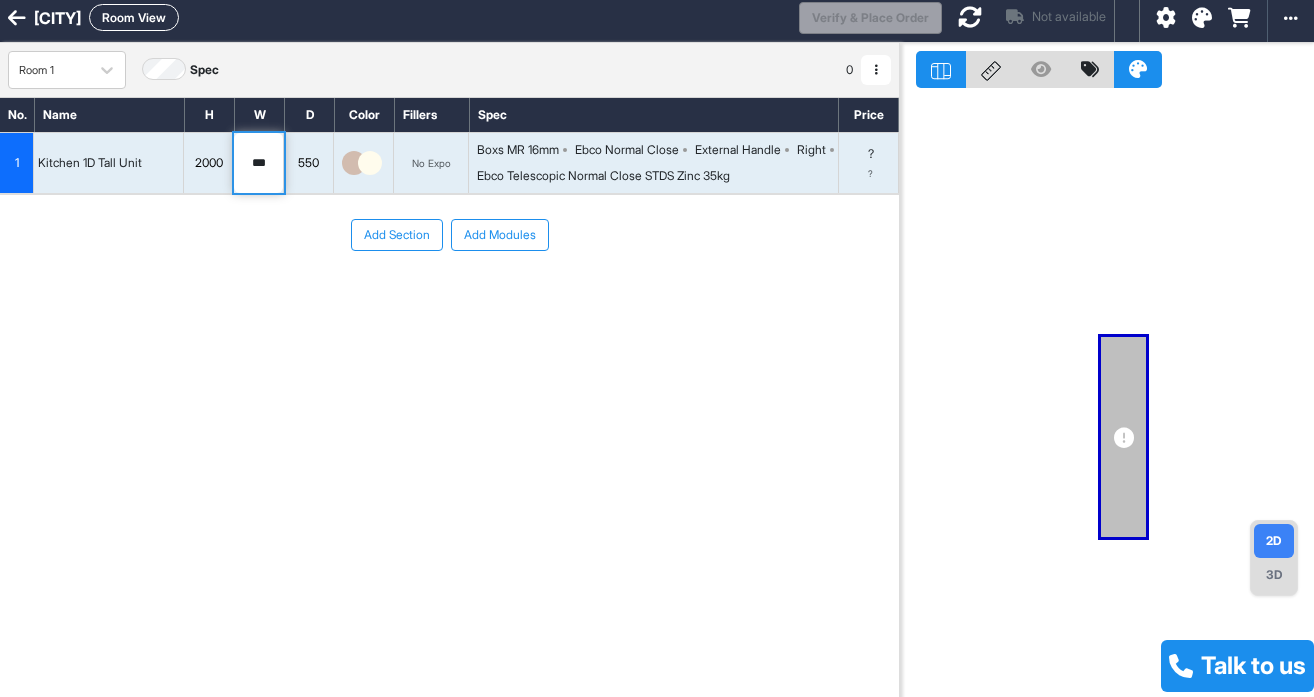 type on "***" 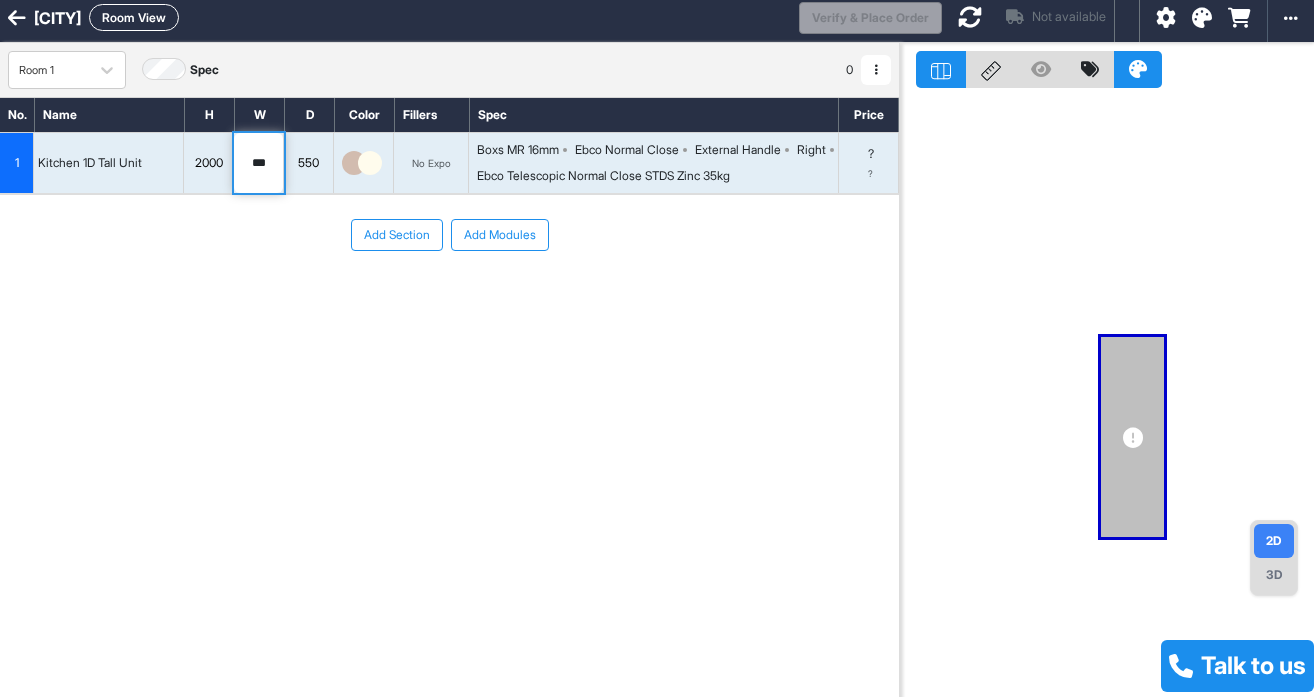 click on "550" at bounding box center (308, 163) 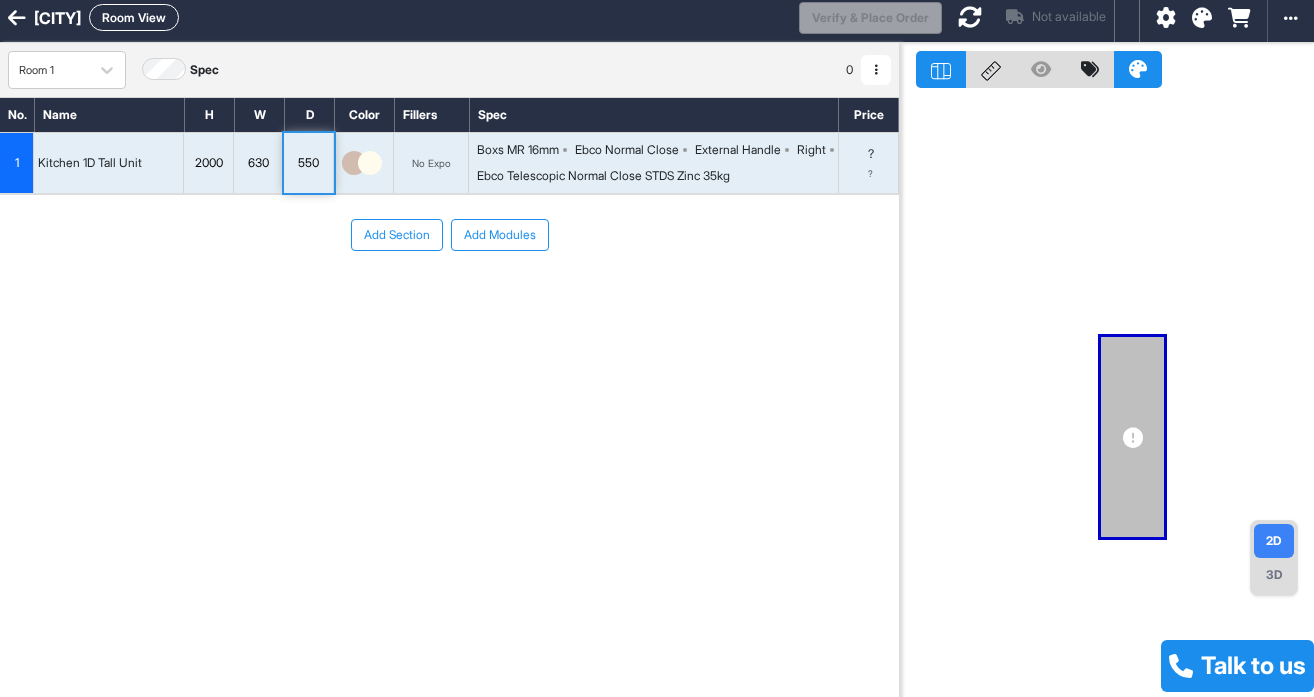 click on "No. Name H W D Color Fillers Spec Price 1 Kitchen 1D Tall Unit 2000 *** 550 No Expo Boxs MR 16mm Ebco Normal Close External Handle Right Ebco Telescopic Normal Close STDS Zinc 35kg ? ?
To pick up a draggable item, press the space bar.
While dragging, use the arrow keys to move the item.
Press space again to drop the item in its new position, or press escape to cancel.
Add Section Add Modules" at bounding box center (449, 376) 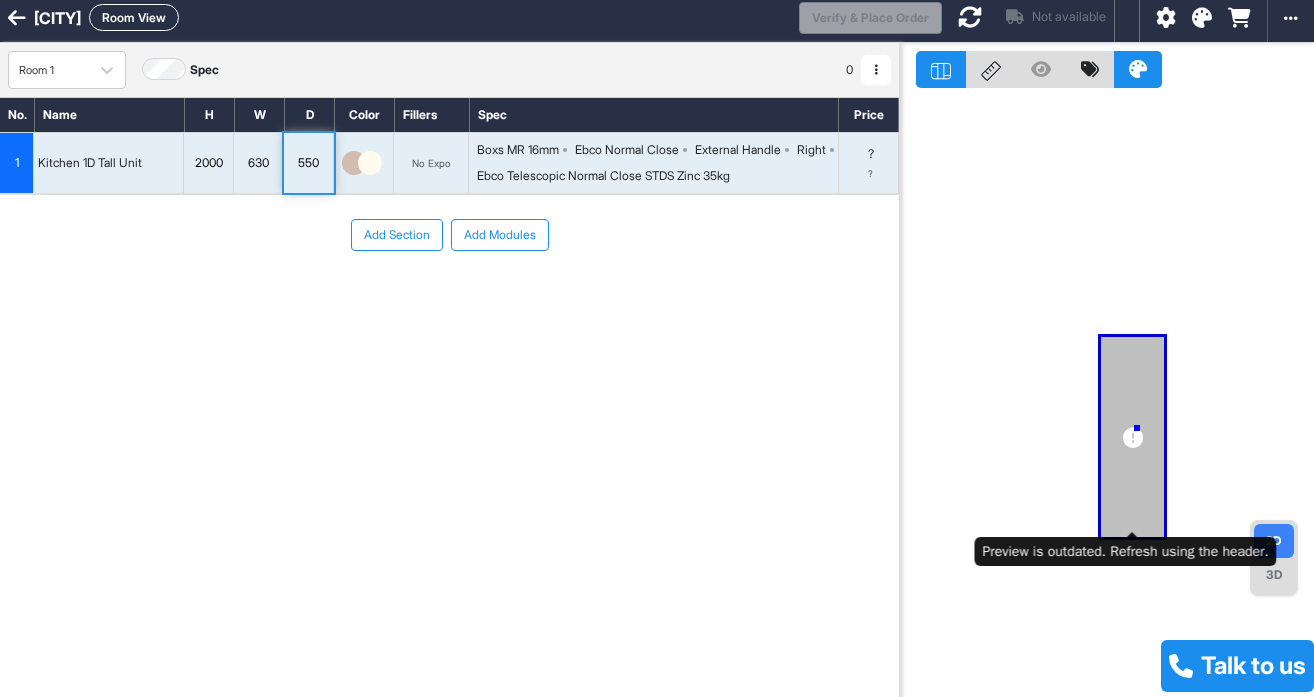 drag, startPoint x: 1137, startPoint y: 428, endPoint x: 1078, endPoint y: 364, distance: 87.04597 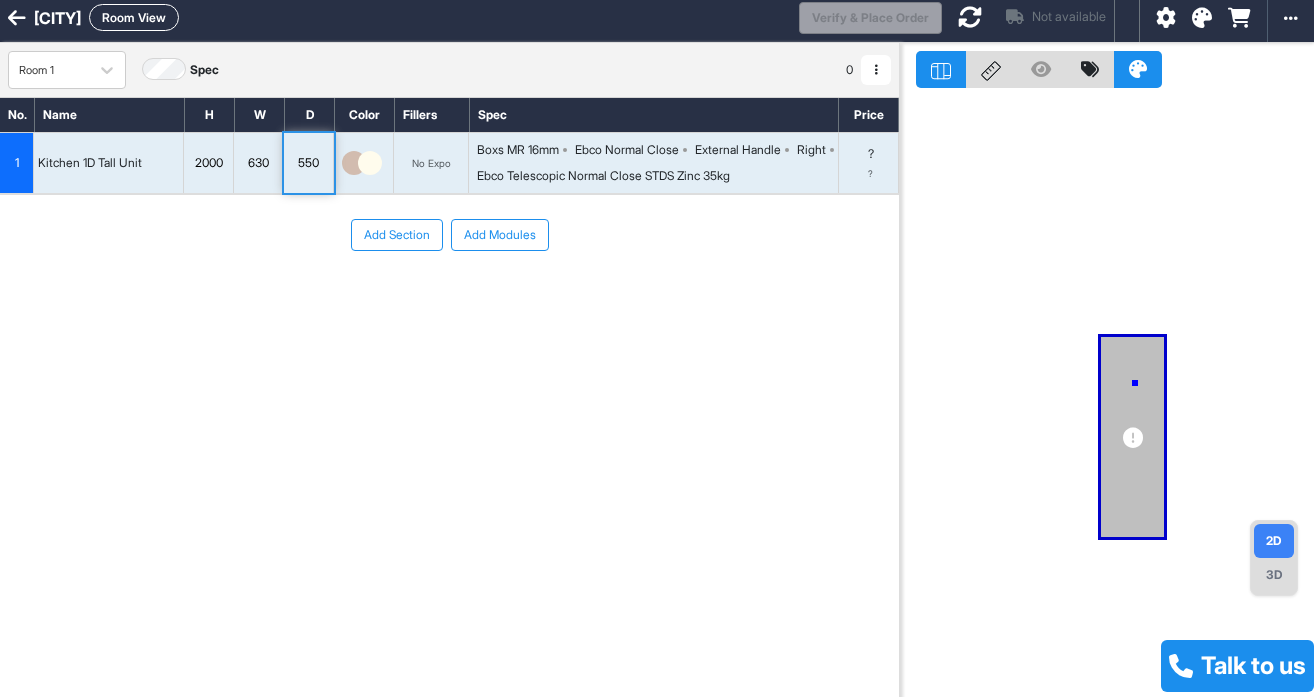 drag, startPoint x: 1135, startPoint y: 383, endPoint x: 986, endPoint y: 316, distance: 163.37074 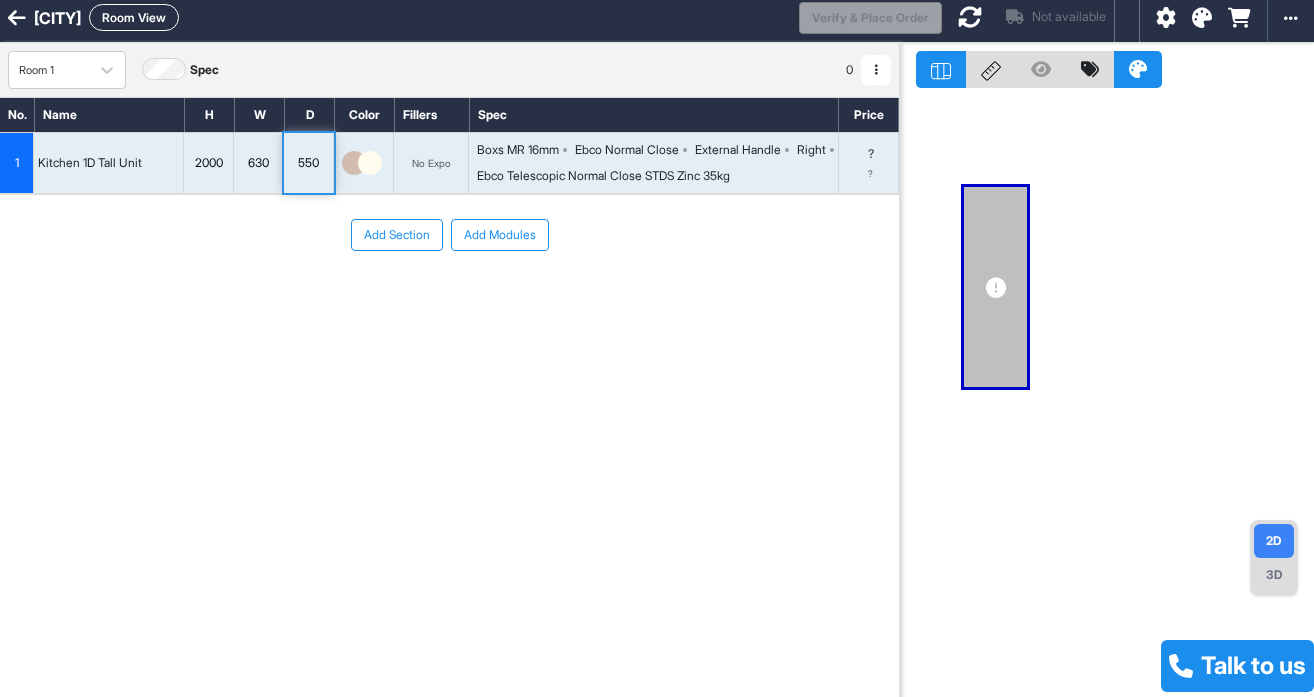 click on "Add Modules" at bounding box center (500, 235) 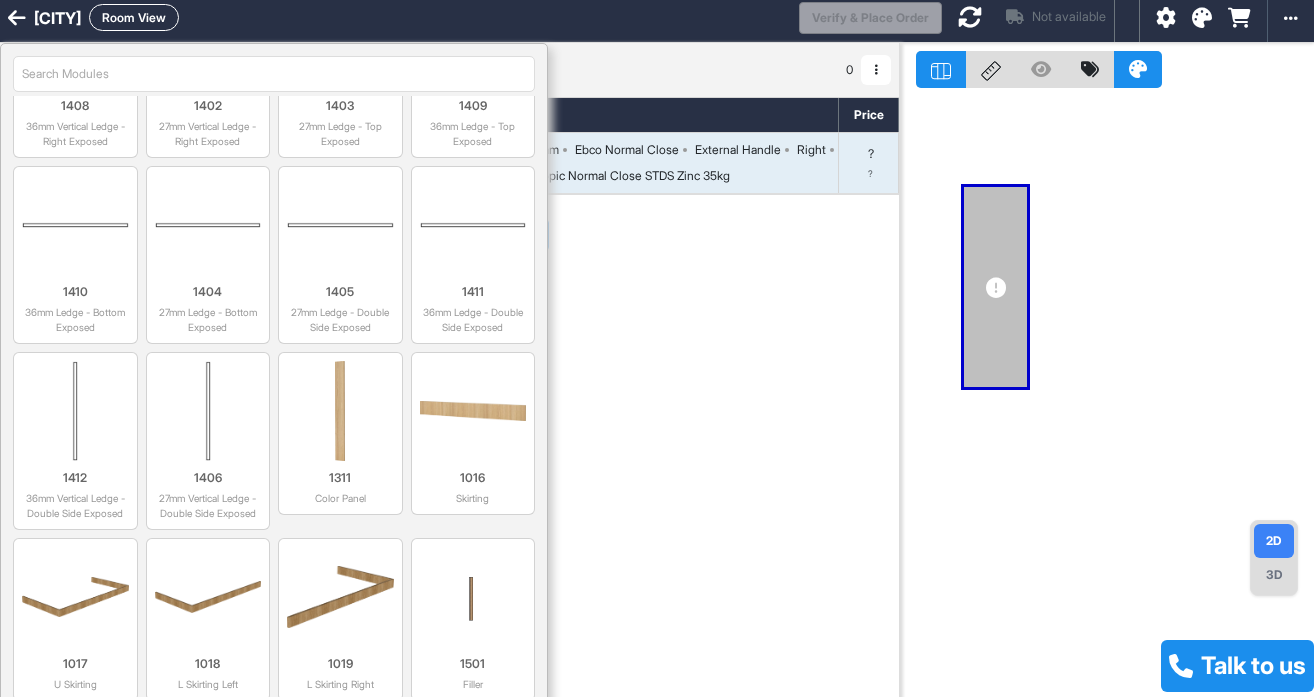 scroll, scrollTop: 4906, scrollLeft: 0, axis: vertical 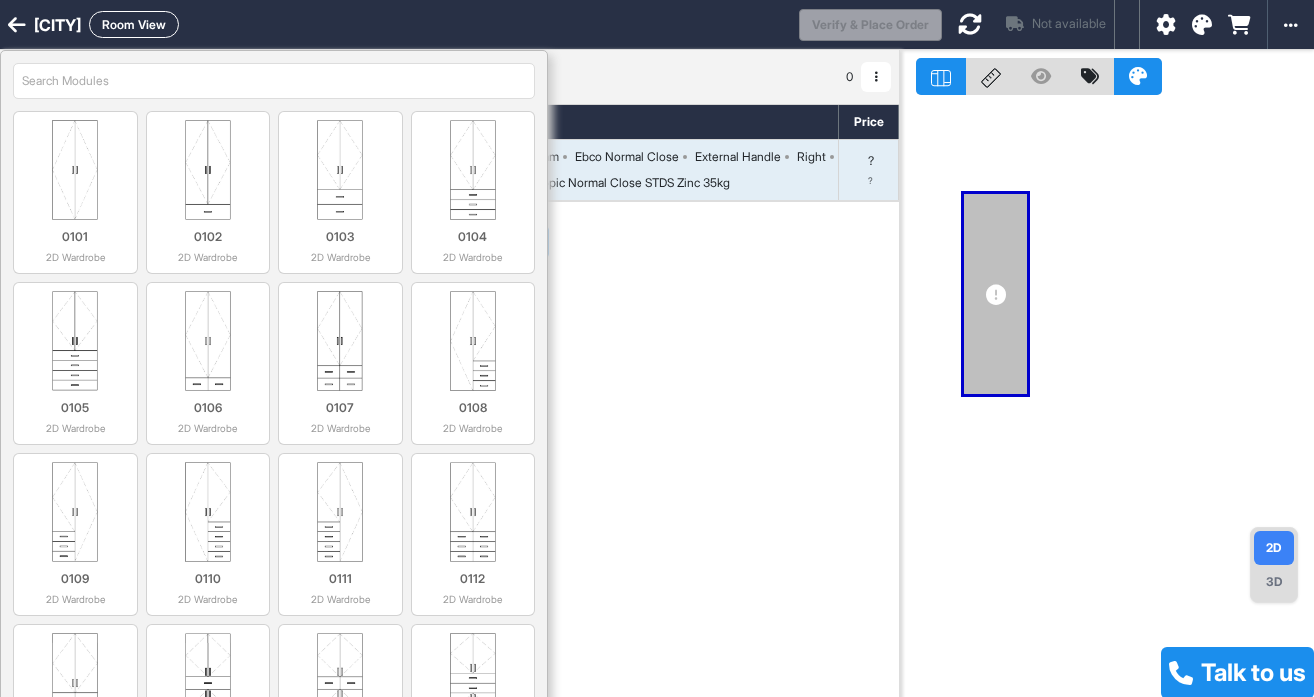 click at bounding box center [274, 81] 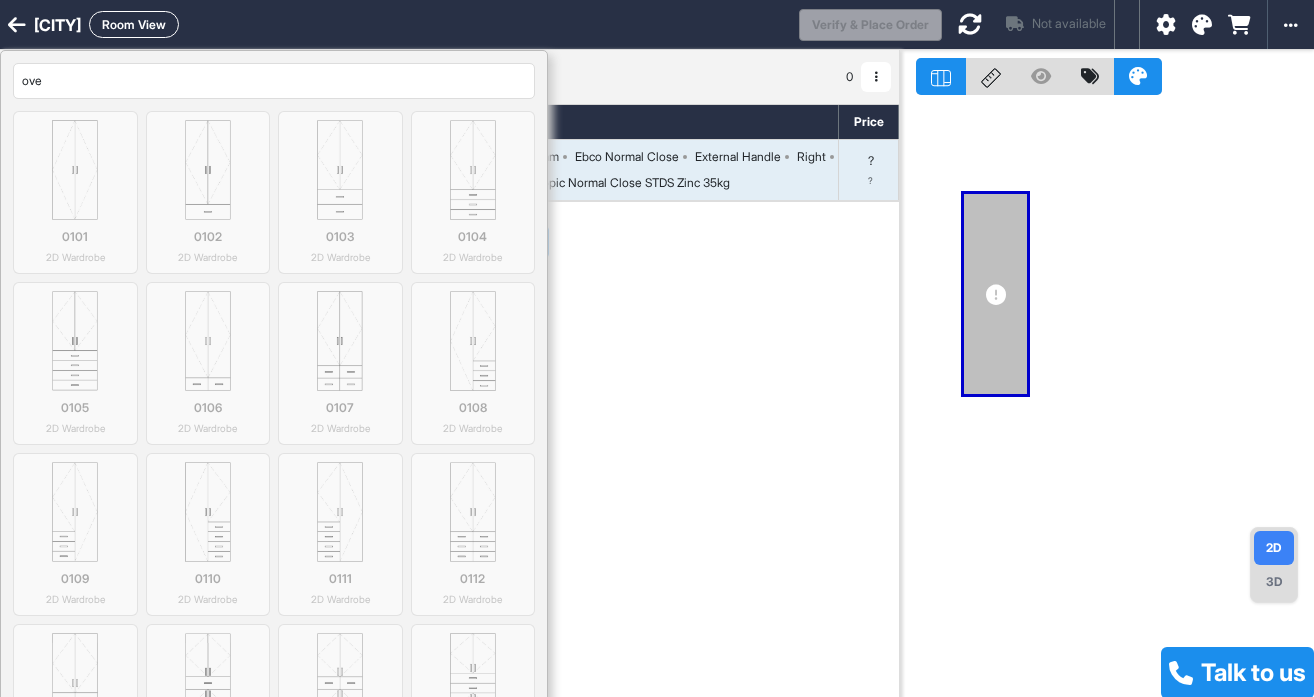 type on "oven" 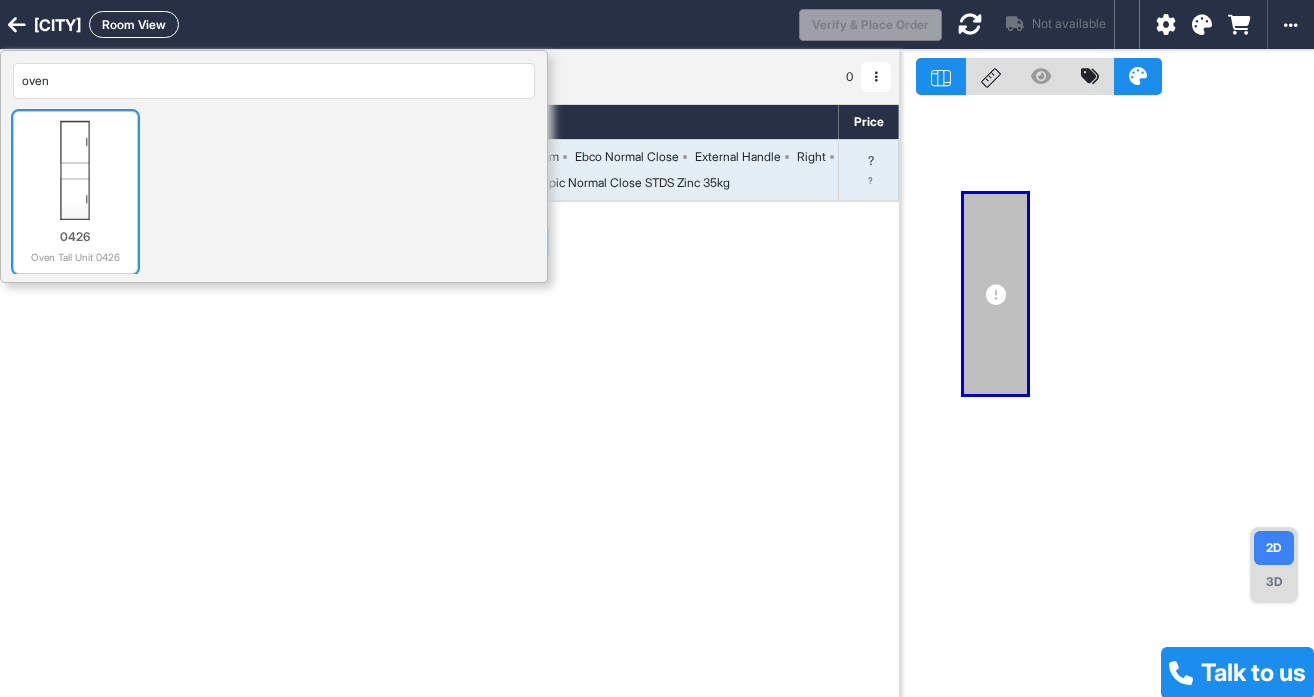 click at bounding box center [75, 170] 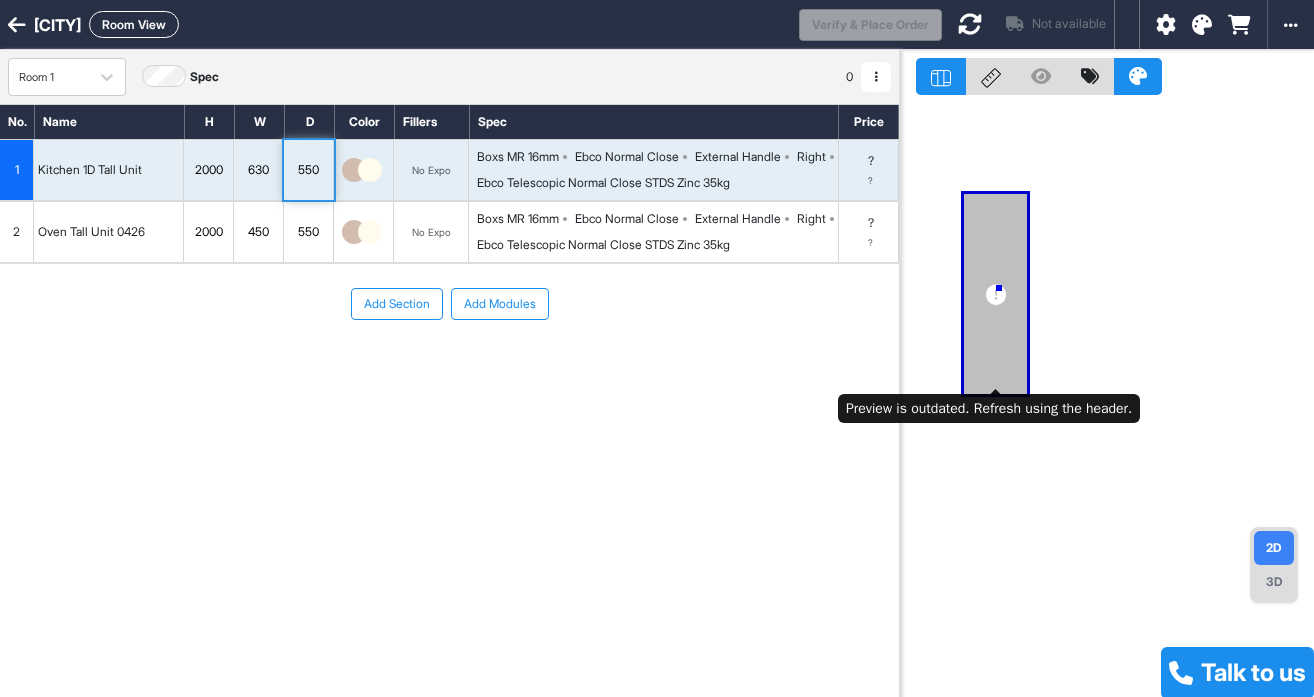 drag, startPoint x: 999, startPoint y: 288, endPoint x: 1185, endPoint y: 288, distance: 186 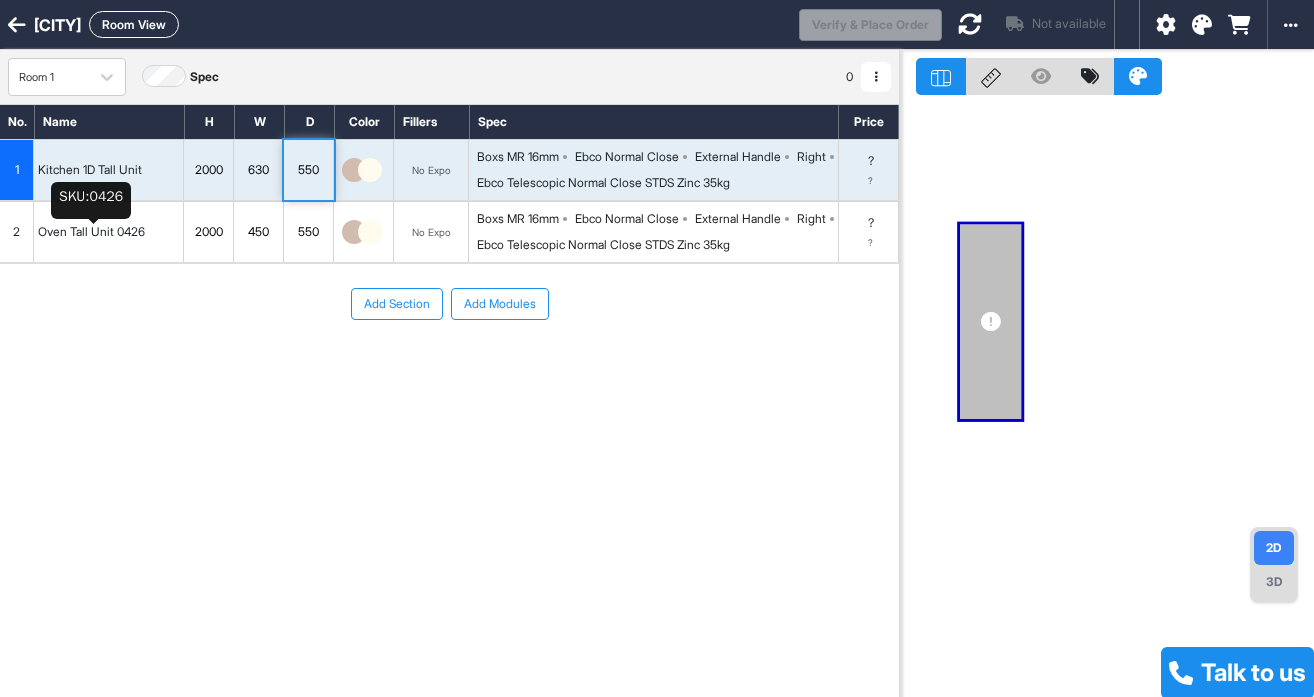 click on "Oven Tall Unit 0426" at bounding box center (91, 232) 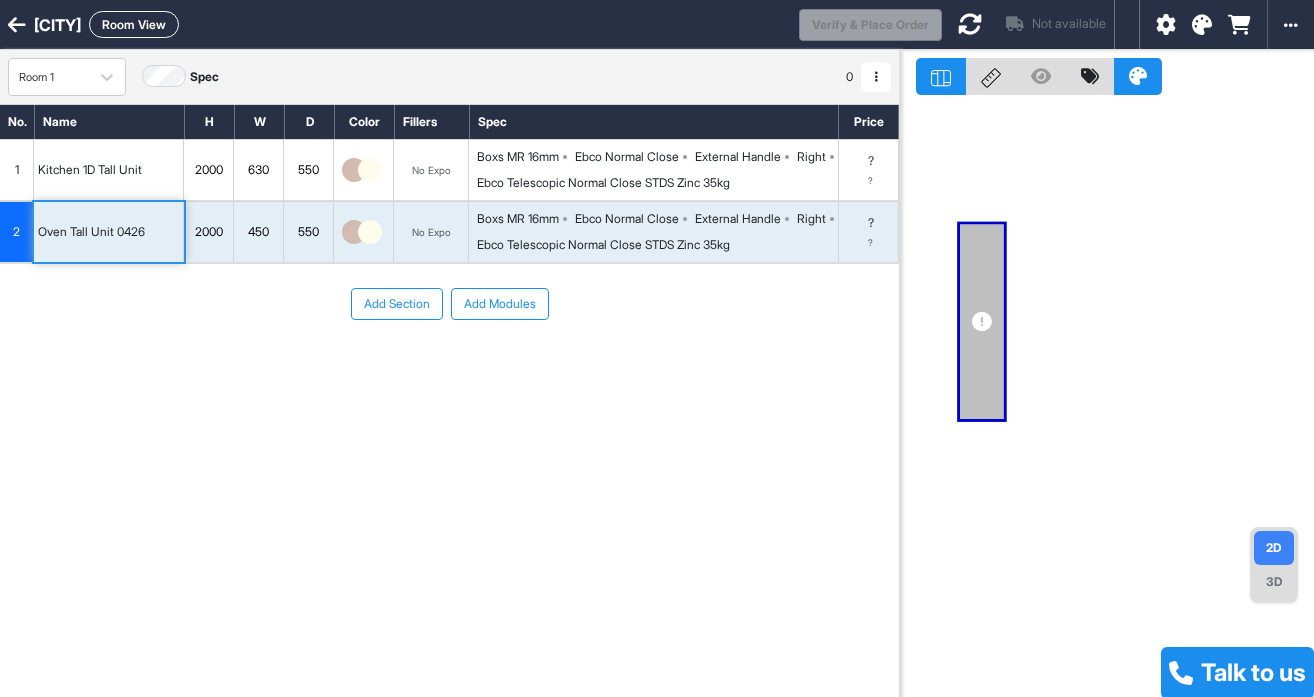 click on "Add Modules" at bounding box center [500, 304] 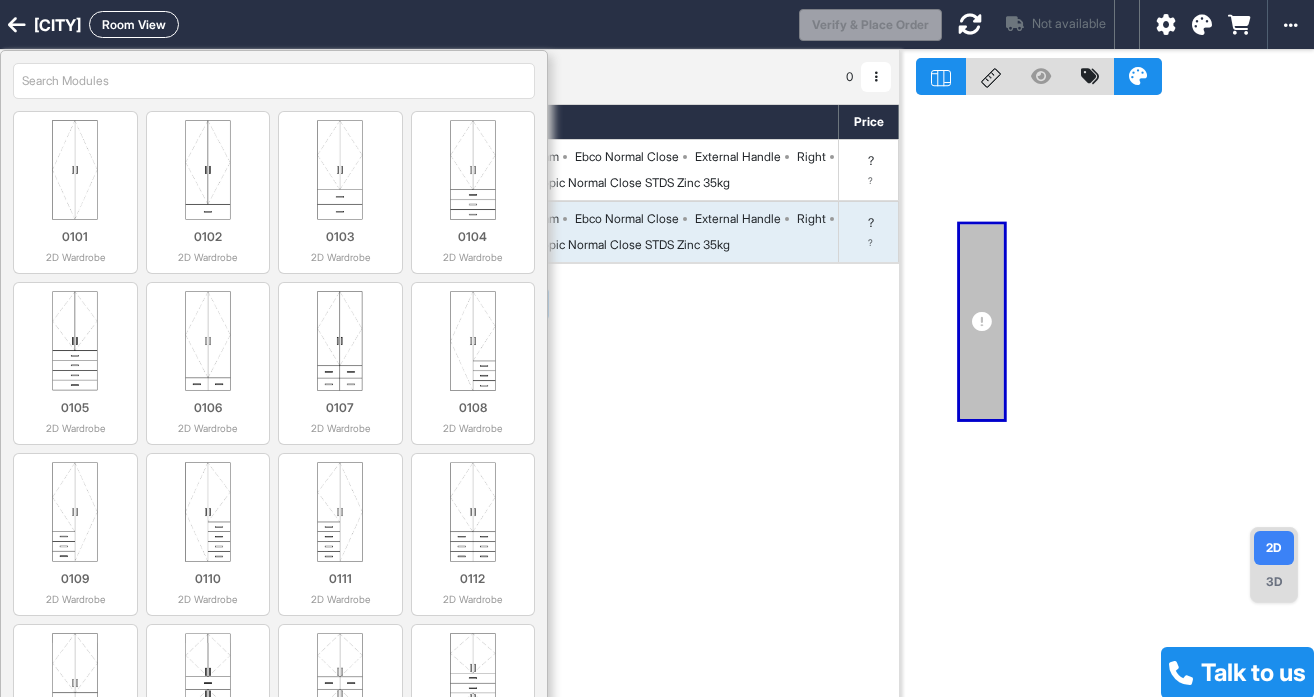 click on "Add Section Add Modules" at bounding box center [449, 364] 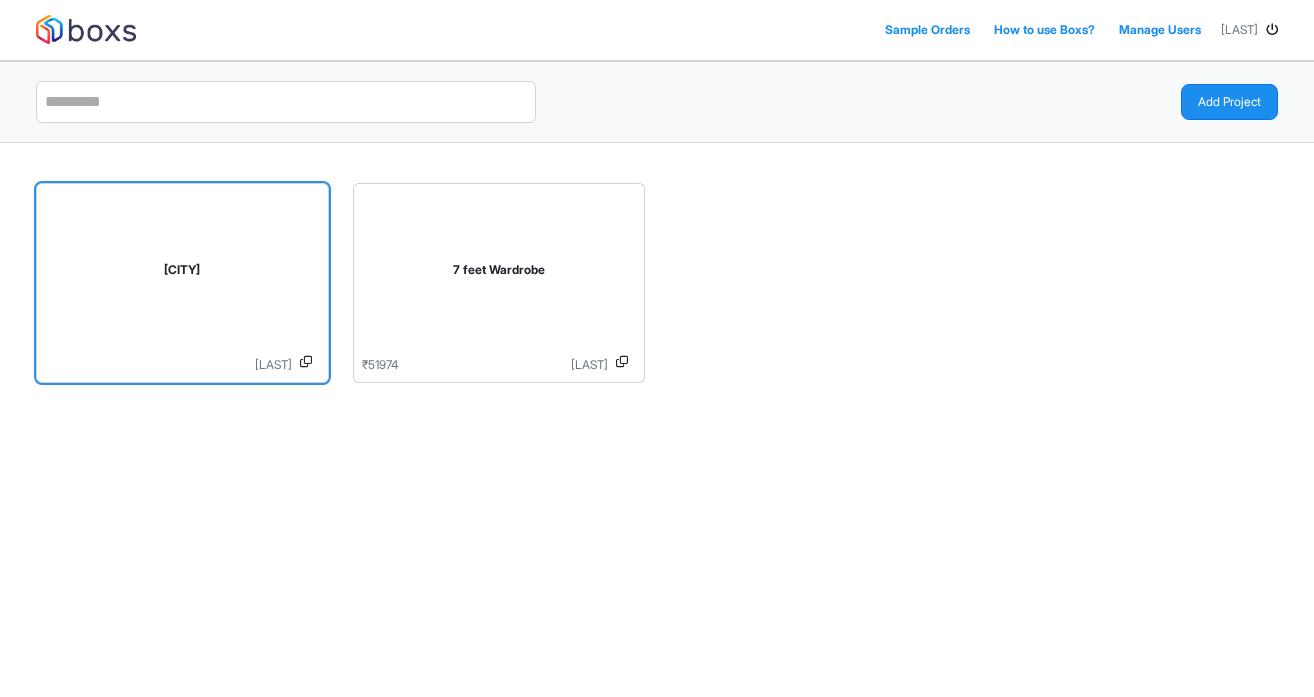 click on "[CITY]" at bounding box center [182, 274] 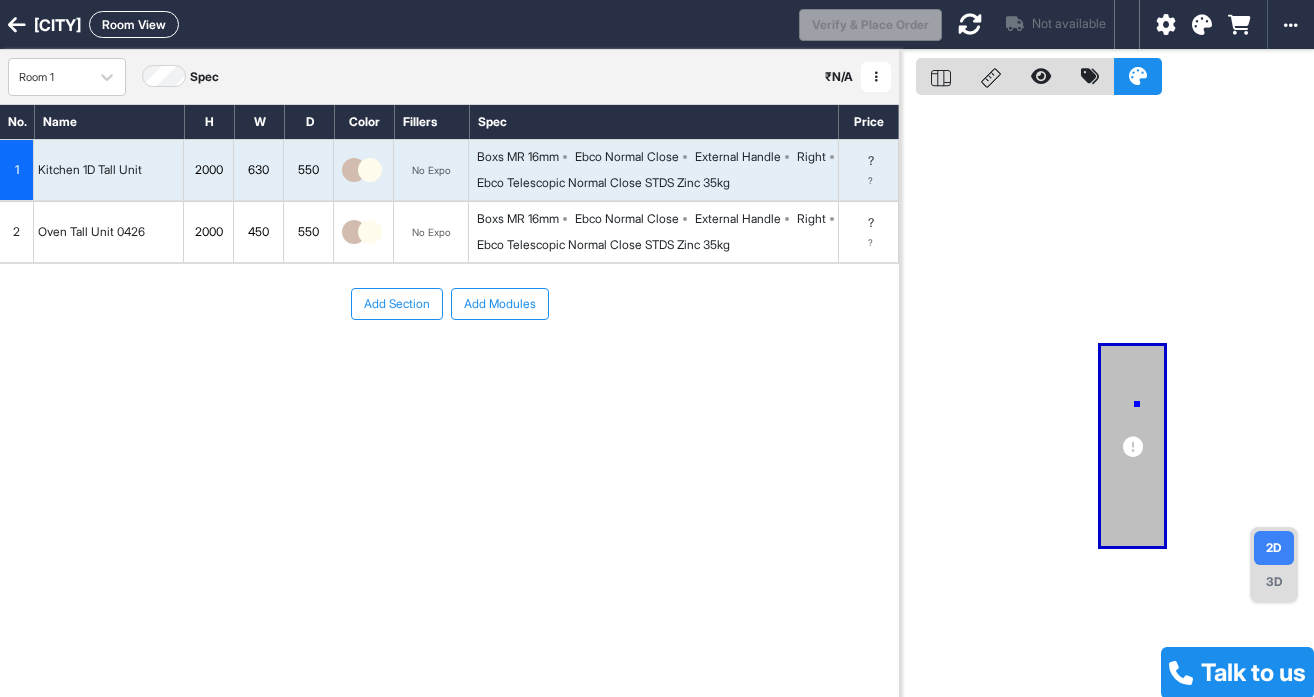 drag, startPoint x: 1137, startPoint y: 404, endPoint x: 1016, endPoint y: 273, distance: 178.33115 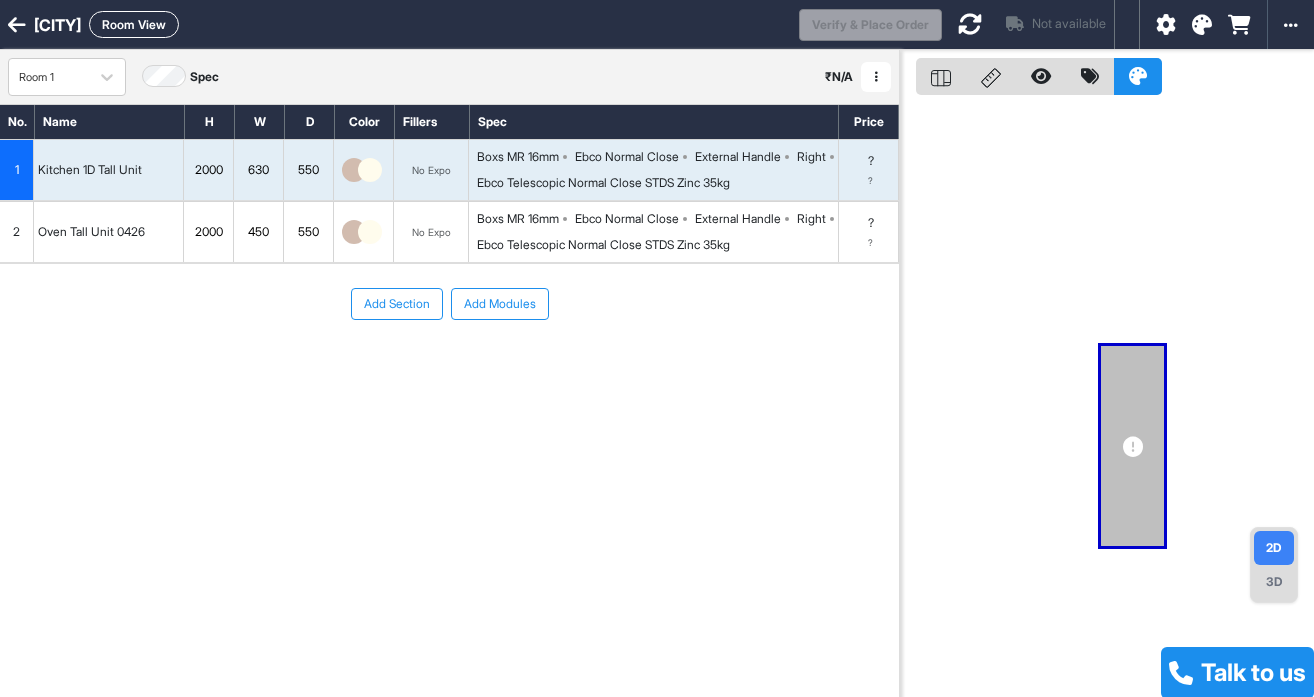 click at bounding box center [1107, 398] 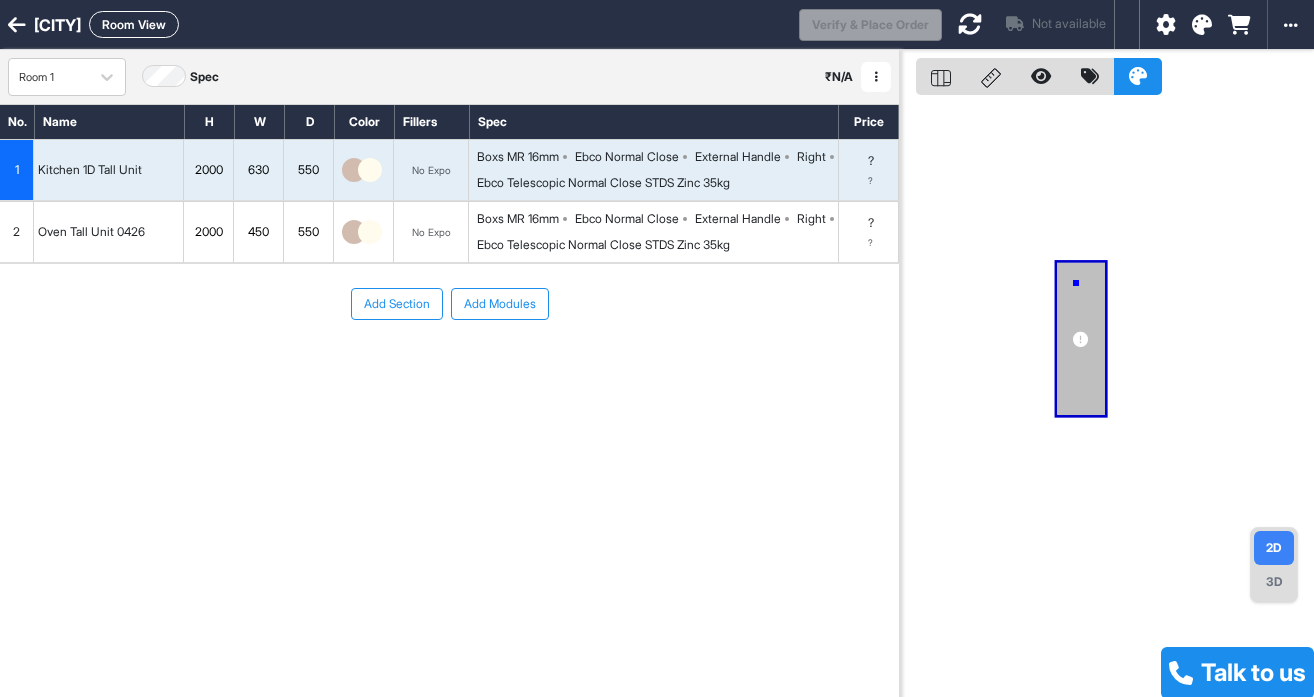 drag, startPoint x: 1076, startPoint y: 283, endPoint x: 960, endPoint y: 167, distance: 164.04877 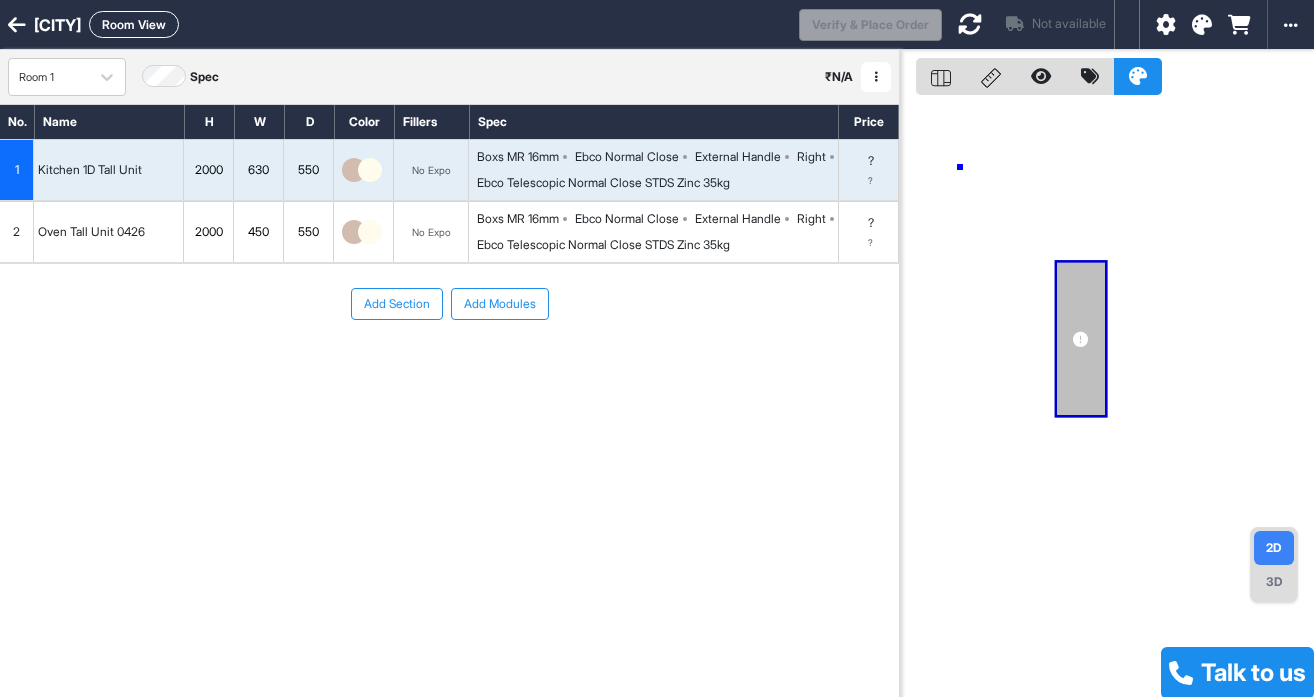 click at bounding box center (1107, 398) 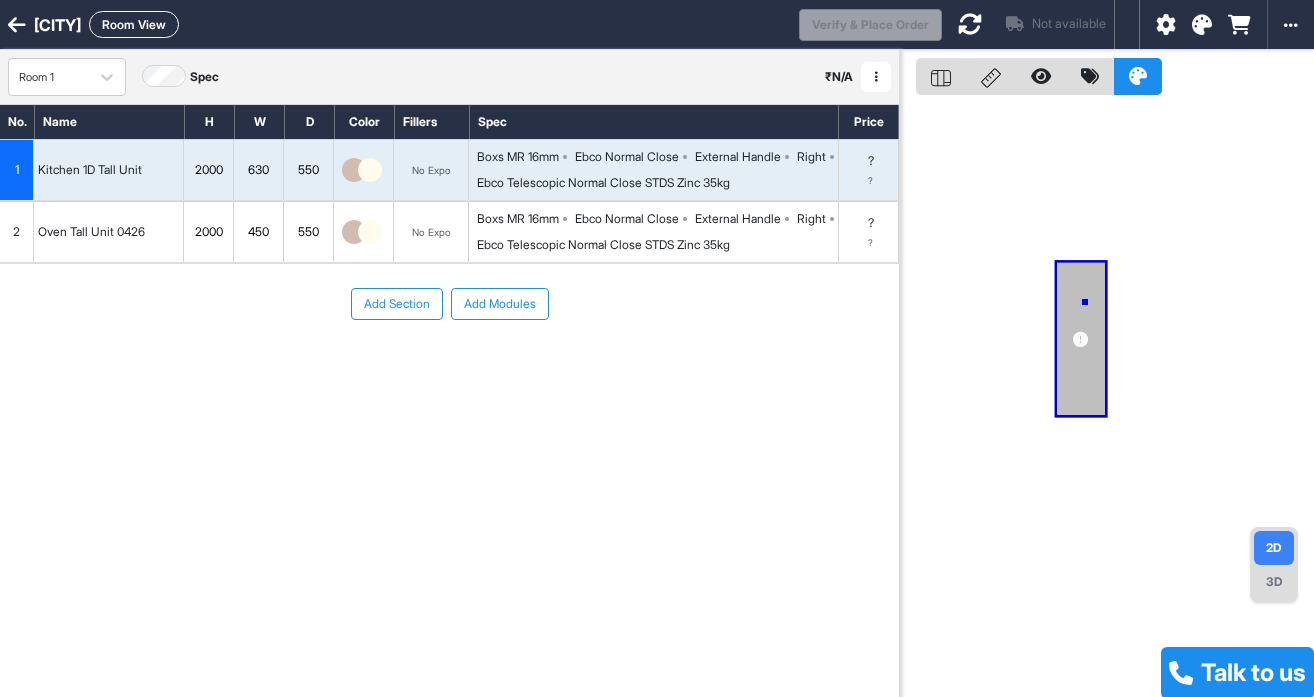 drag, startPoint x: 1085, startPoint y: 302, endPoint x: 978, endPoint y: 205, distance: 144.42299 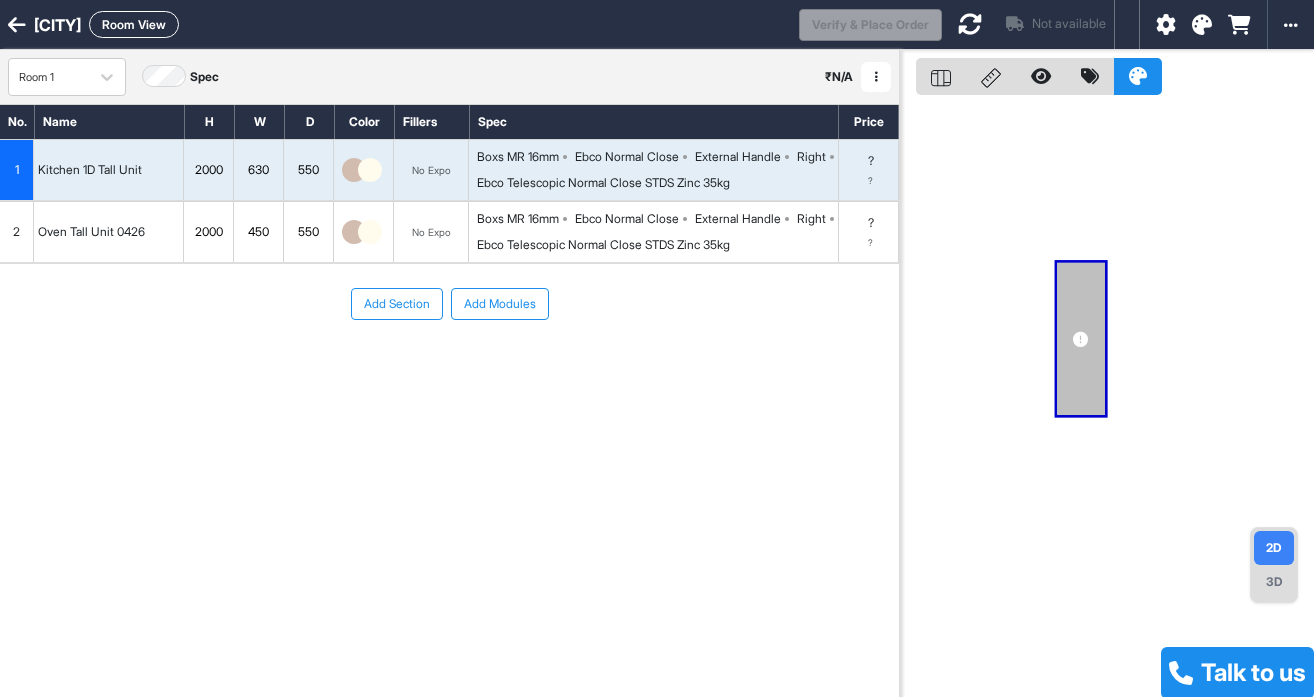 click at bounding box center (1107, 398) 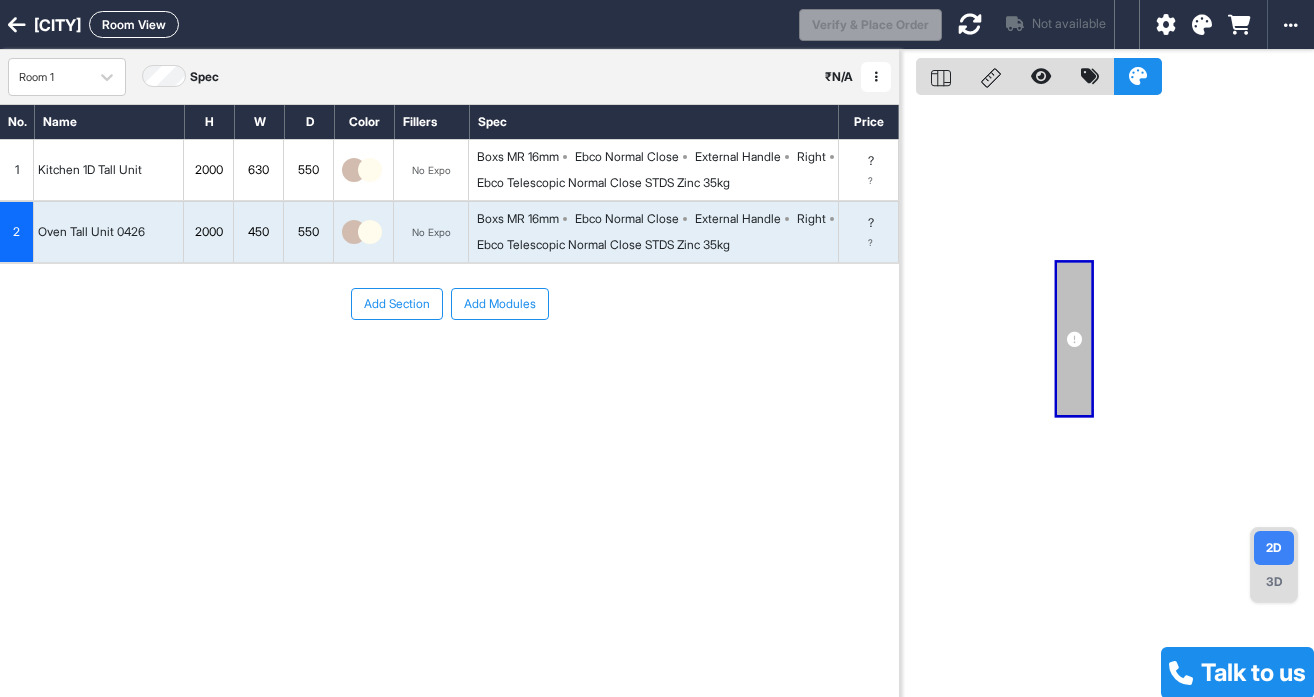 click on "Ebco Telescopic Normal Close STDS Zinc 35kg" at bounding box center (603, 245) 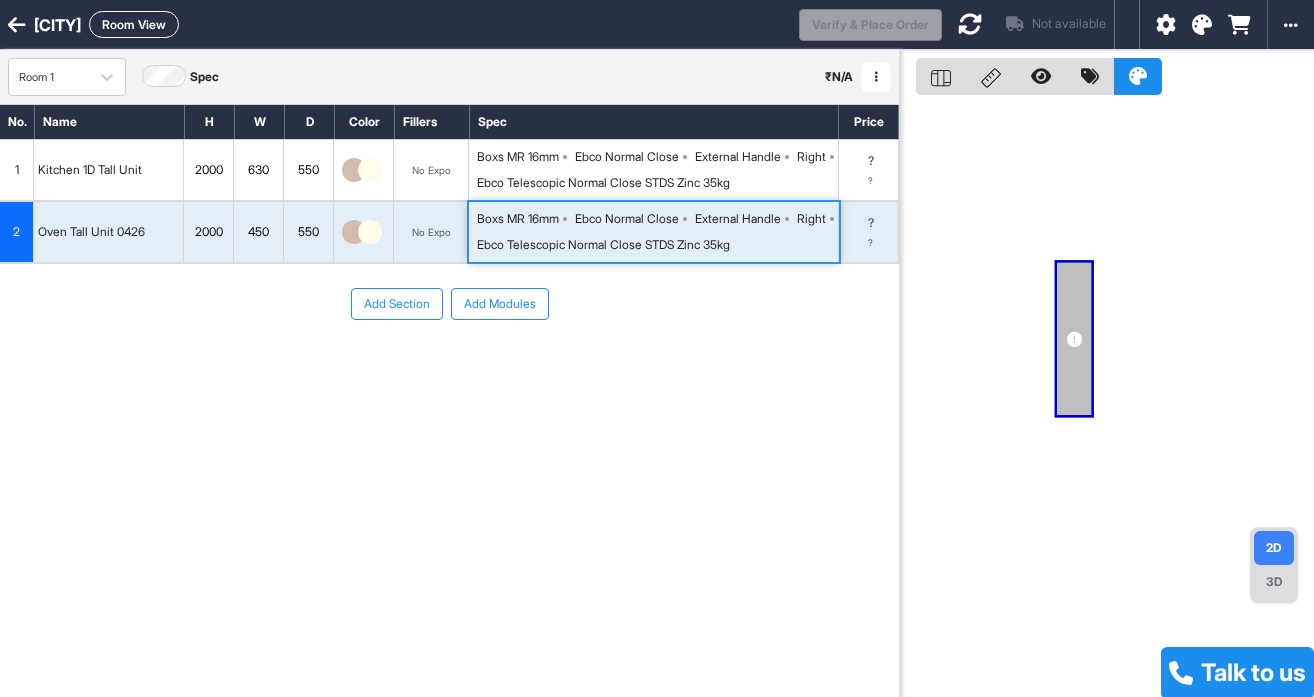 click on "No Expo" at bounding box center [431, 232] 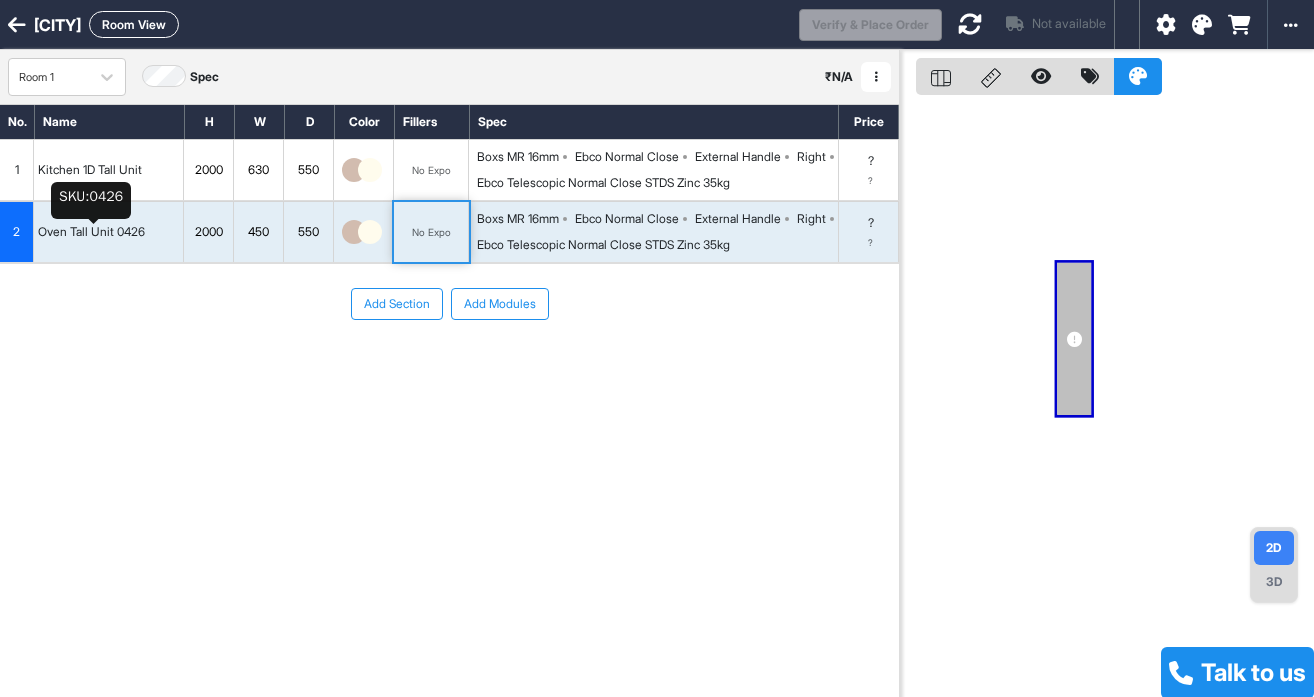 click on "Oven Tall Unit 0426" at bounding box center [91, 232] 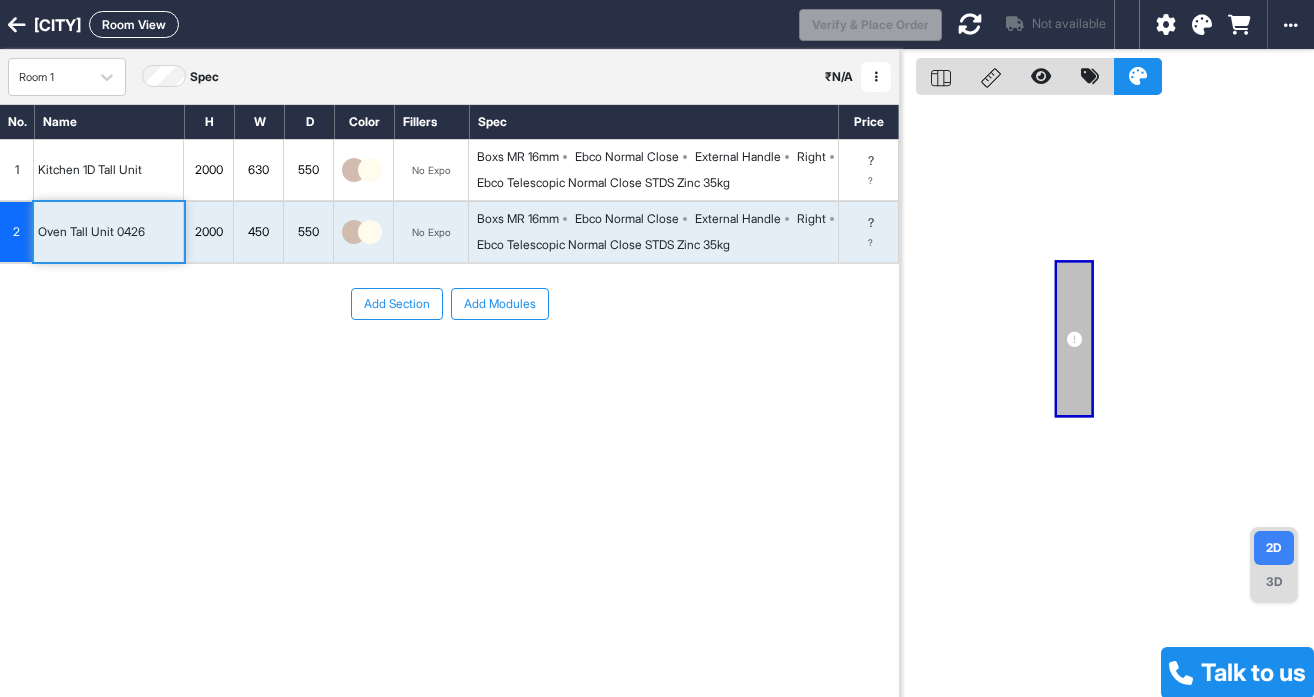 click on "Add Section Add Modules" at bounding box center [449, 364] 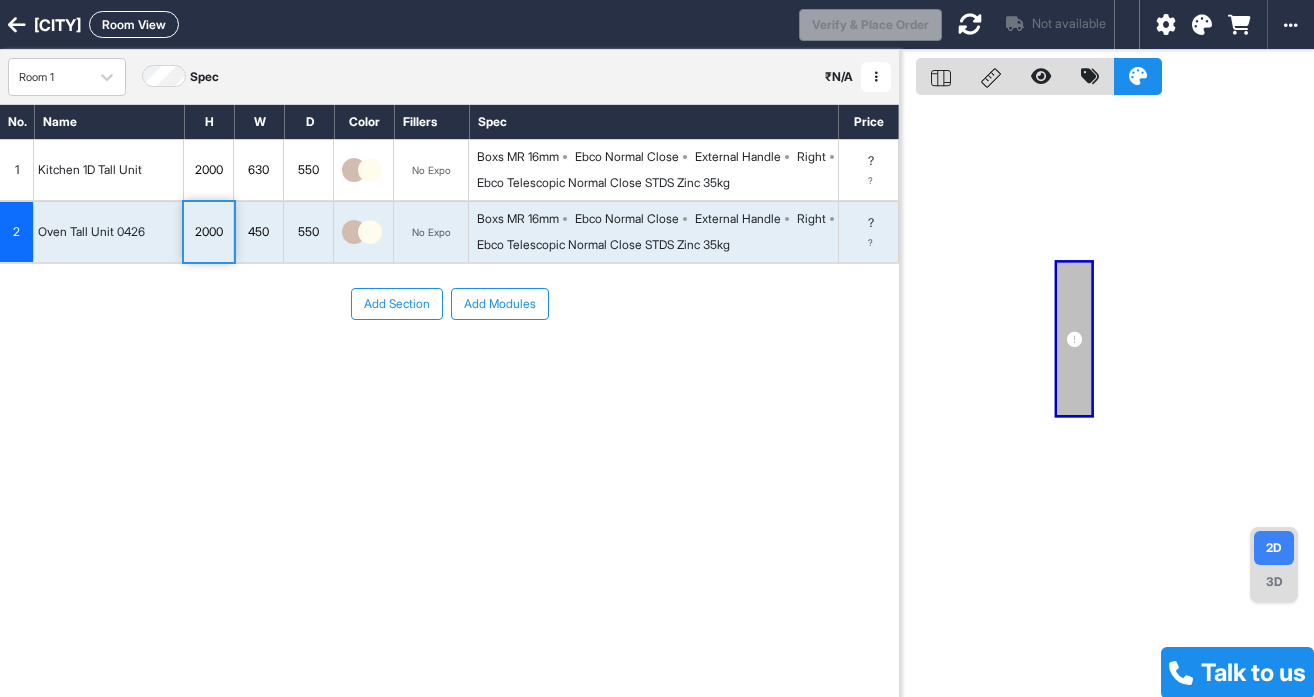 click on "450" at bounding box center (259, 232) 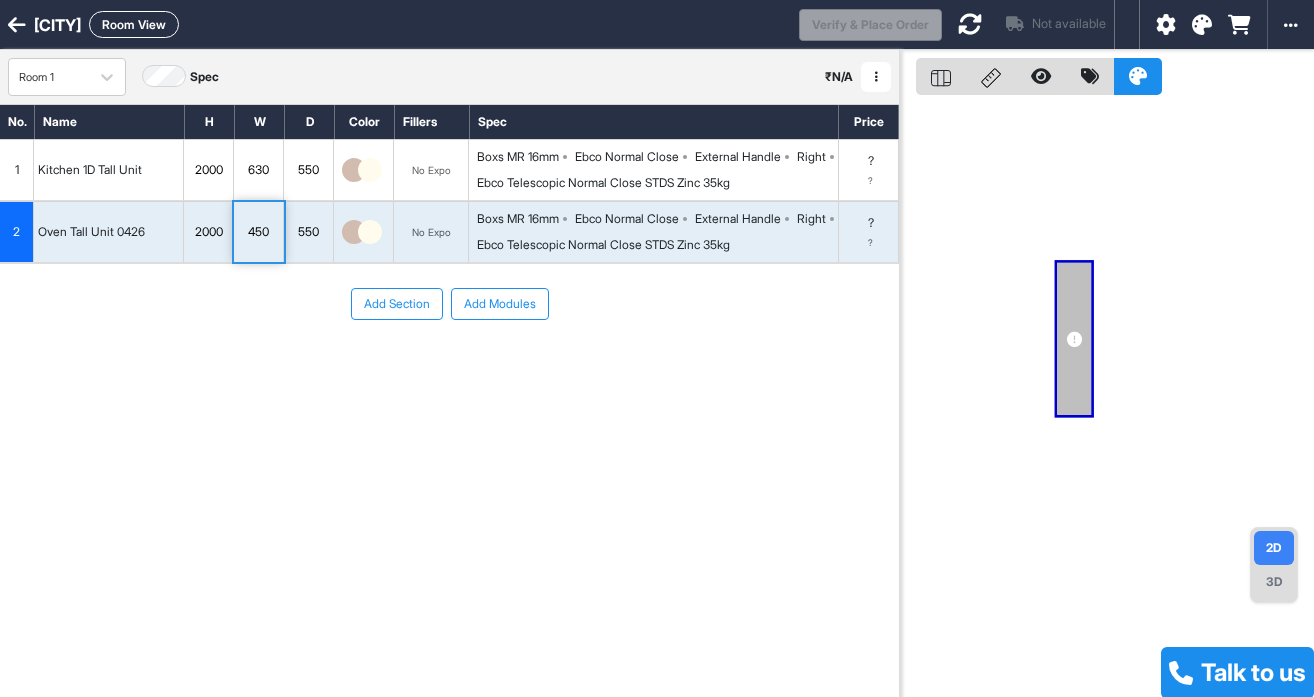 click on "550" at bounding box center (309, 232) 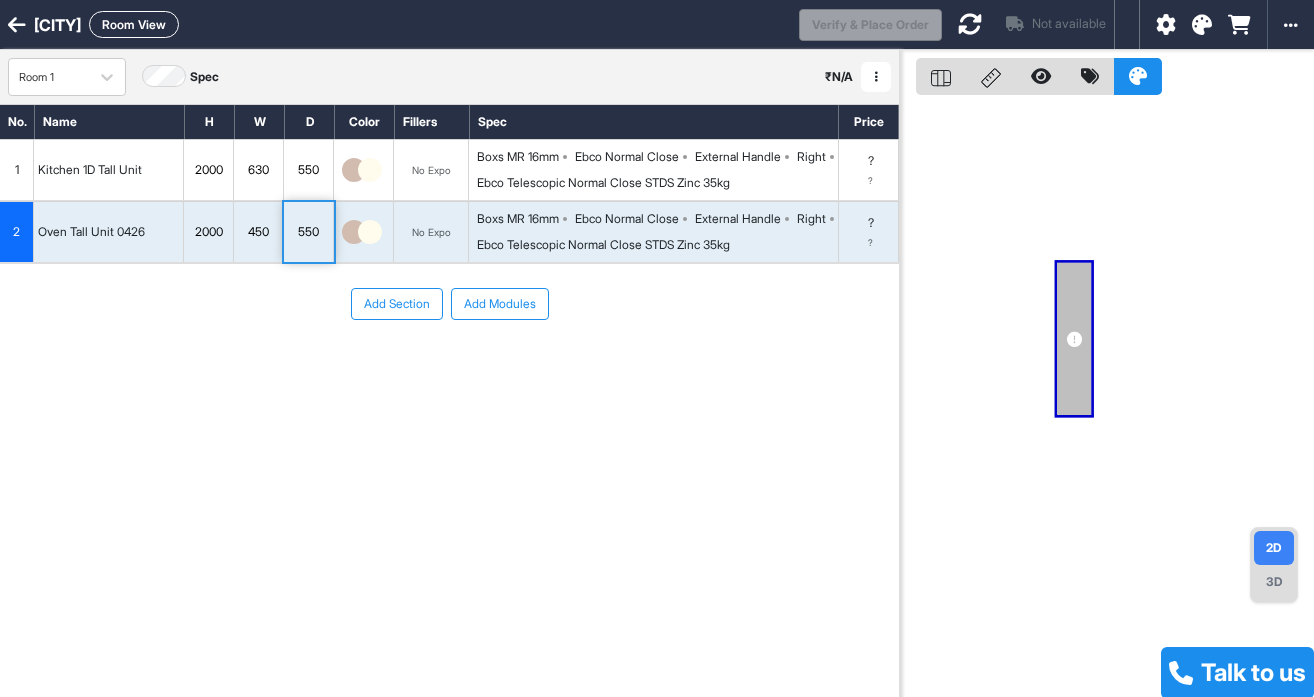 click on "2" at bounding box center [17, 232] 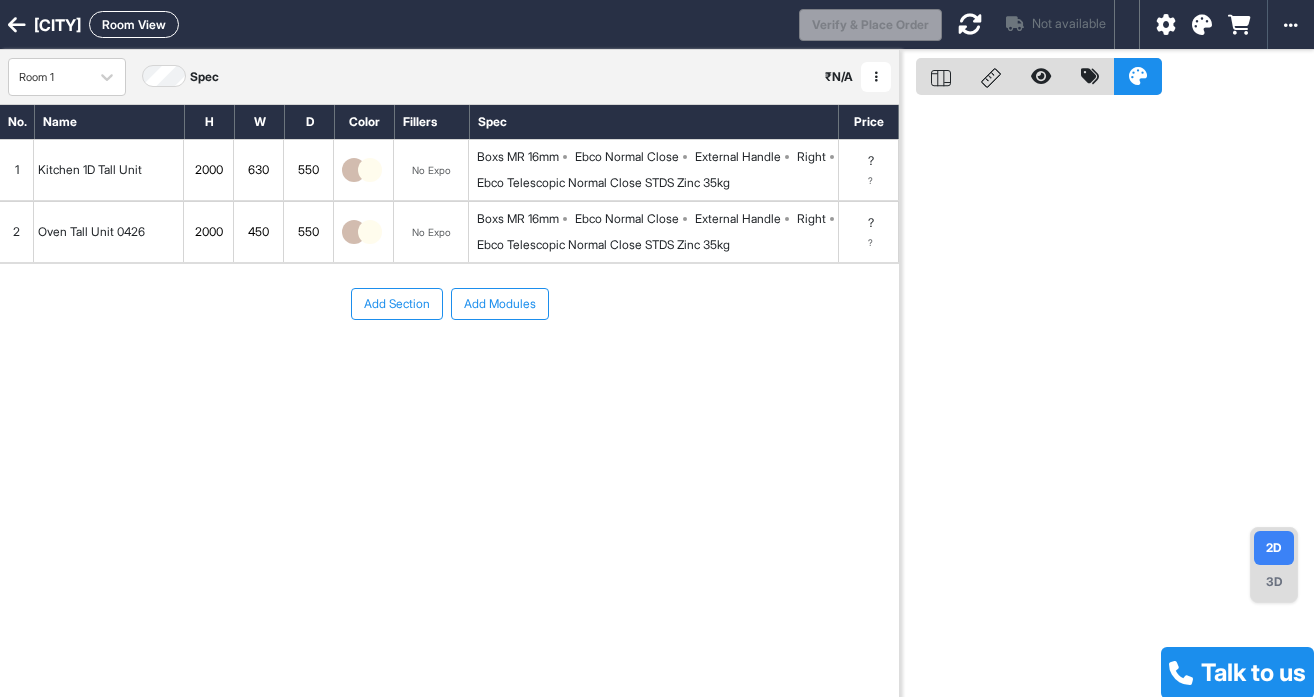 click on "2" at bounding box center [17, 232] 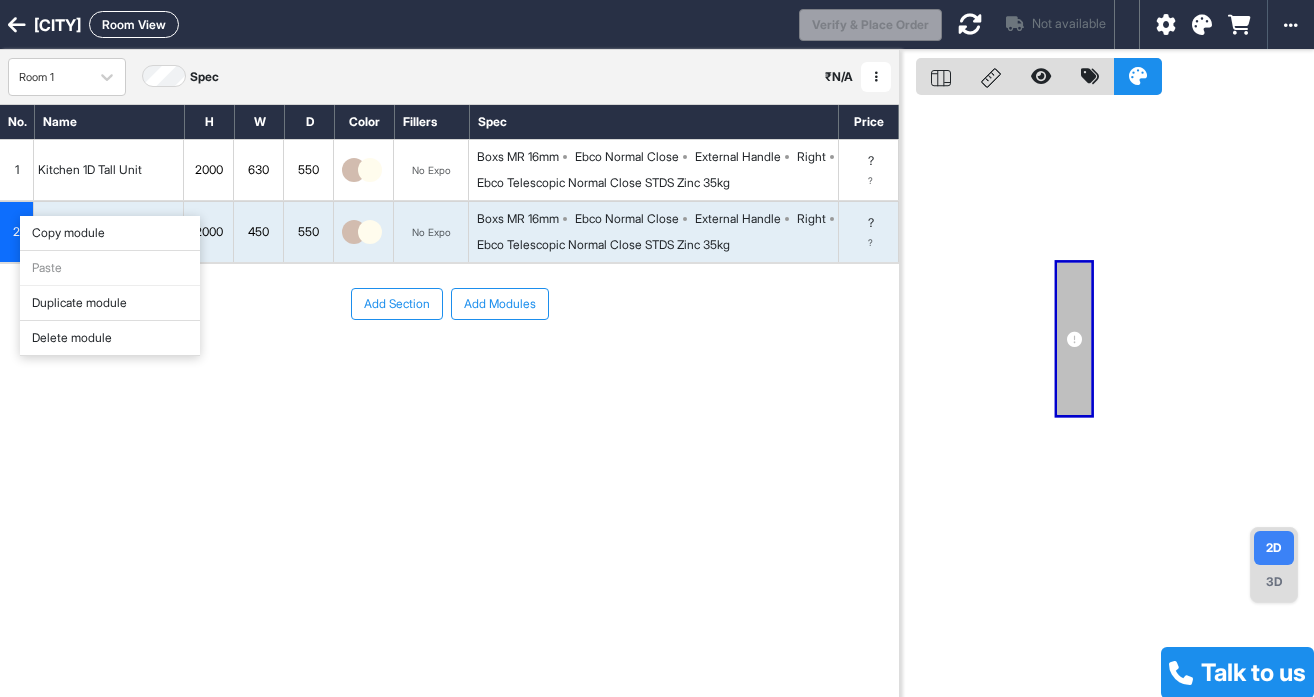 click on "Delete module" at bounding box center (110, 338) 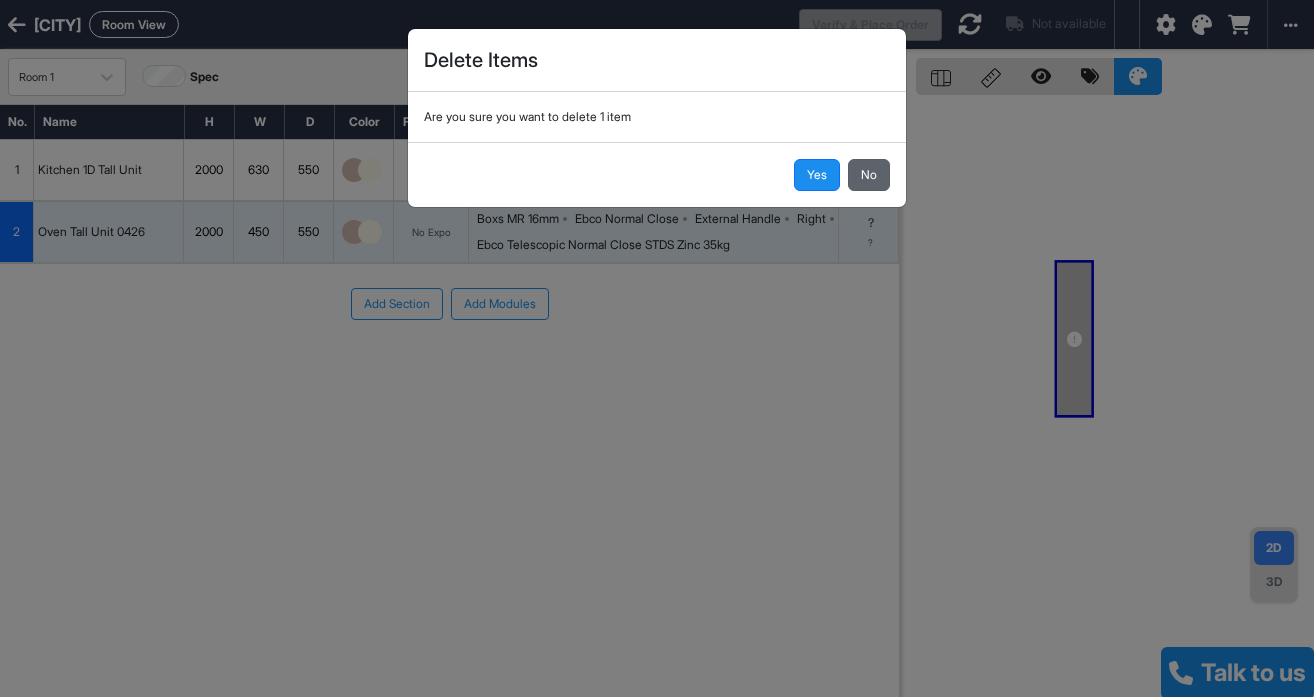 click on "No" at bounding box center [869, 175] 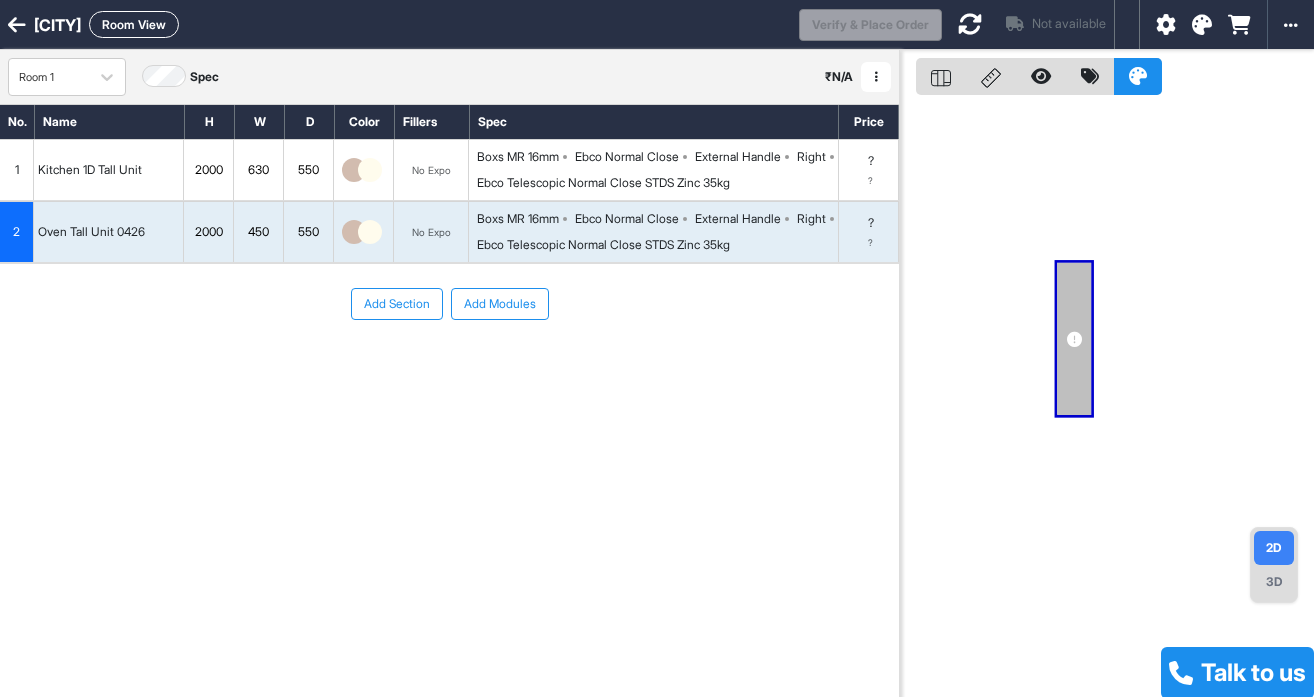 click on "Add Section Add Modules" at bounding box center [449, 364] 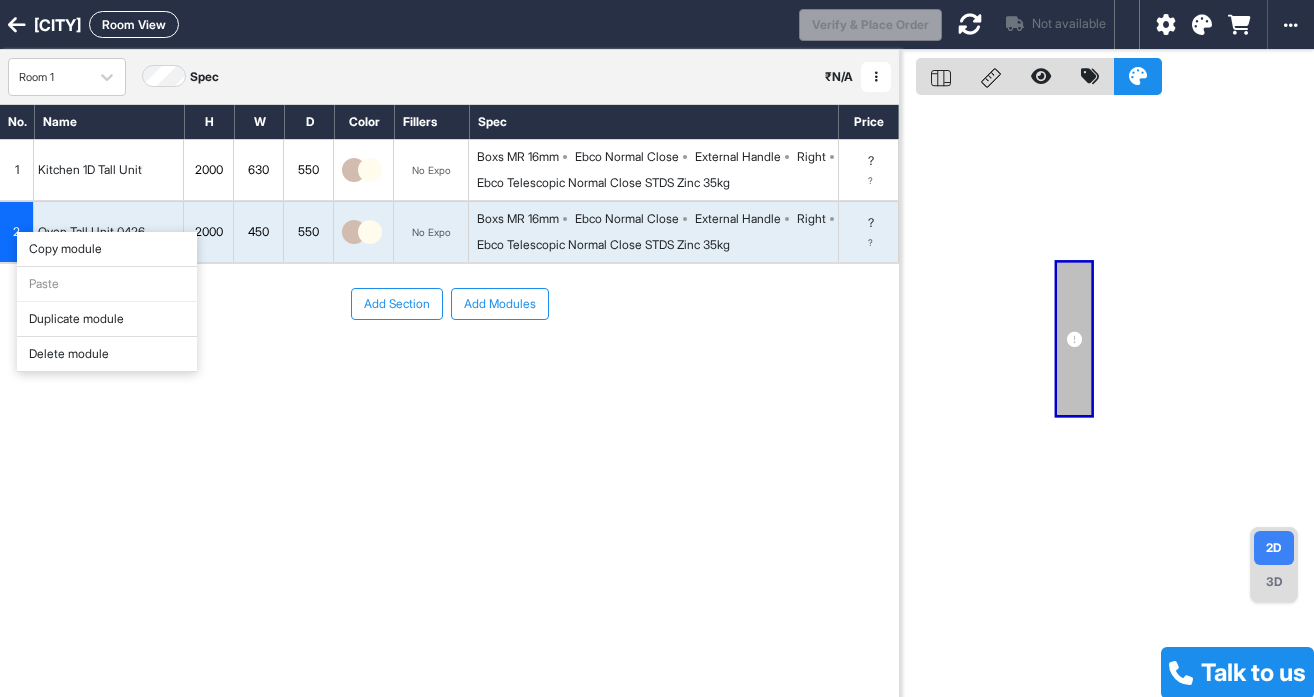 click on "Delete module" at bounding box center [107, 354] 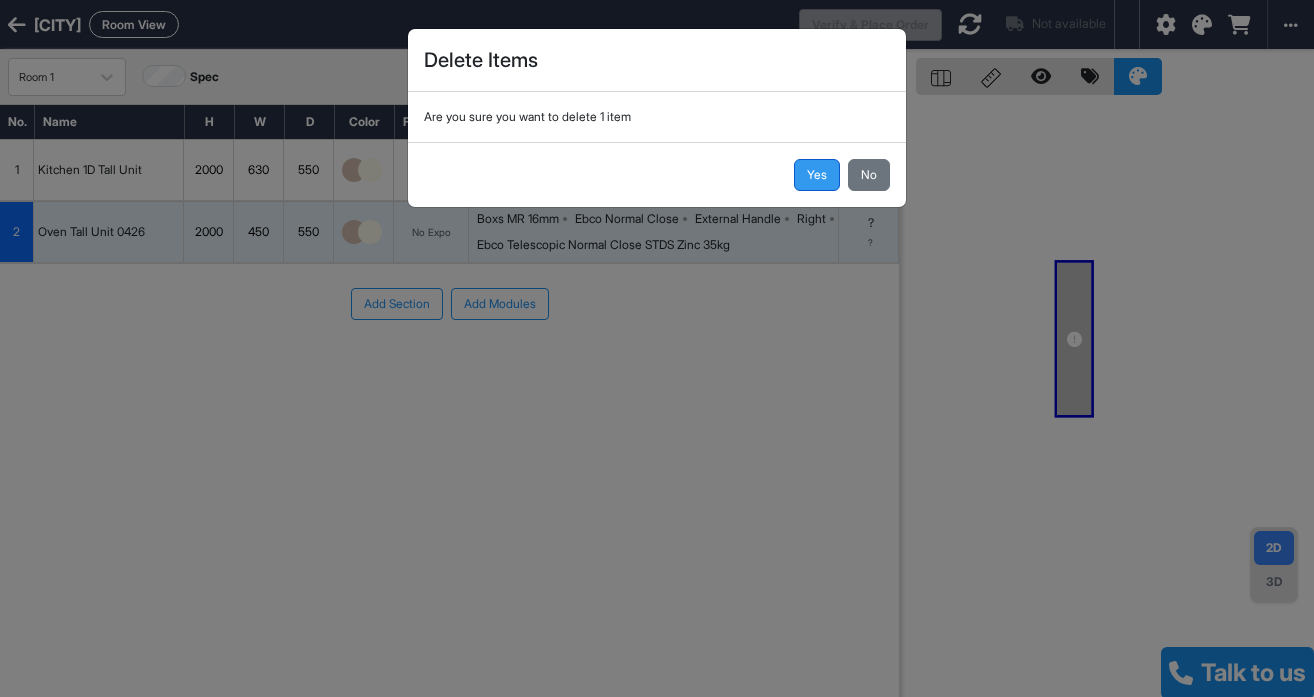 click on "Yes" at bounding box center (817, 175) 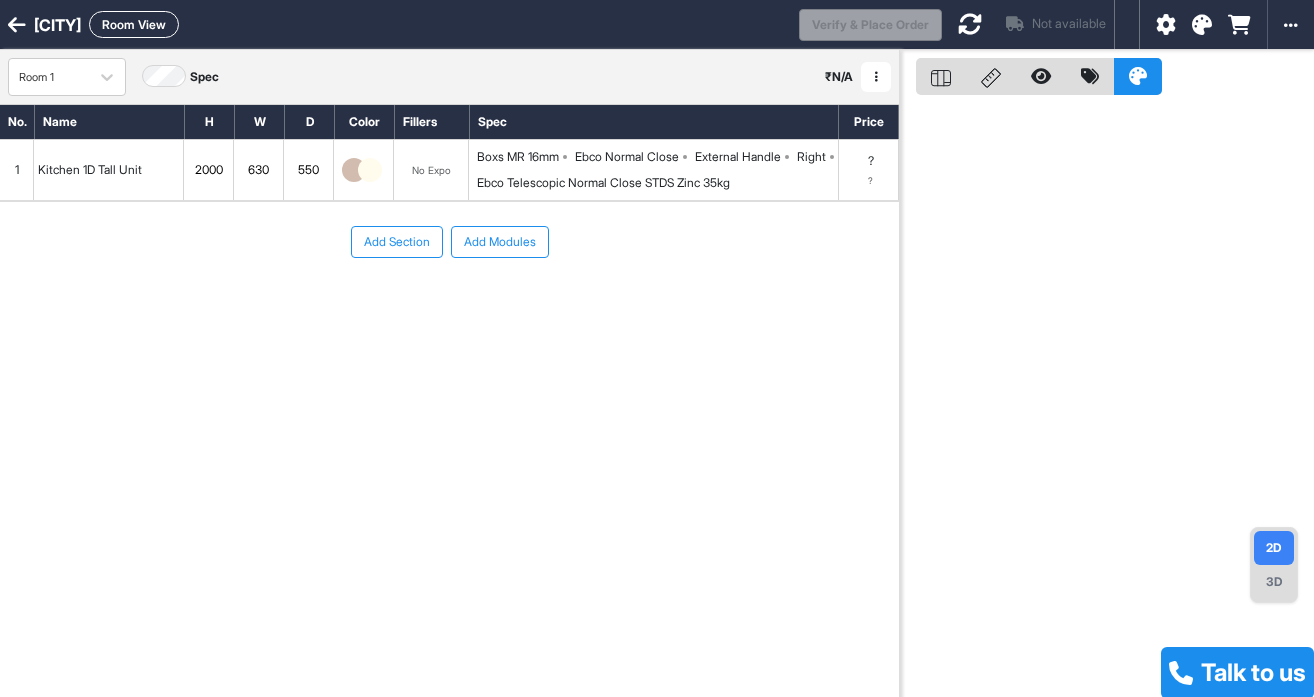 click on "Add Section Add Modules" at bounding box center (449, 302) 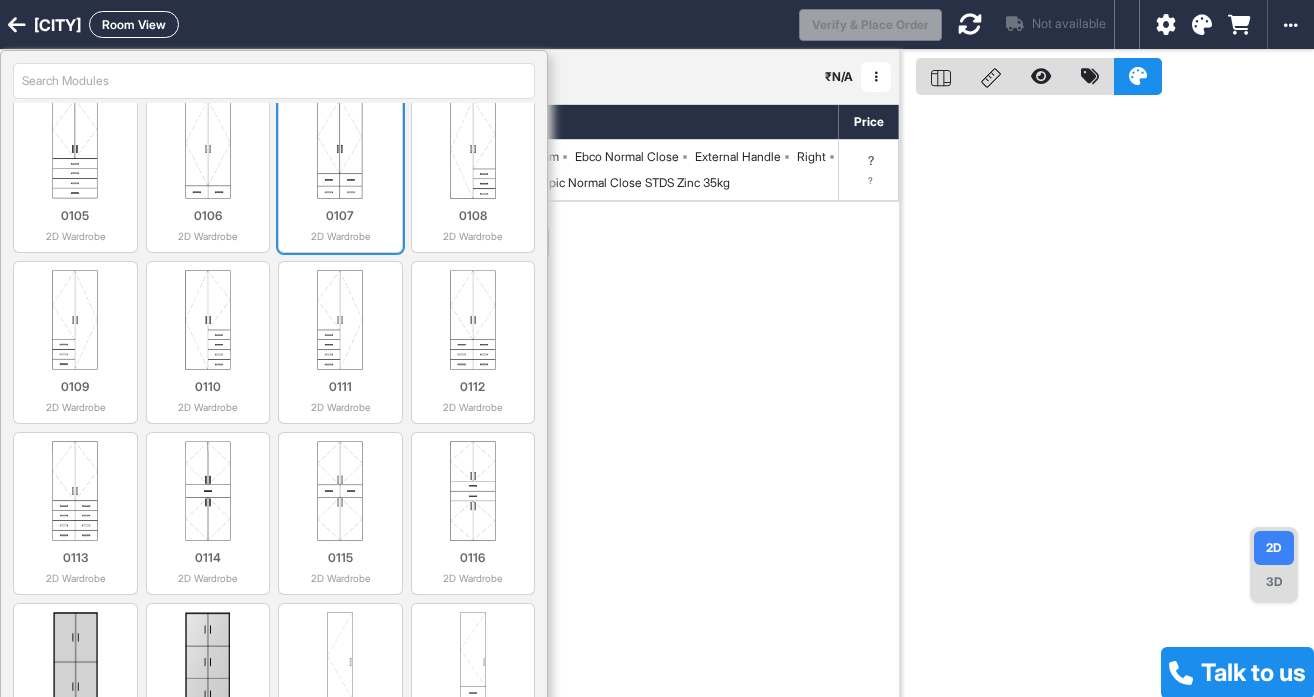 scroll, scrollTop: 0, scrollLeft: 0, axis: both 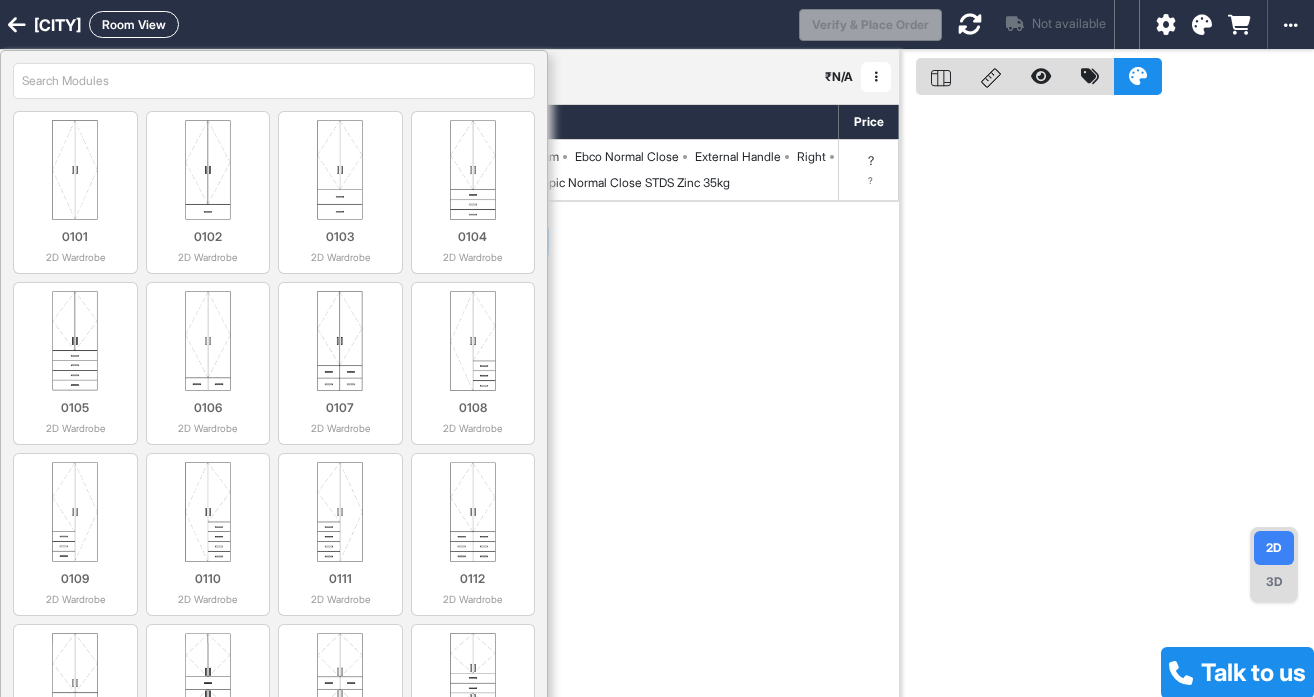 click at bounding box center (274, 81) 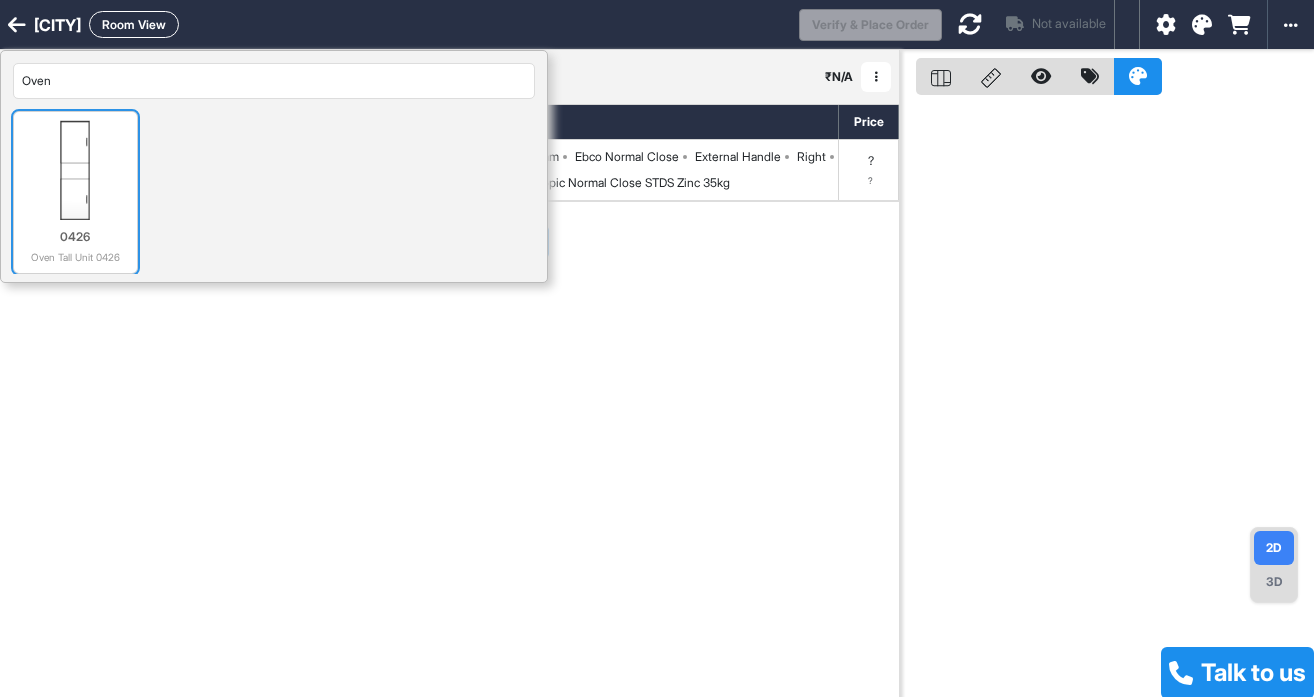 type on "Oven" 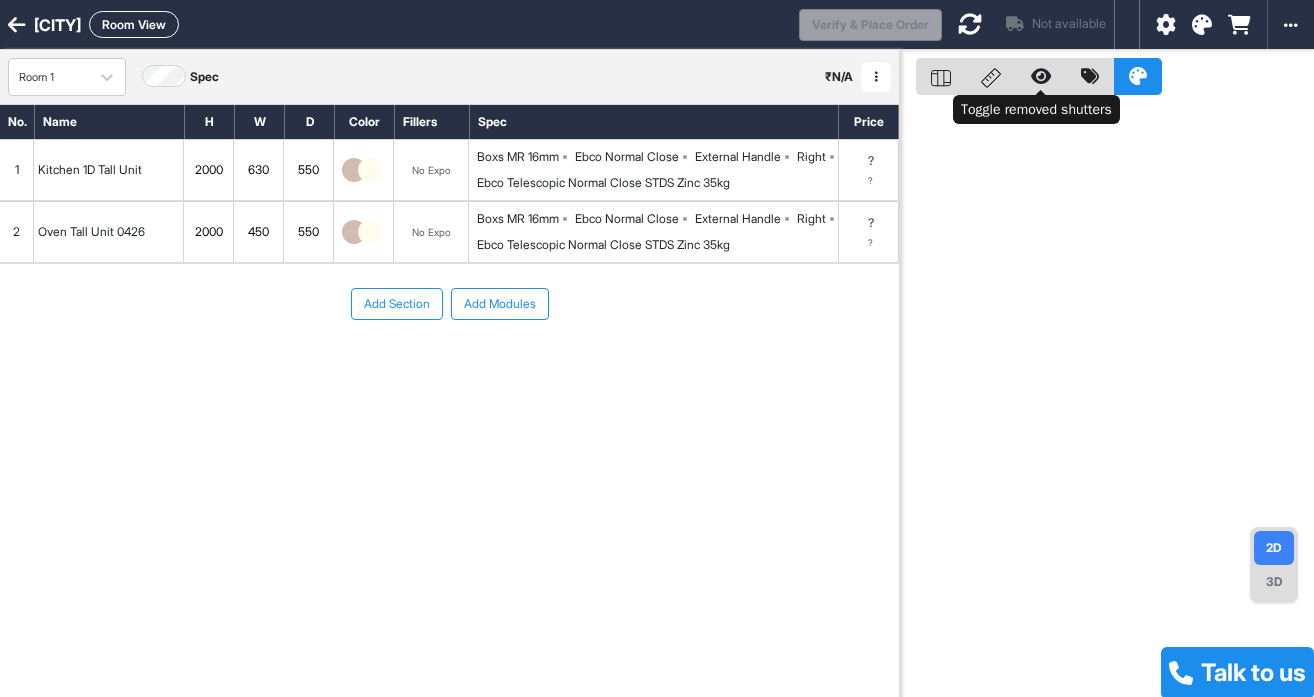 click at bounding box center (1041, 76) 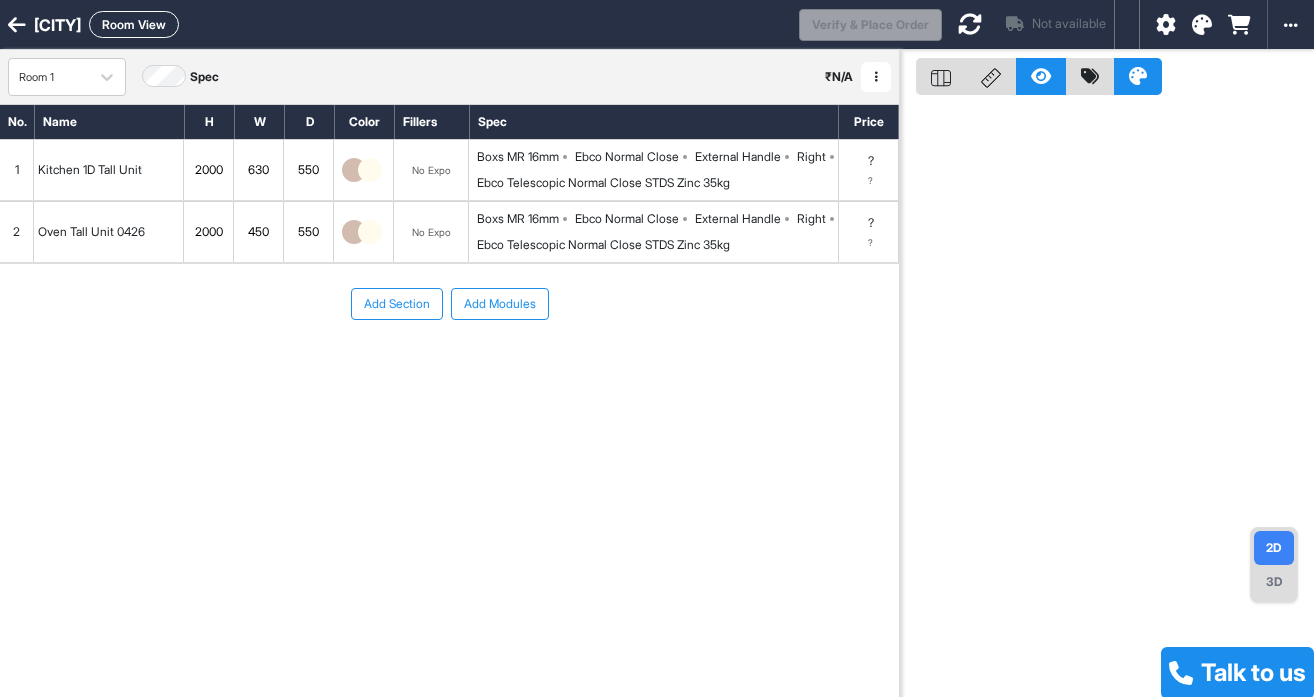 click 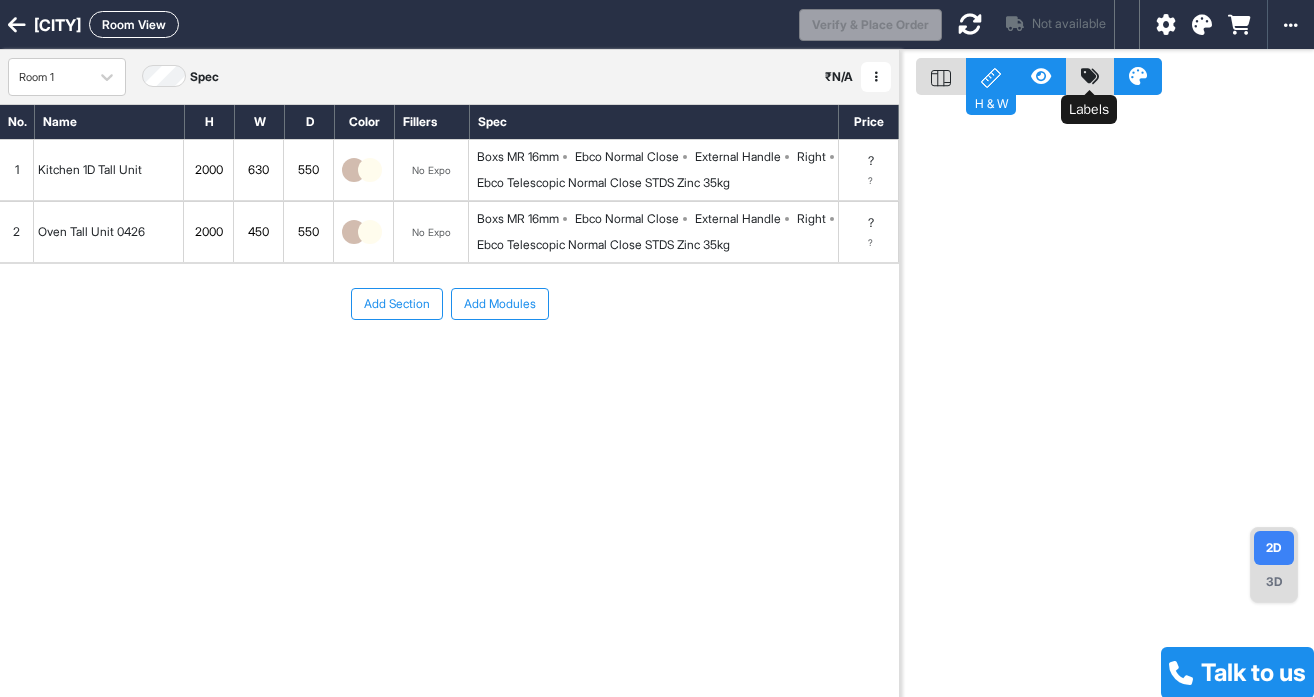 click at bounding box center (1090, 76) 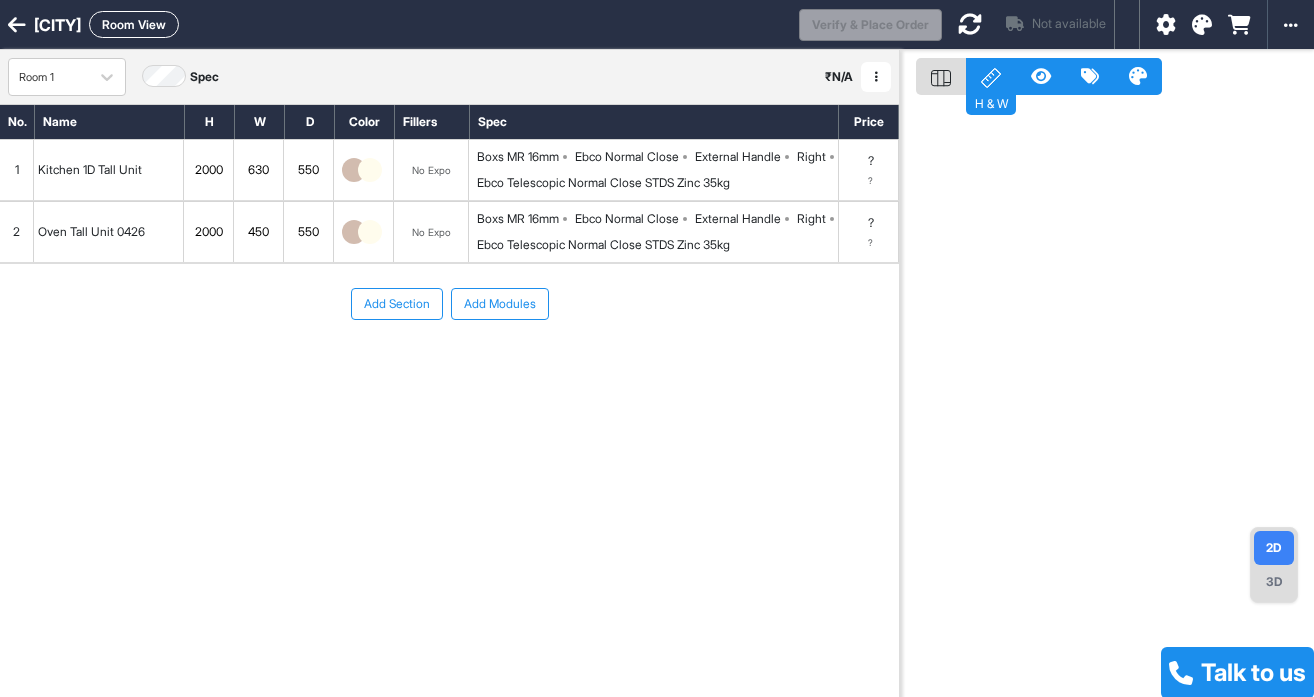 click at bounding box center [1138, 76] 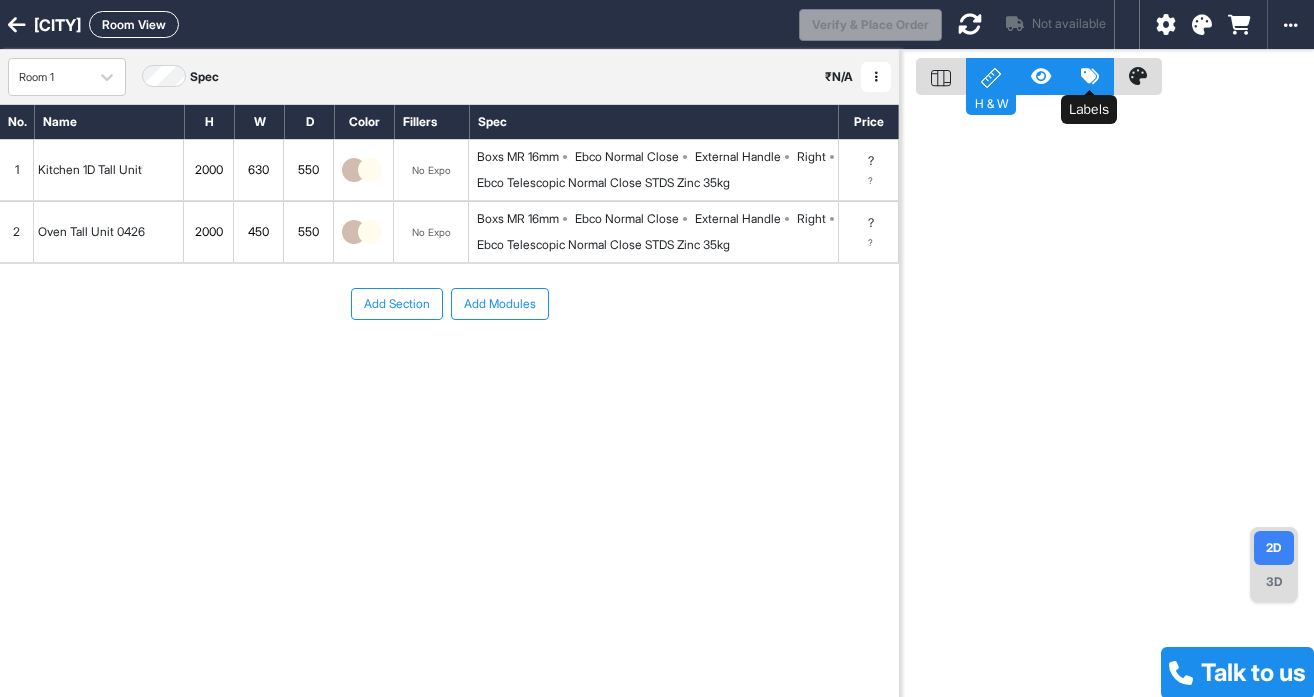 click at bounding box center [1090, 76] 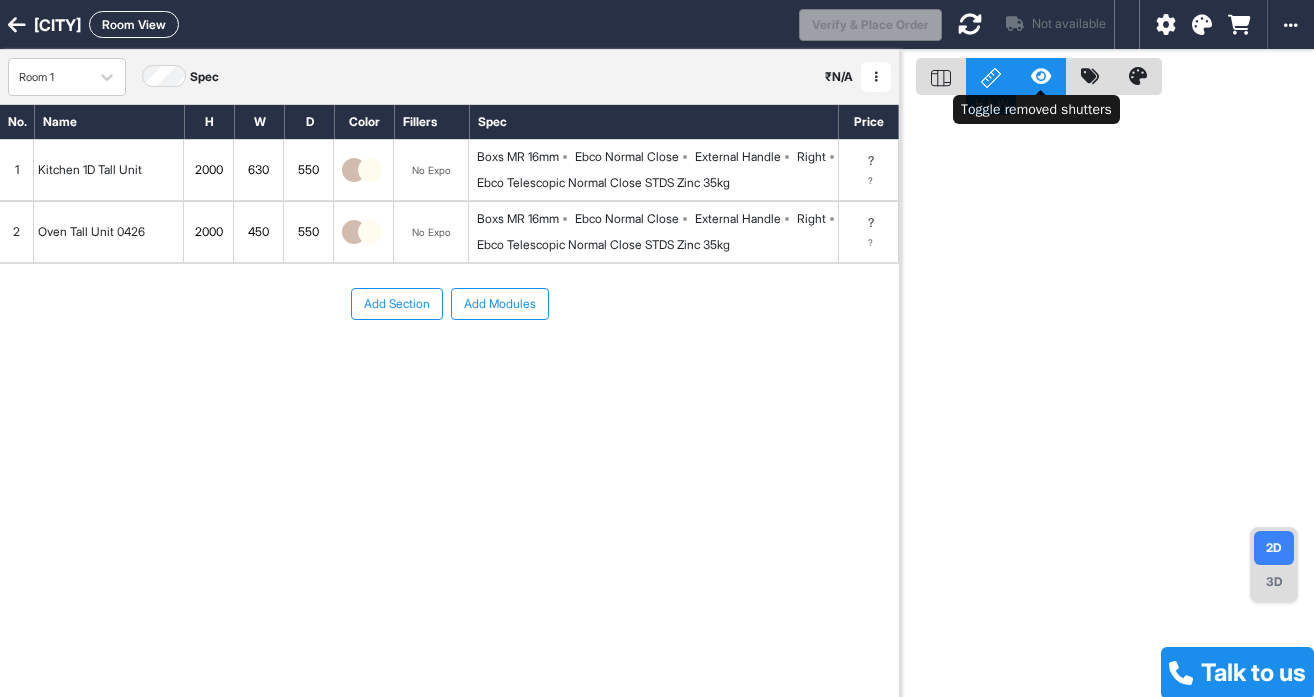click at bounding box center (1041, 76) 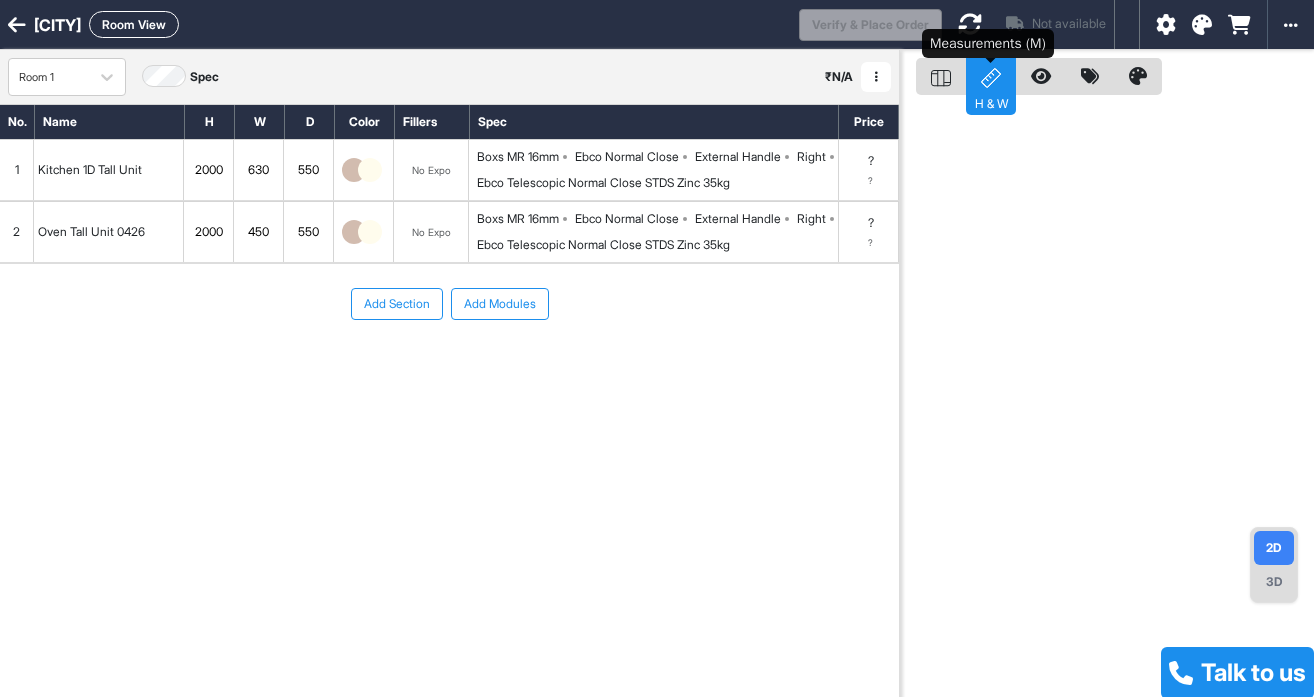 click 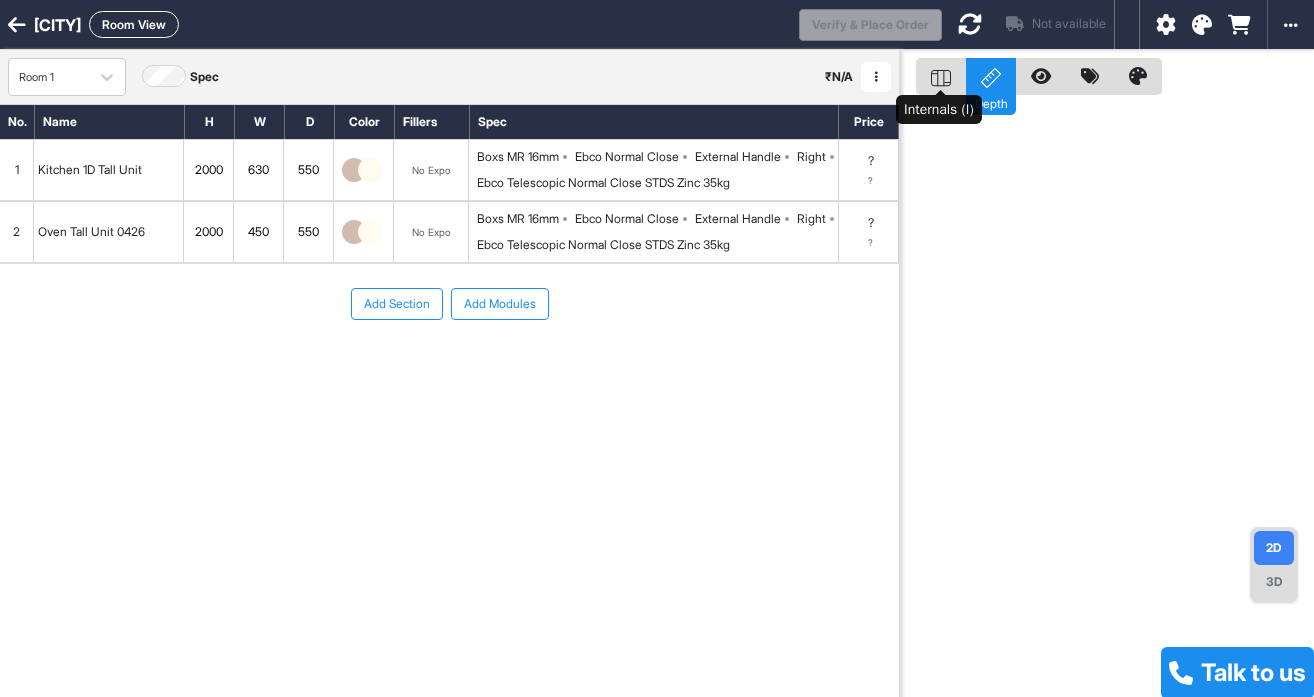 click 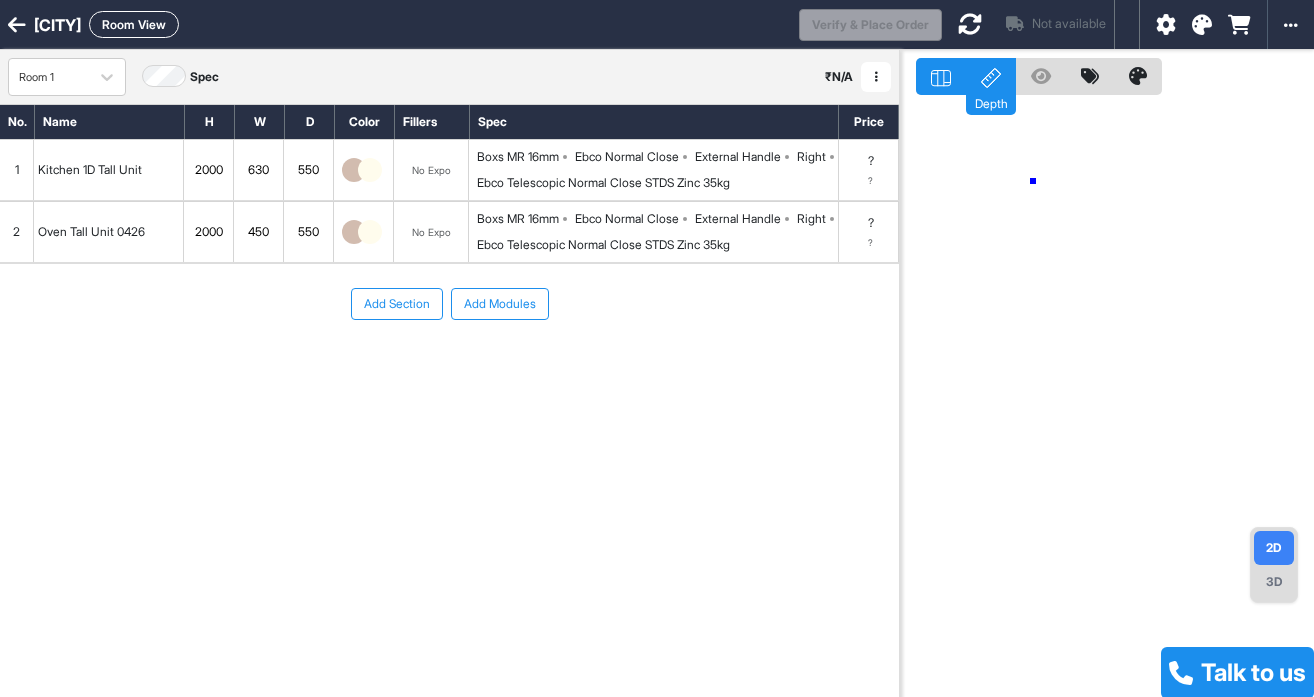 click at bounding box center [1107, 398] 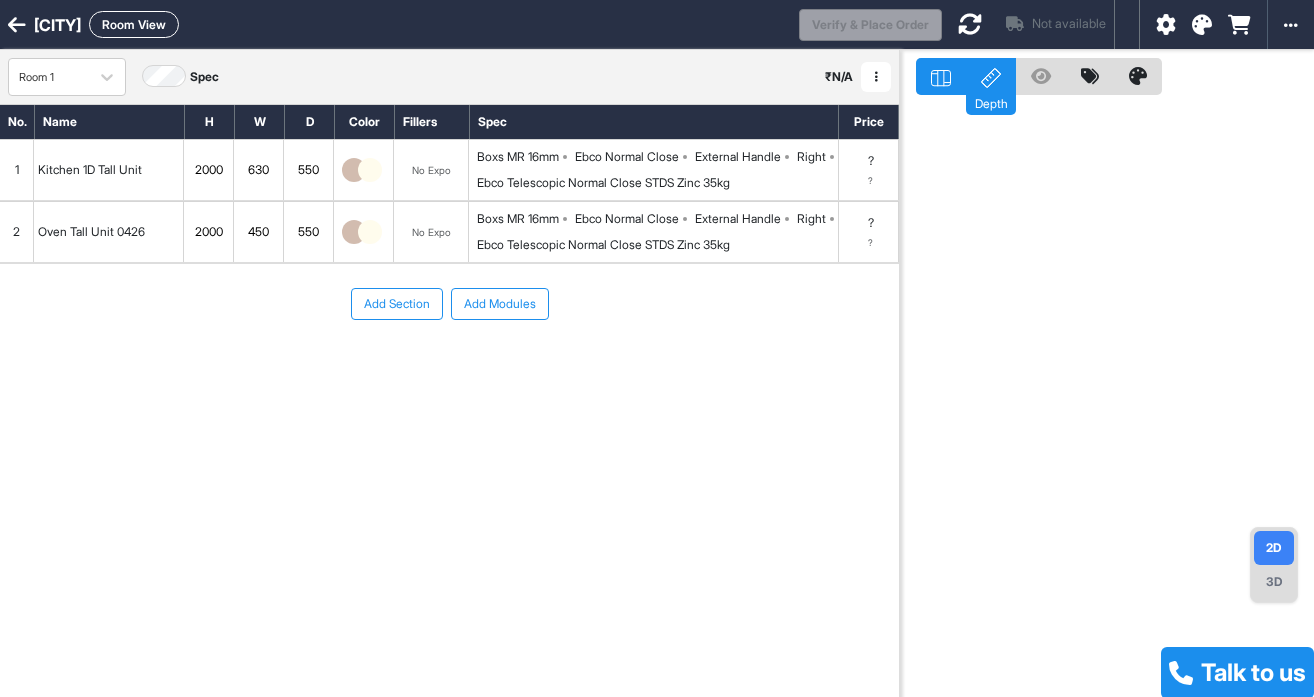 click on "3D" at bounding box center [1274, 582] 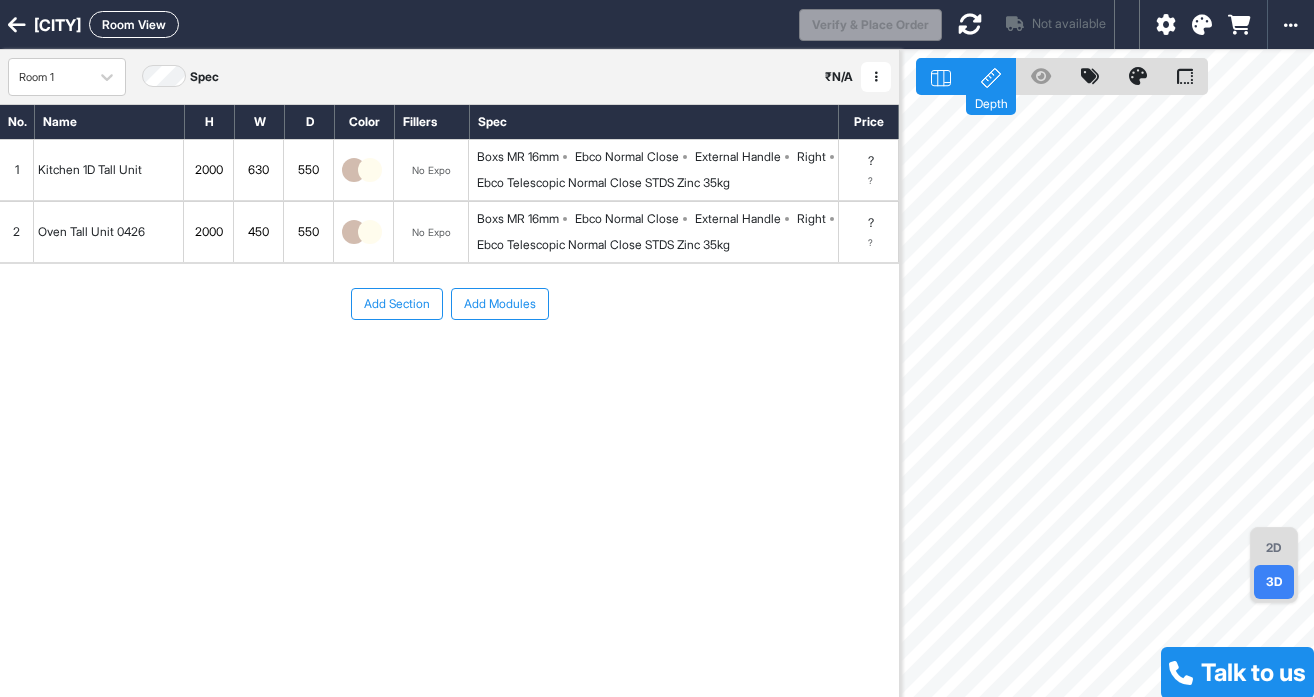 click on "2D" at bounding box center [1274, 548] 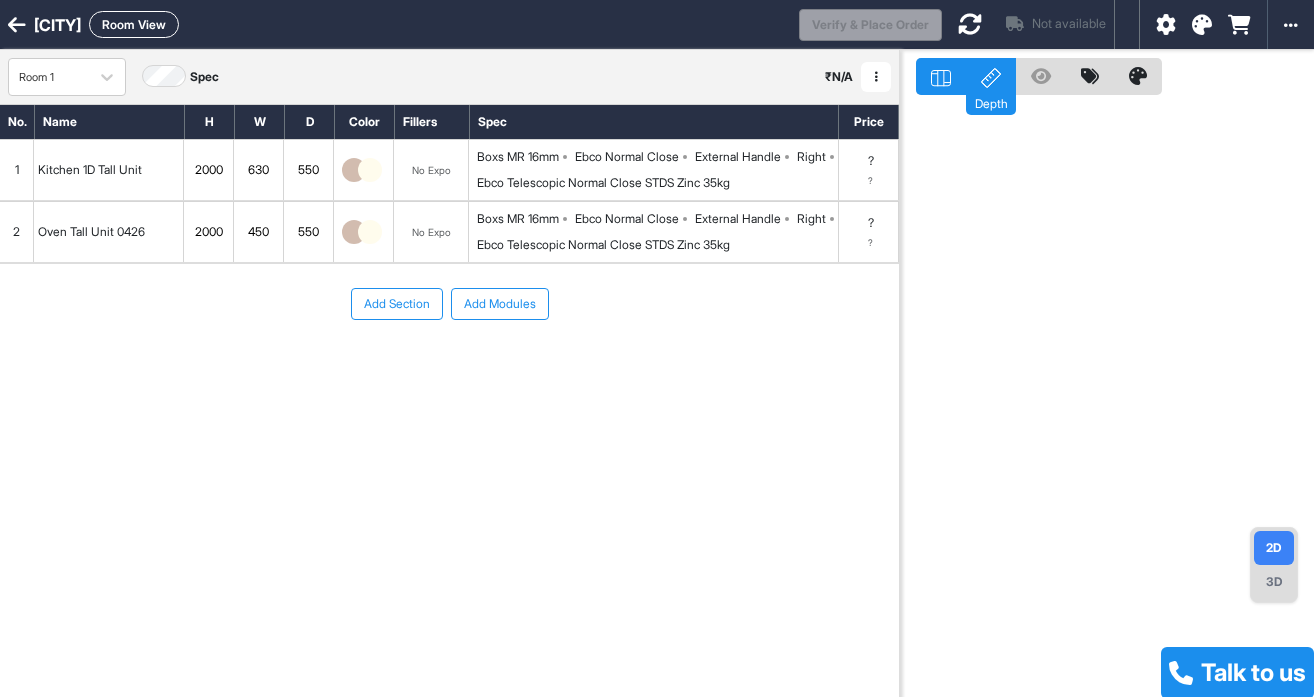 click at bounding box center (1107, 398) 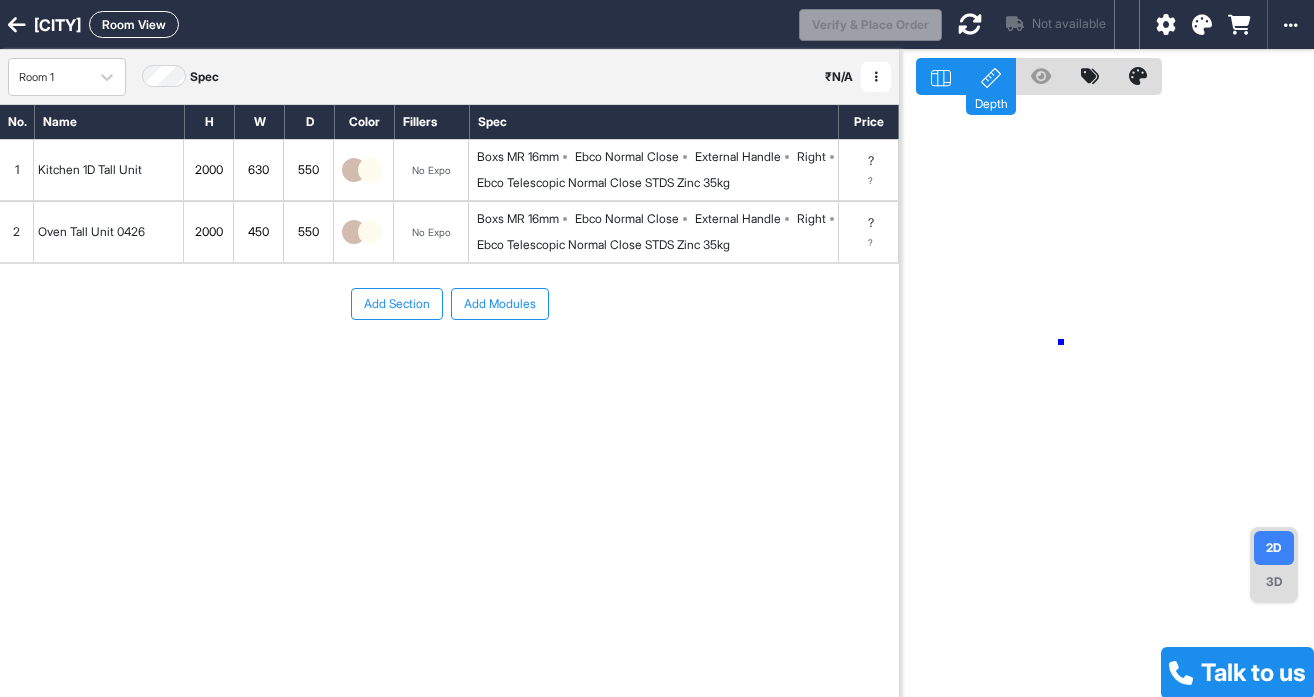 drag, startPoint x: 1061, startPoint y: 342, endPoint x: 1124, endPoint y: 274, distance: 92.69843 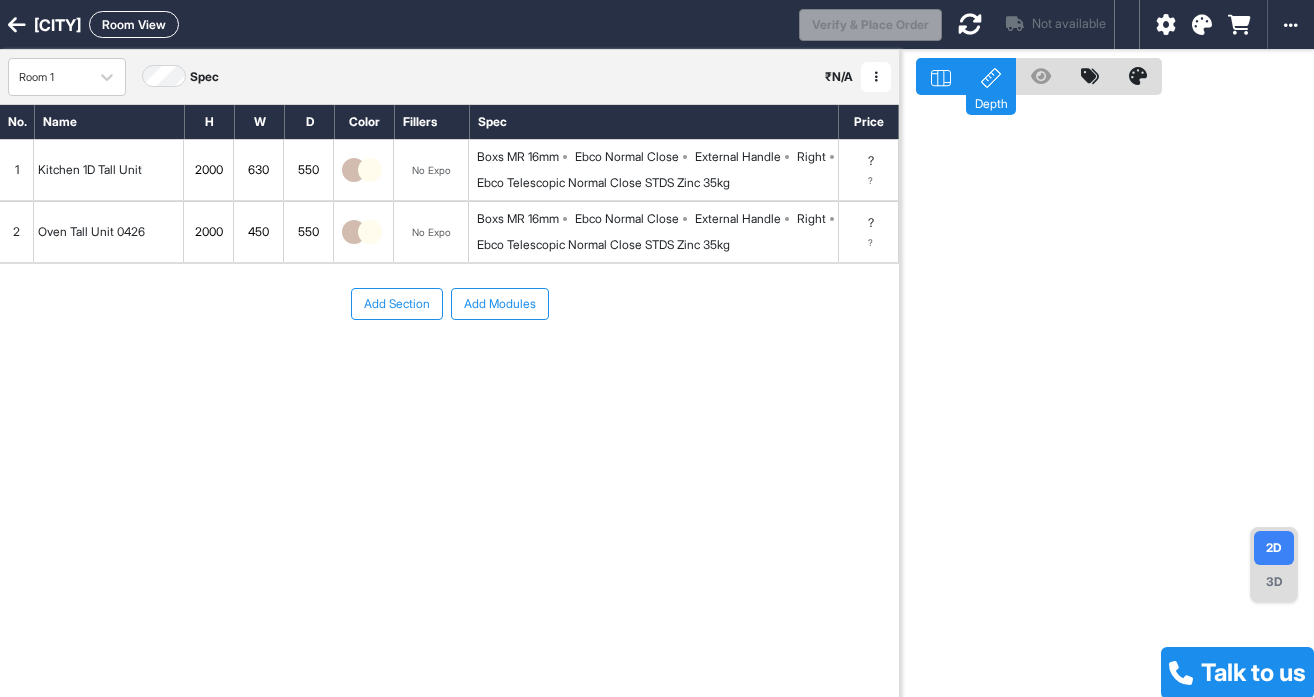 click at bounding box center (1107, 398) 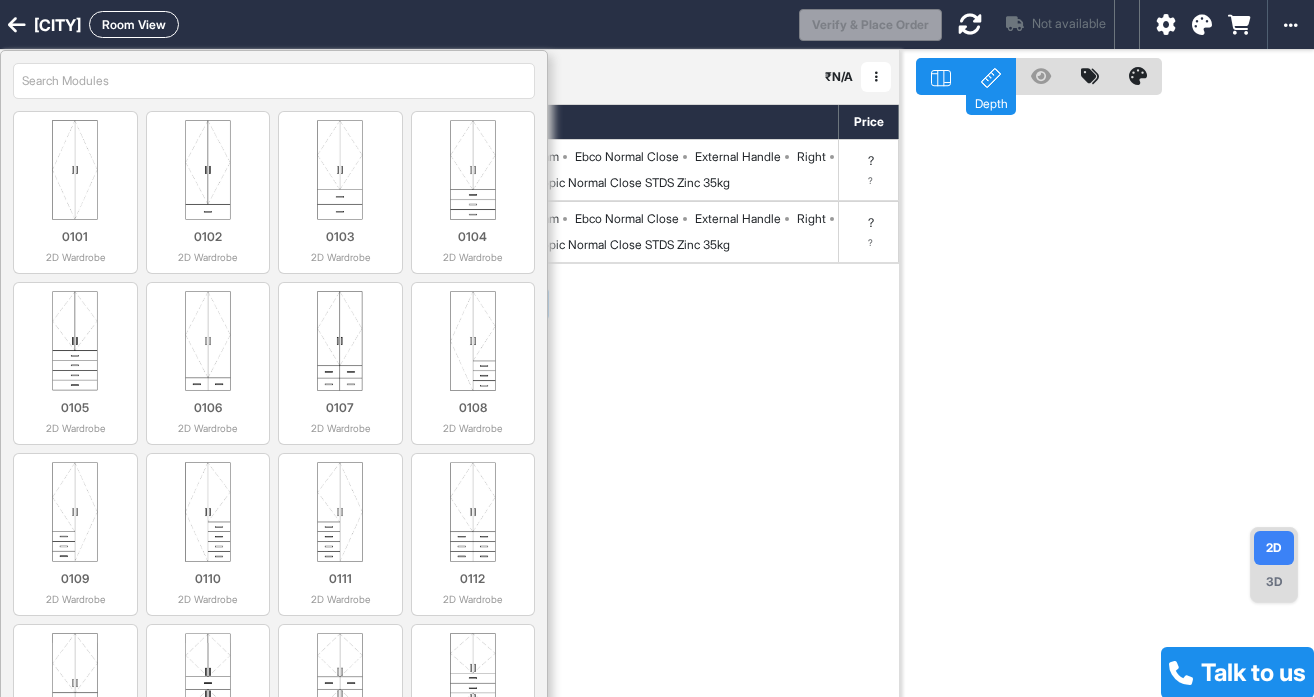 click on "Add Section Add Modules" at bounding box center [449, 364] 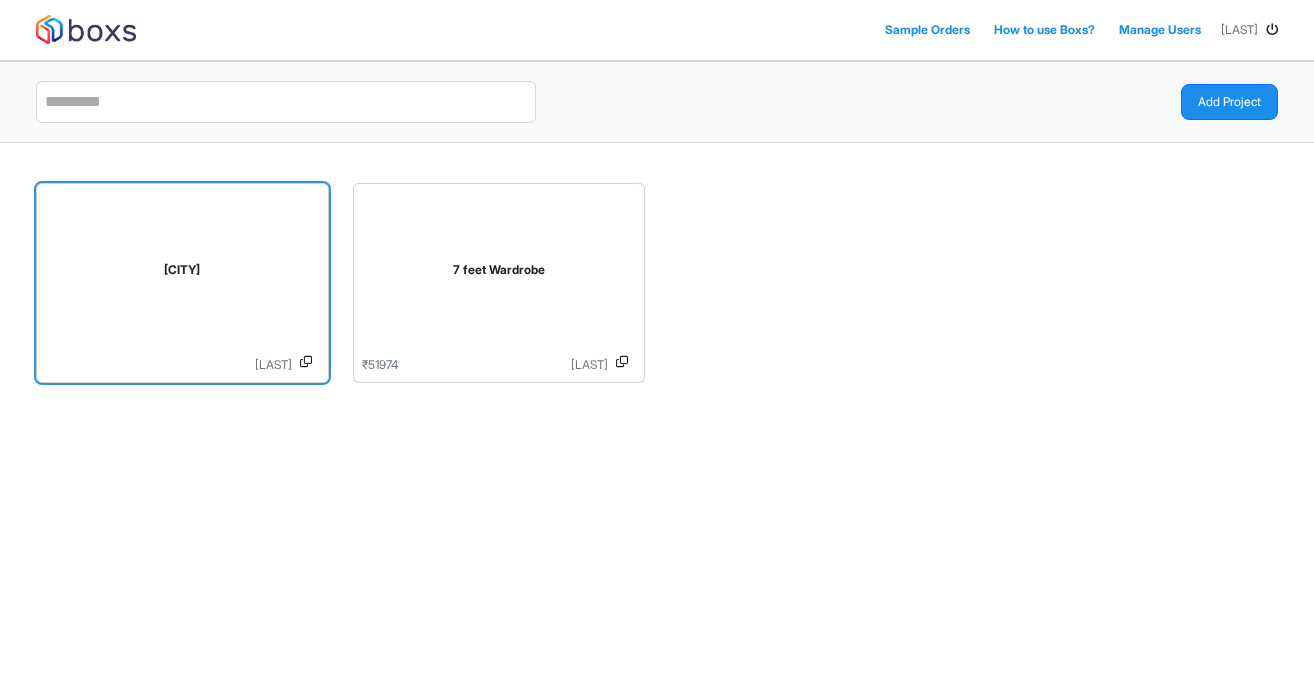 click on "[CITY]" at bounding box center [182, 274] 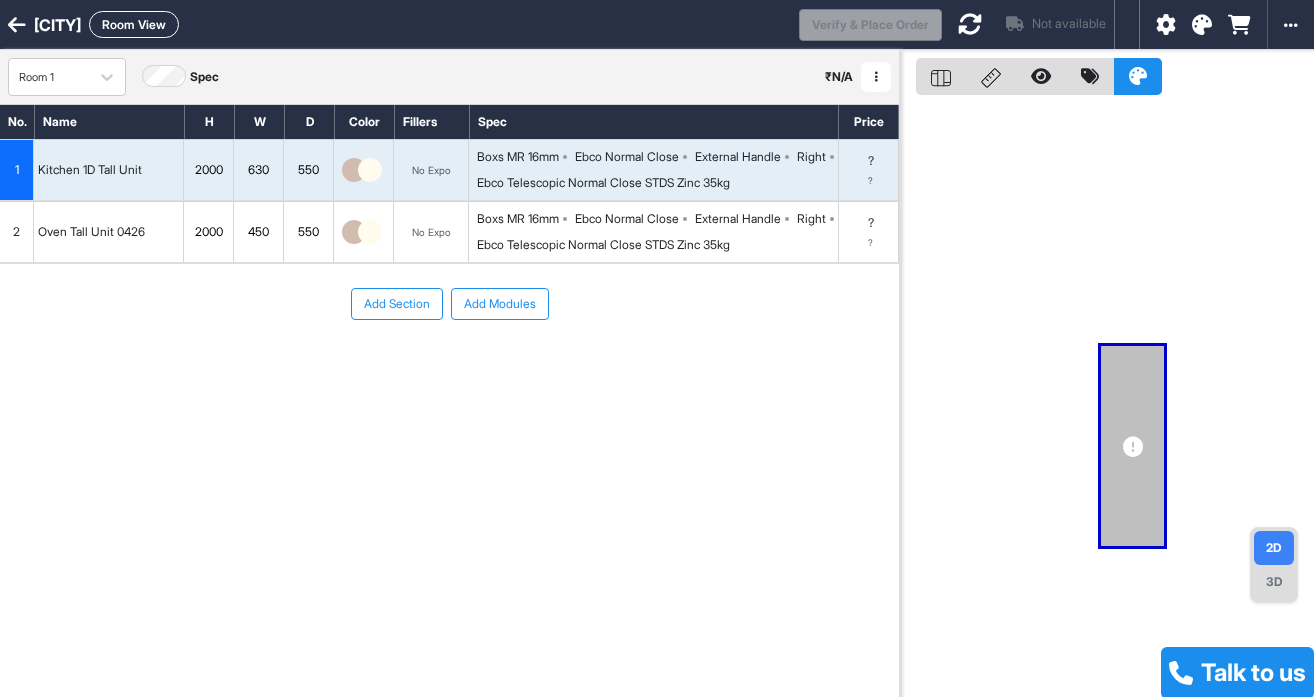 click on "3D" at bounding box center (1274, 582) 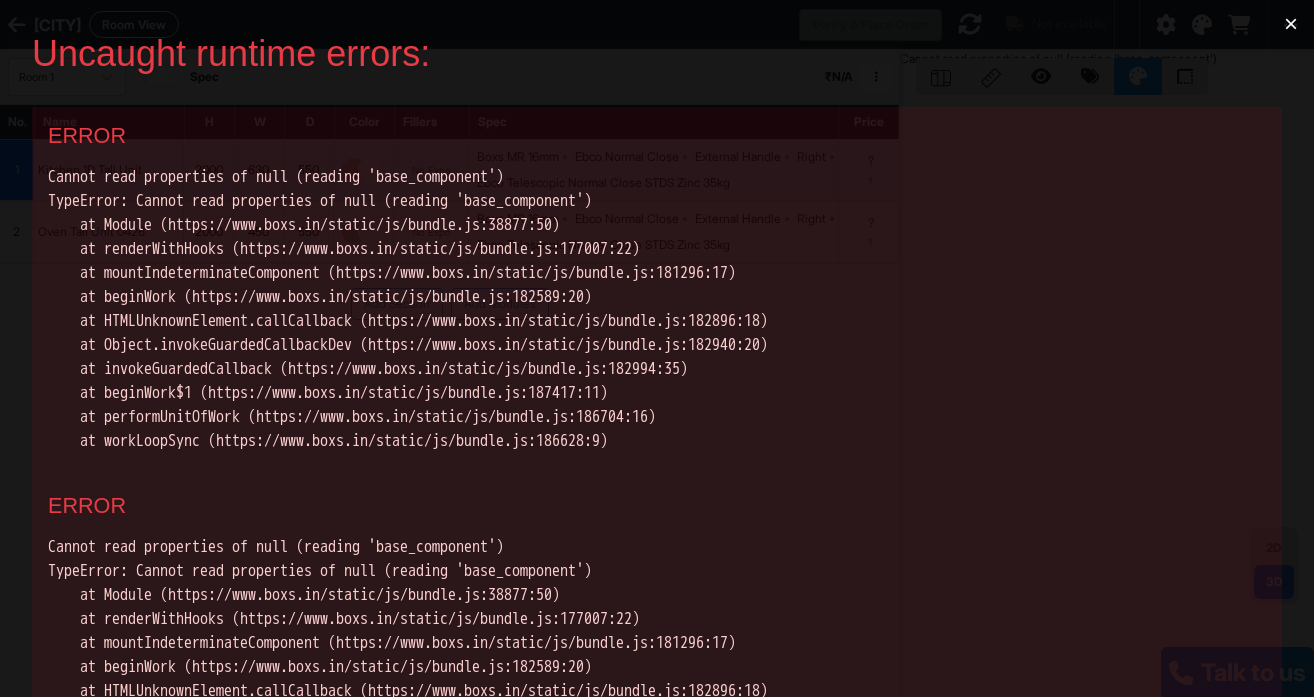 scroll, scrollTop: 0, scrollLeft: 0, axis: both 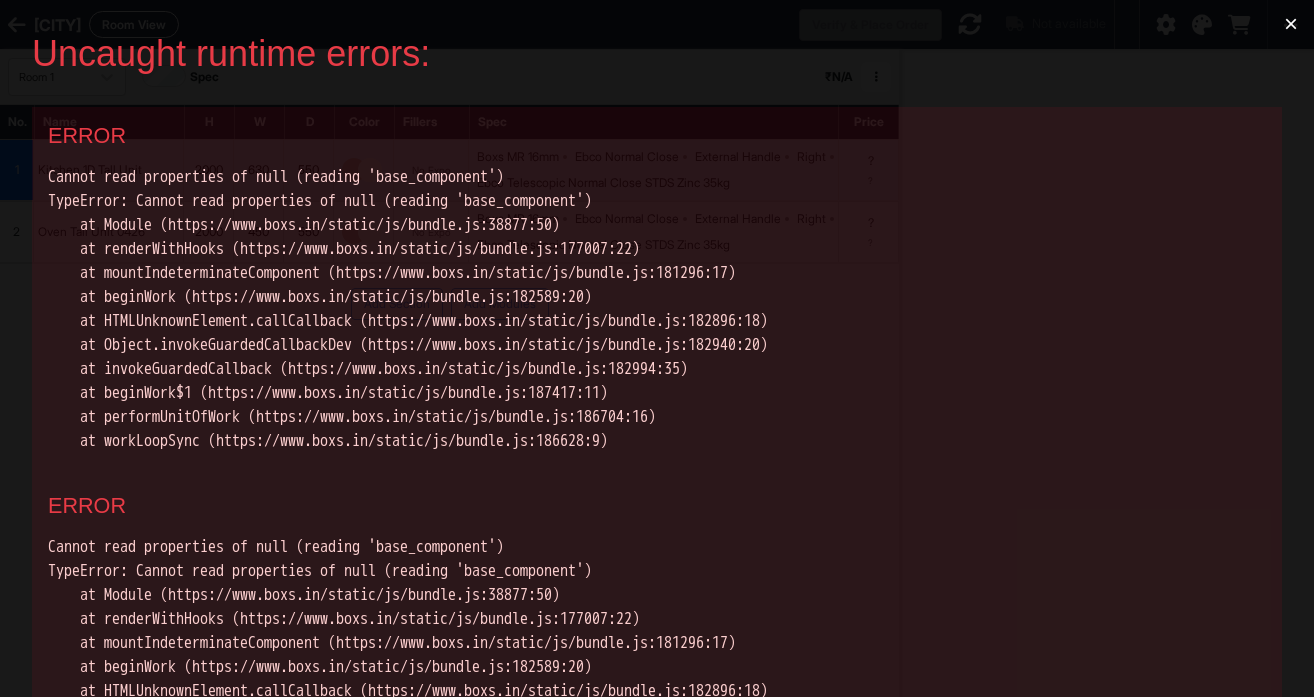 click on "×" at bounding box center (1291, 24) 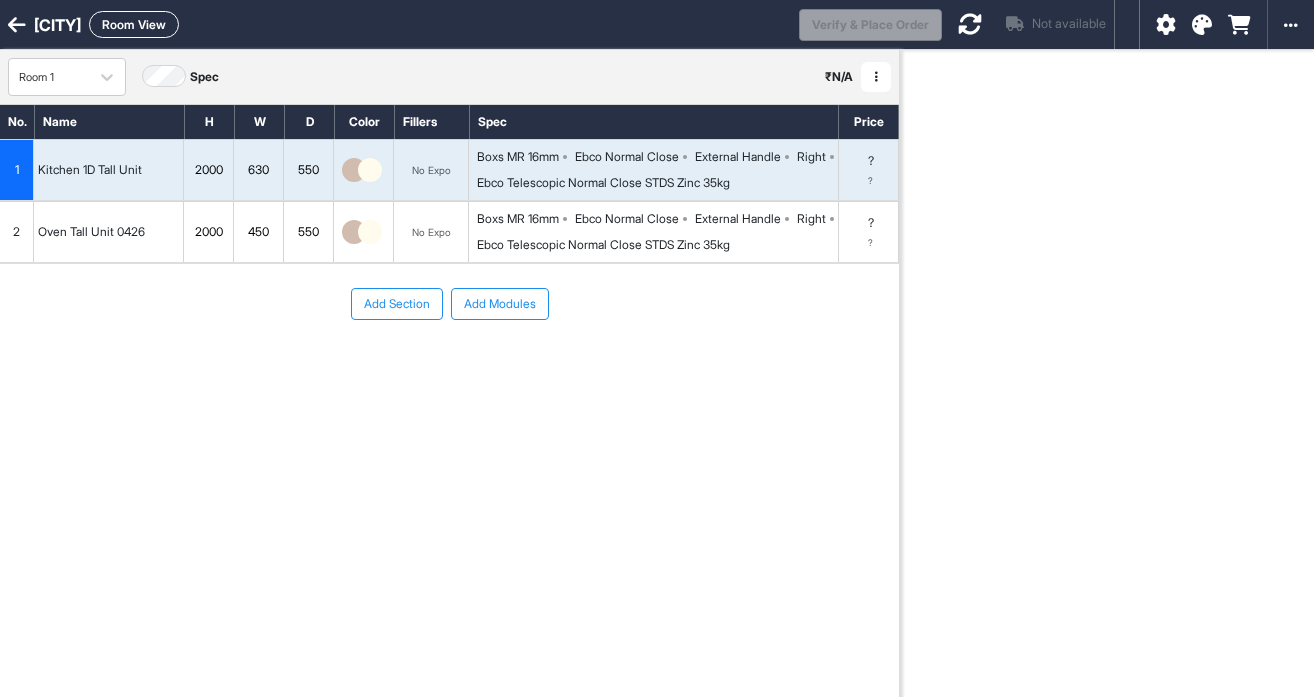 click on "Not available" at bounding box center (1040, 24) 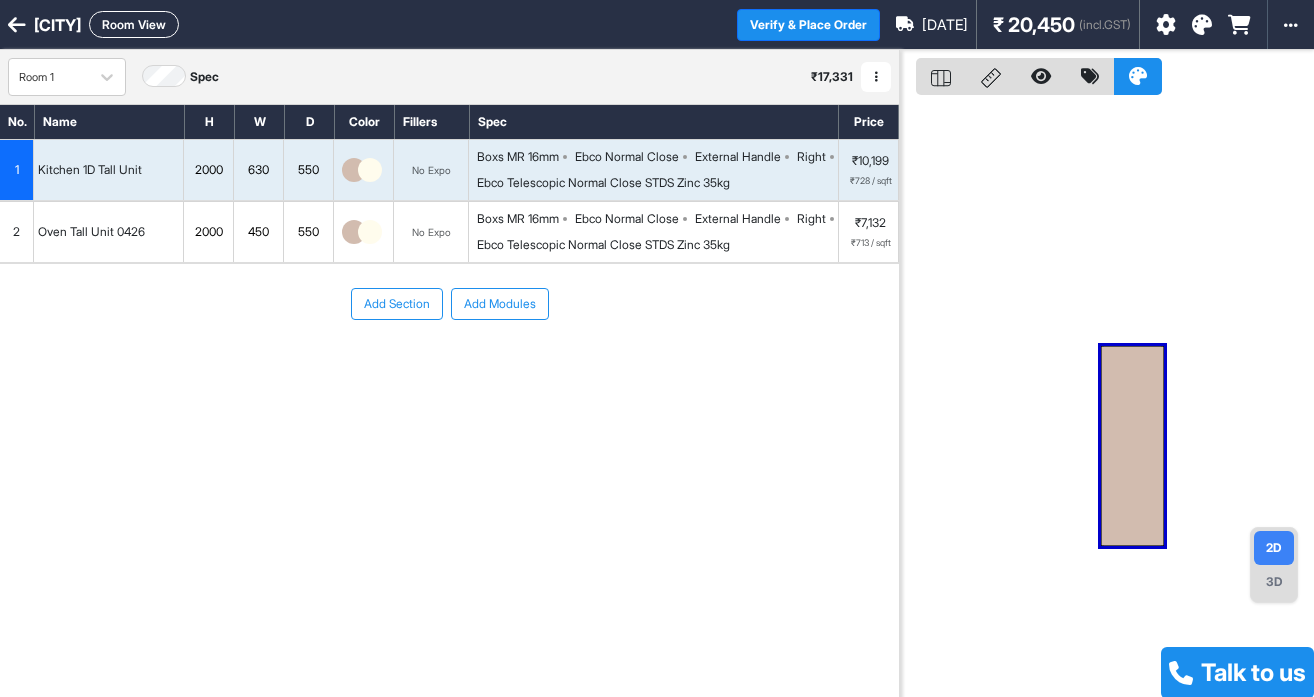 click on "3D" at bounding box center [1274, 582] 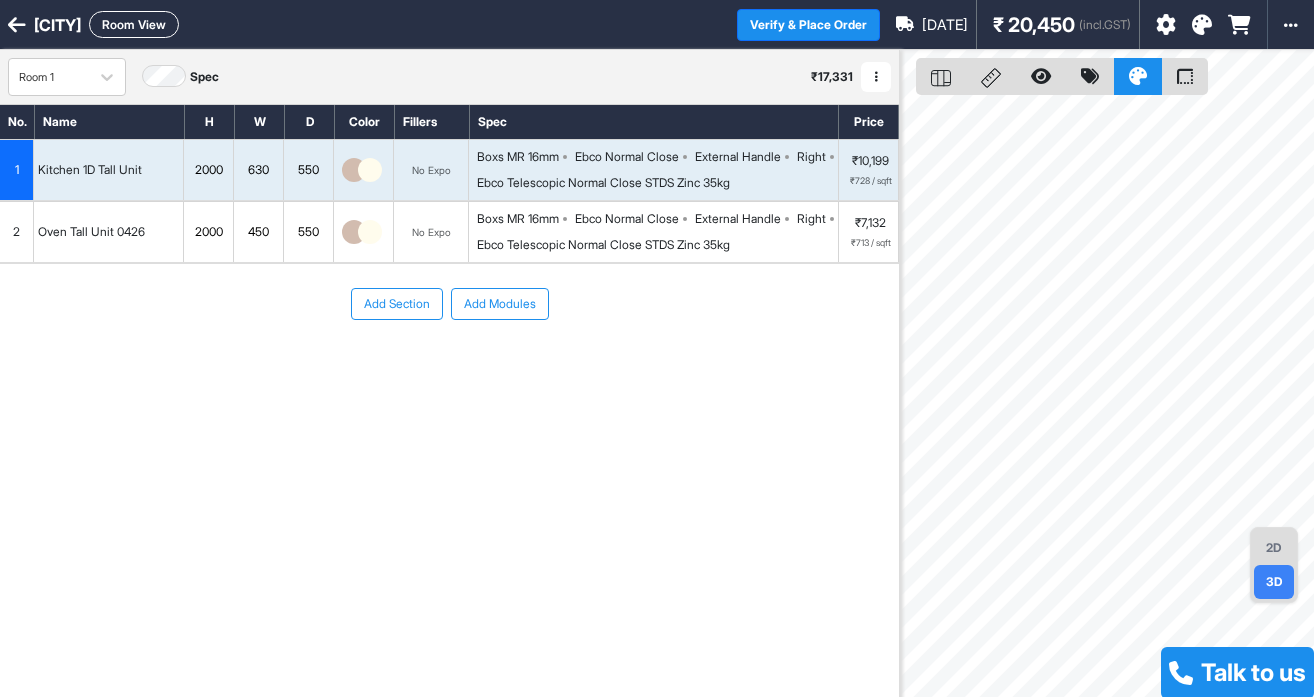click on "2D" at bounding box center [1274, 548] 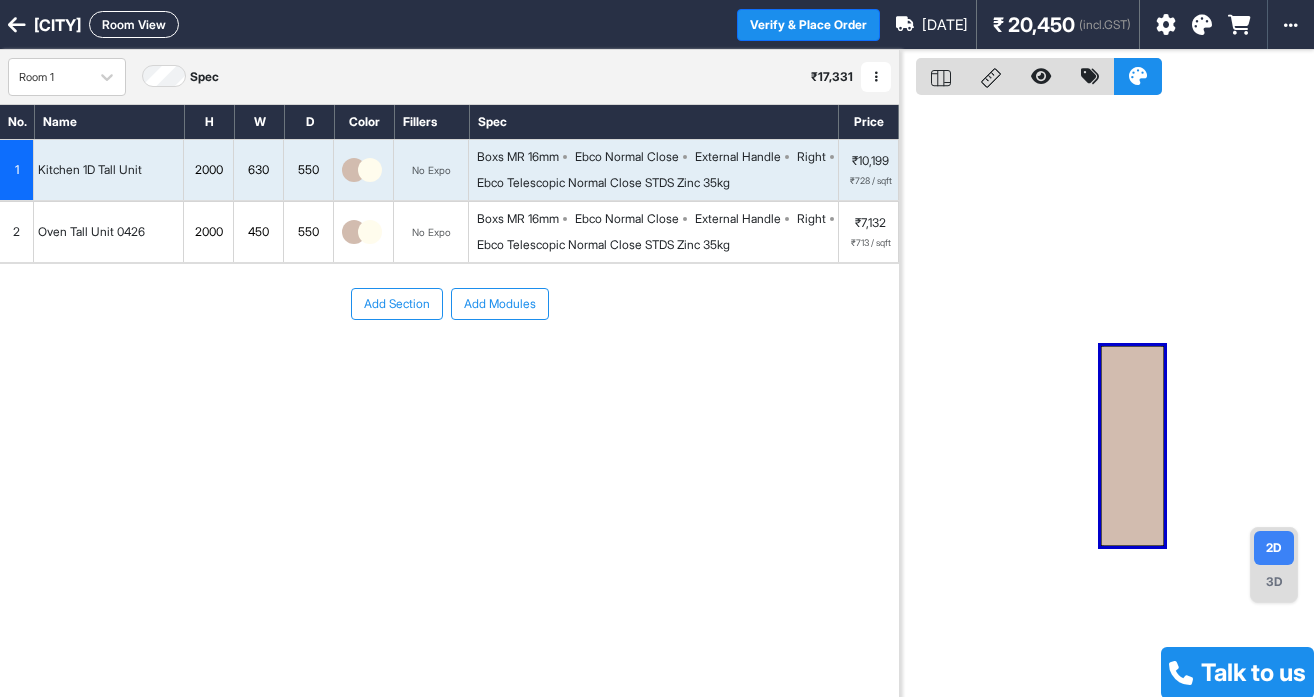 drag, startPoint x: 1147, startPoint y: 472, endPoint x: 1058, endPoint y: 338, distance: 160.8633 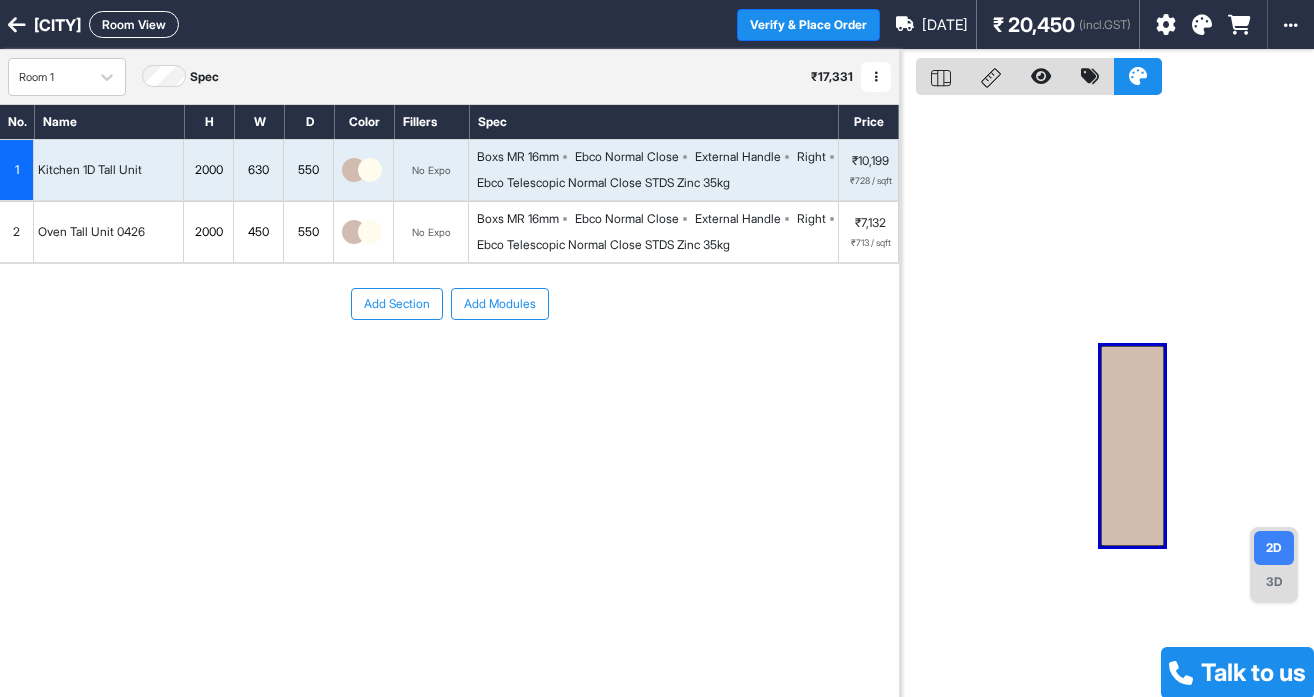 drag, startPoint x: 1129, startPoint y: 391, endPoint x: 992, endPoint y: 266, distance: 185.45619 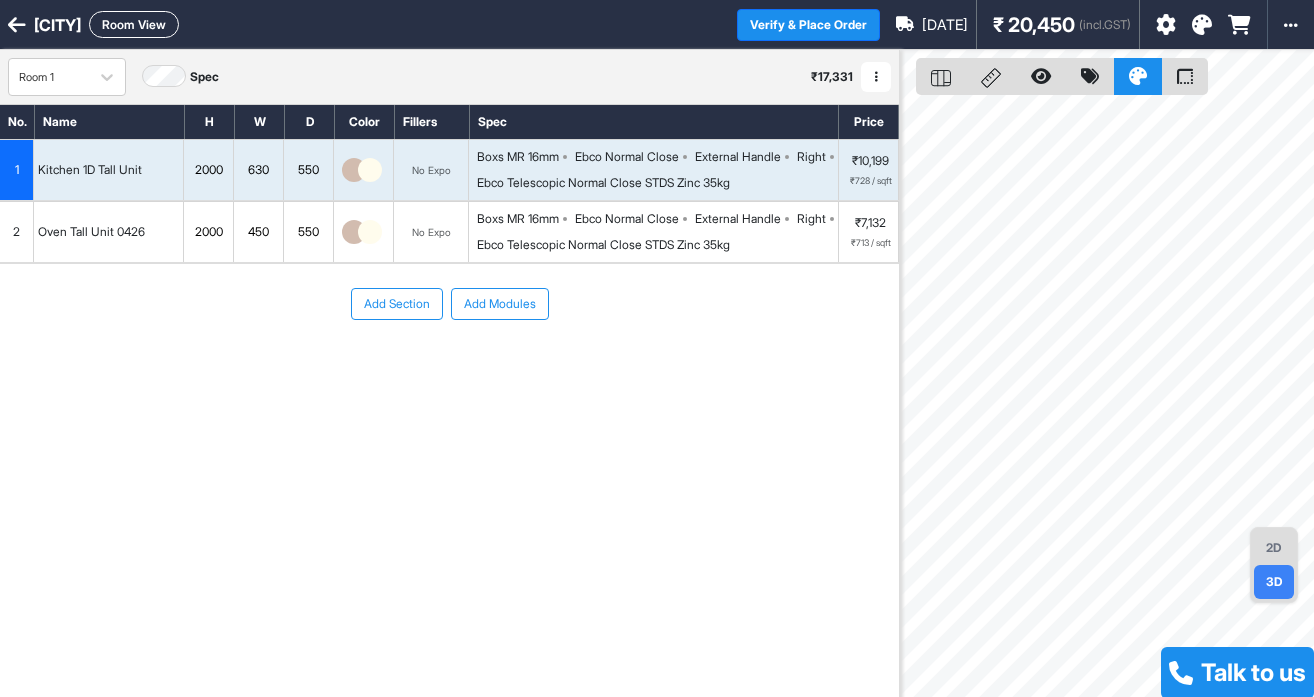 click on "2D" at bounding box center [1274, 548] 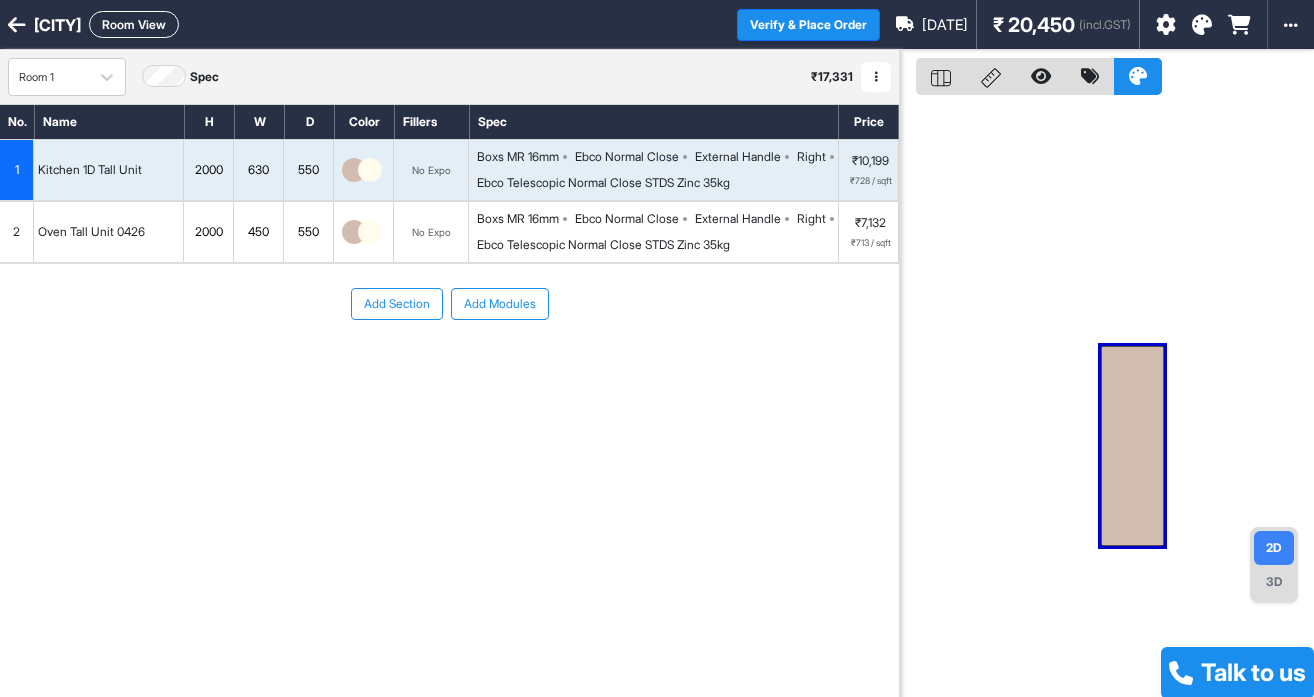 drag, startPoint x: 1140, startPoint y: 451, endPoint x: 1038, endPoint y: 299, distance: 183.05191 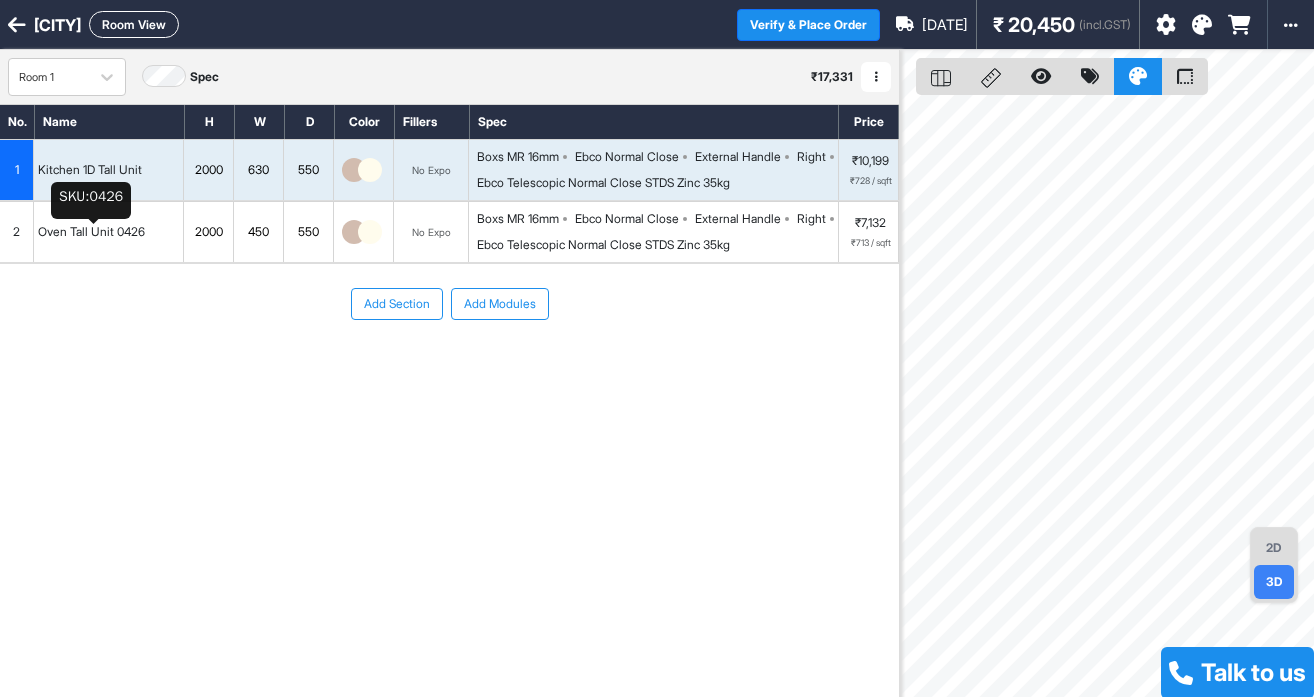 click on "Oven Tall Unit 0426" at bounding box center (91, 232) 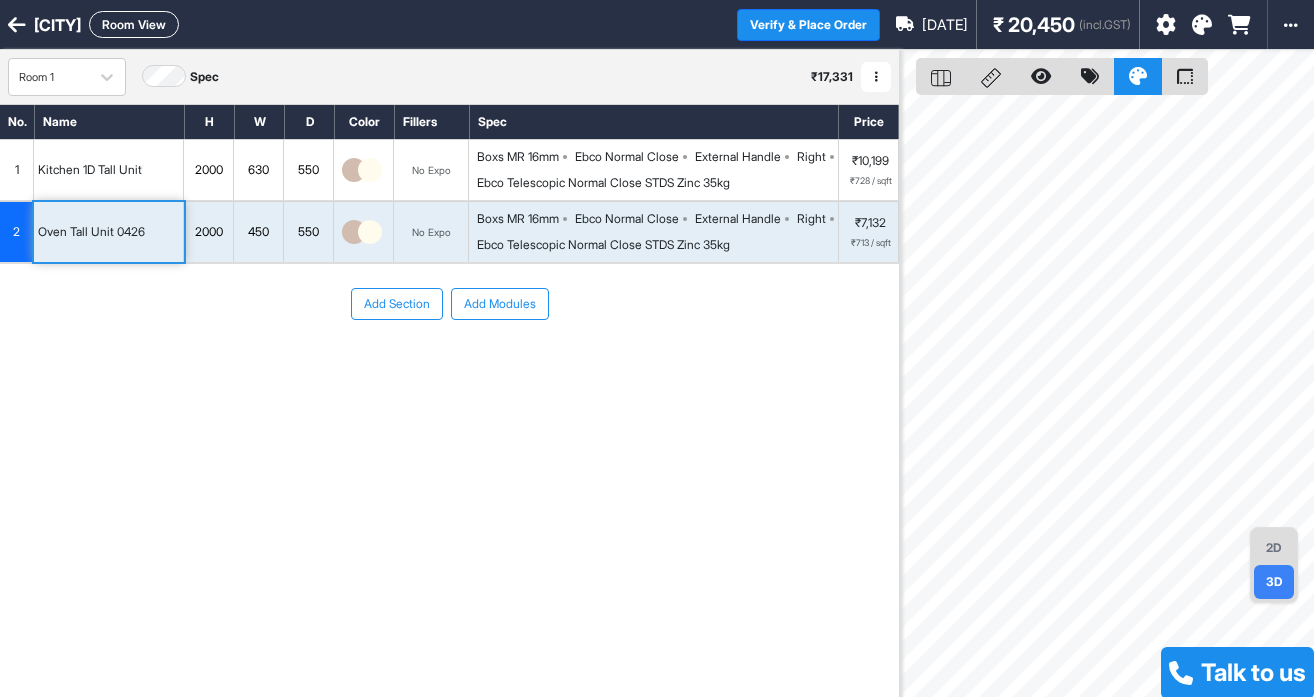click on "Ebco Normal Close" at bounding box center (627, 157) 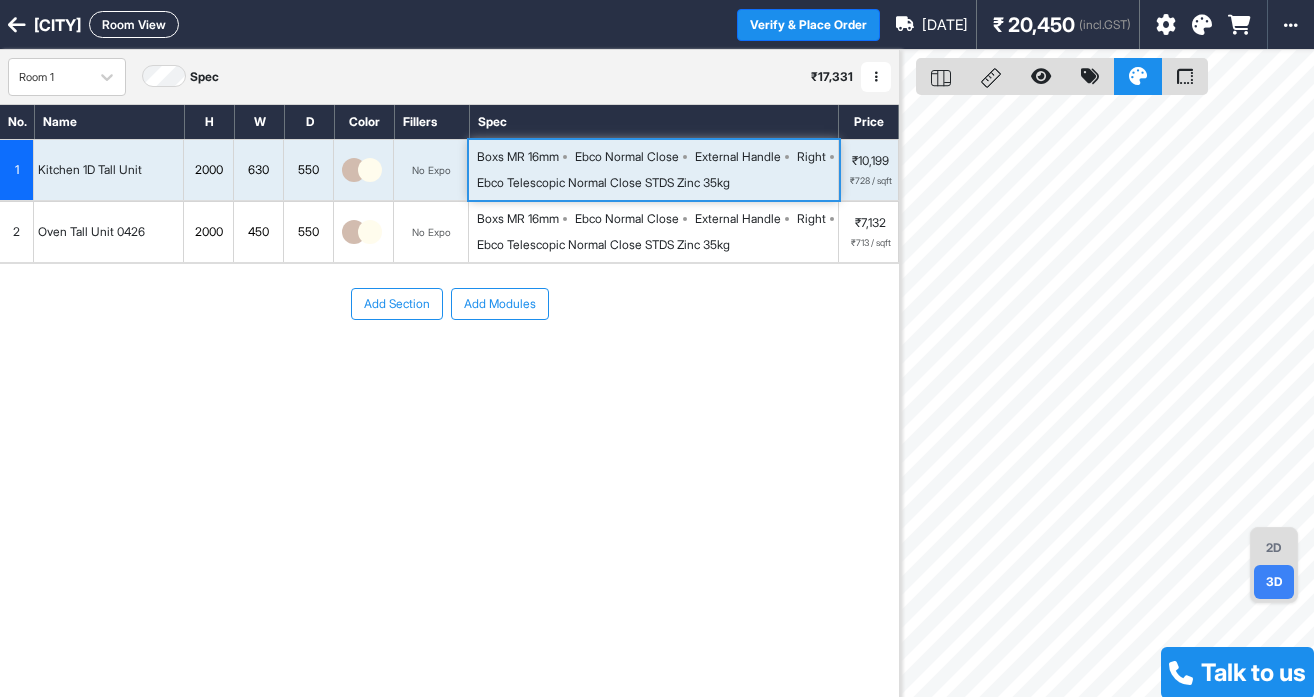 click on "Ebco Telescopic Normal Close STDS Zinc 35kg" at bounding box center [603, 245] 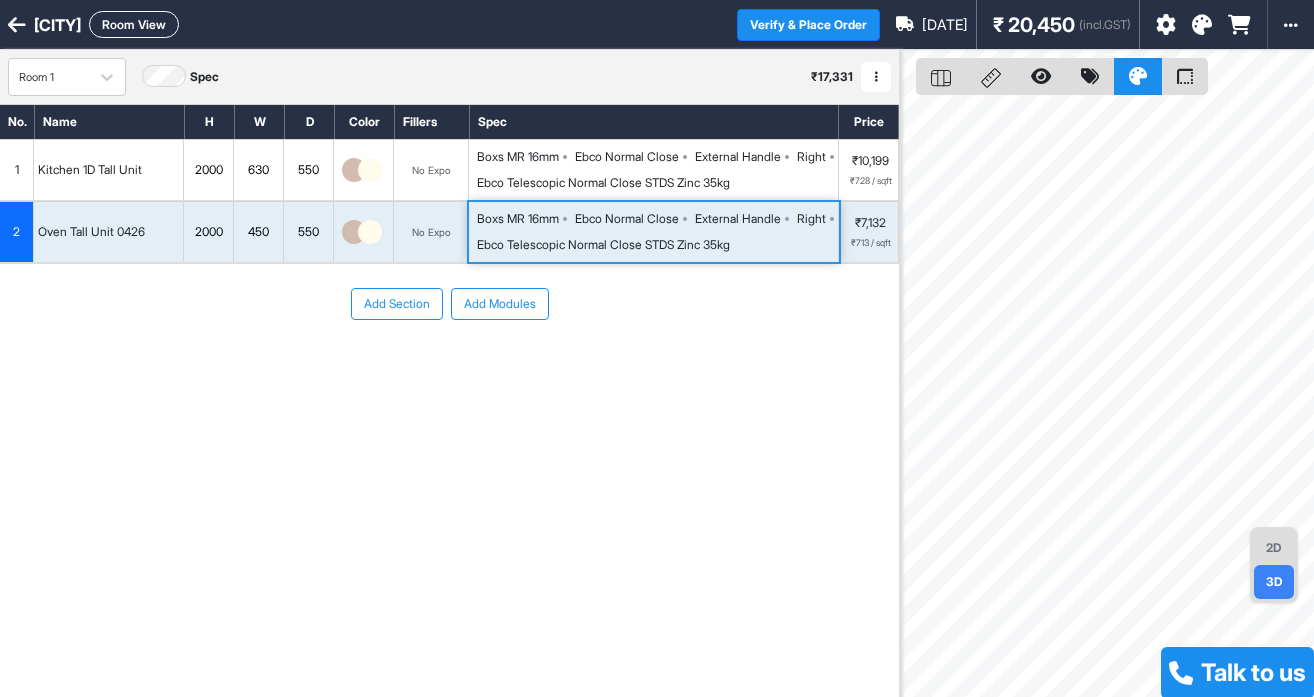 click on "Ebco Telescopic Normal Close STDS Zinc 35kg" at bounding box center [603, 183] 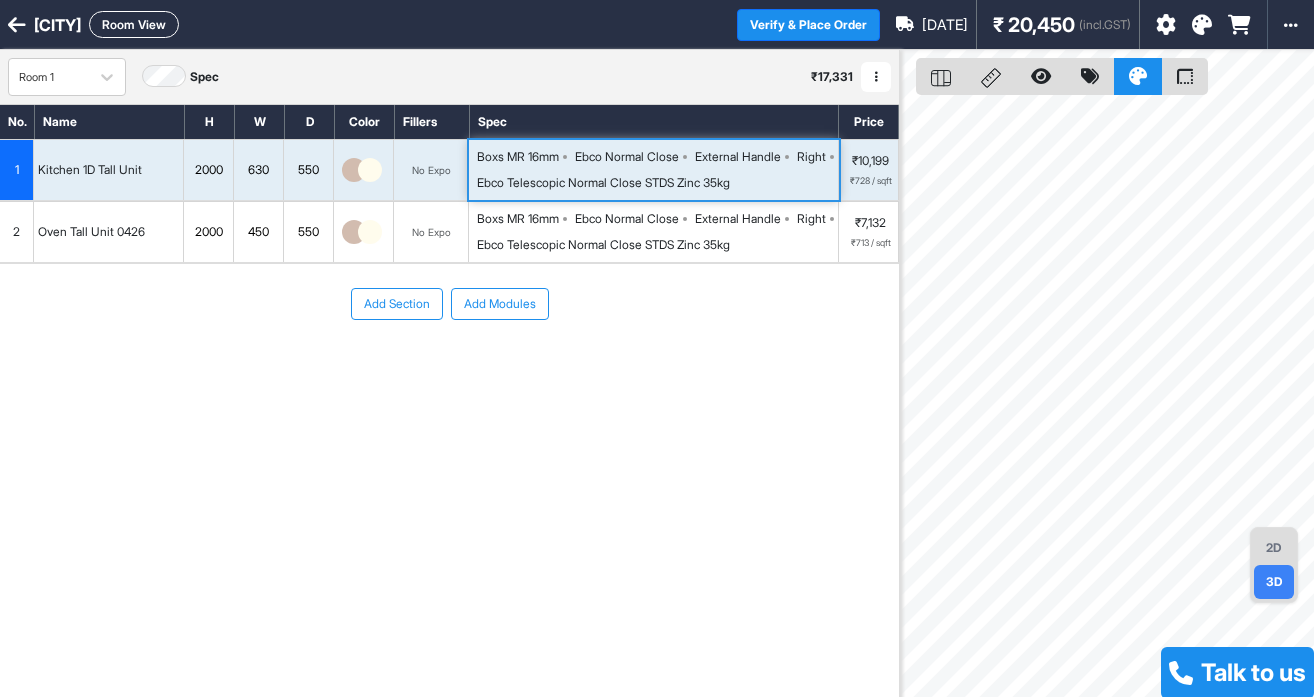 click on "Boxs MR 16mm Ebco Normal Close External Handle Right Ebco Telescopic Normal Close STDS Zinc 35kg" at bounding box center [657, 232] 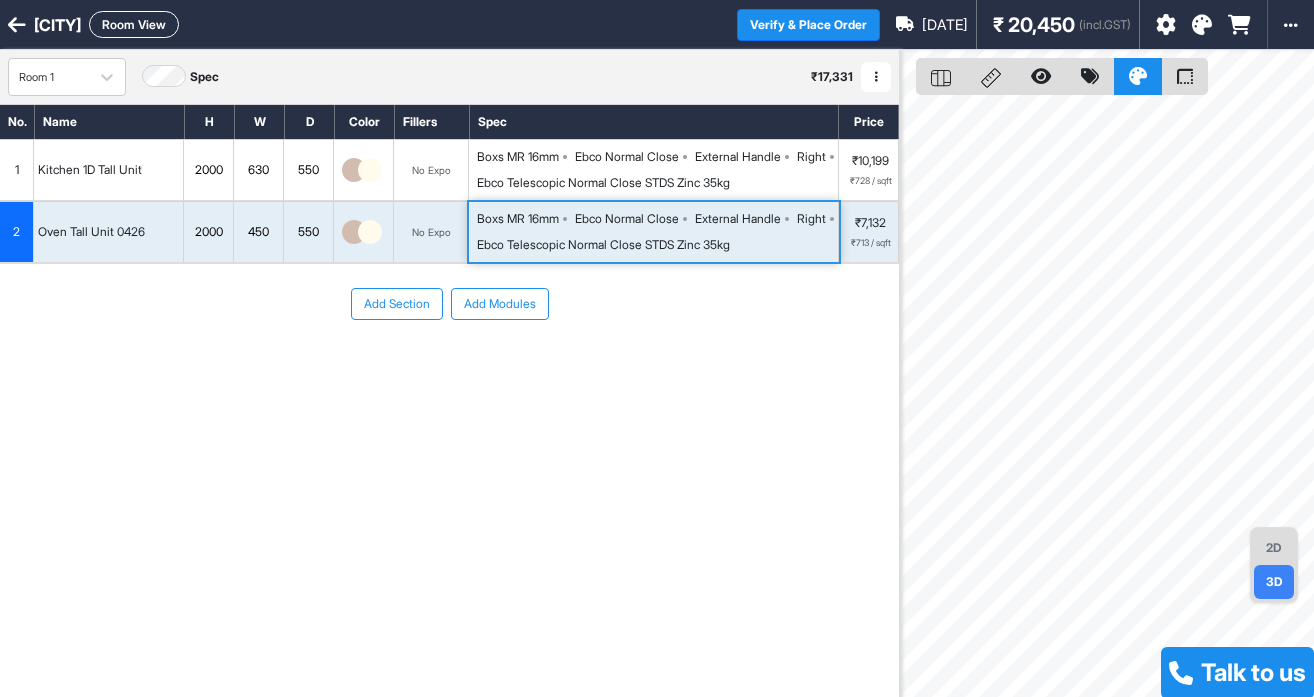 click on "Ebco Normal Close" at bounding box center (627, 157) 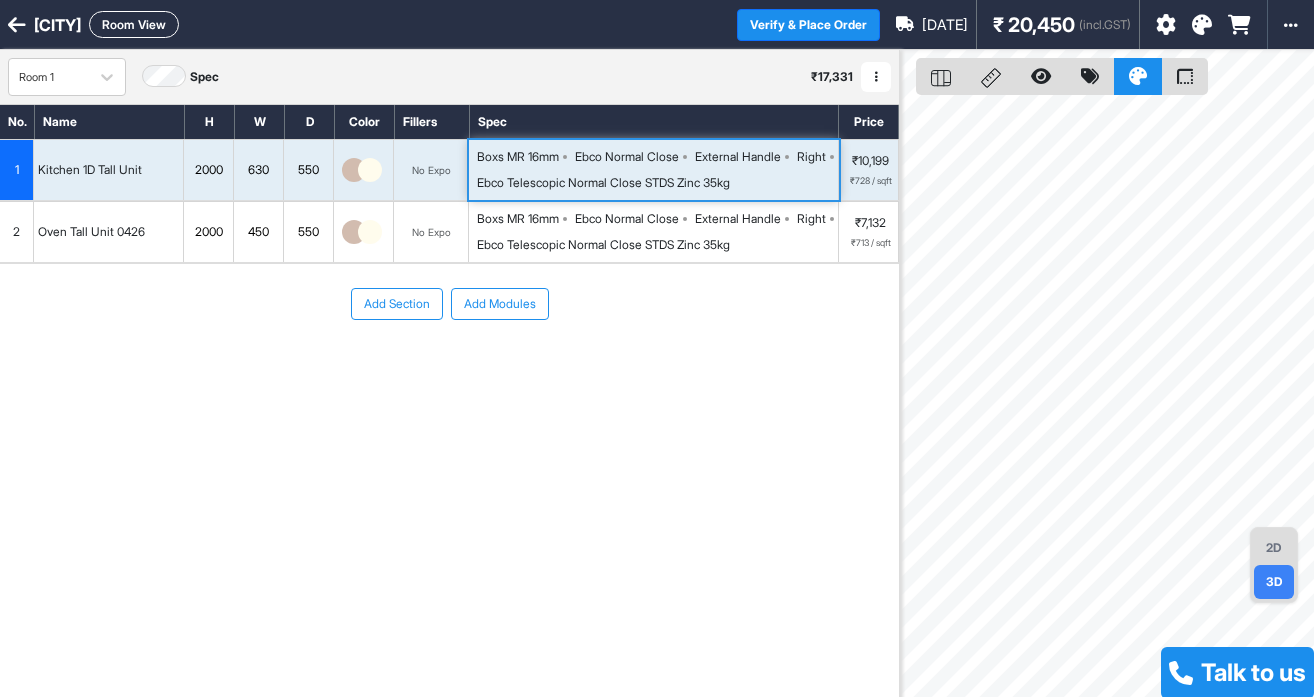 click on "Ebco Telescopic Normal Close STDS Zinc 35kg" at bounding box center [603, 245] 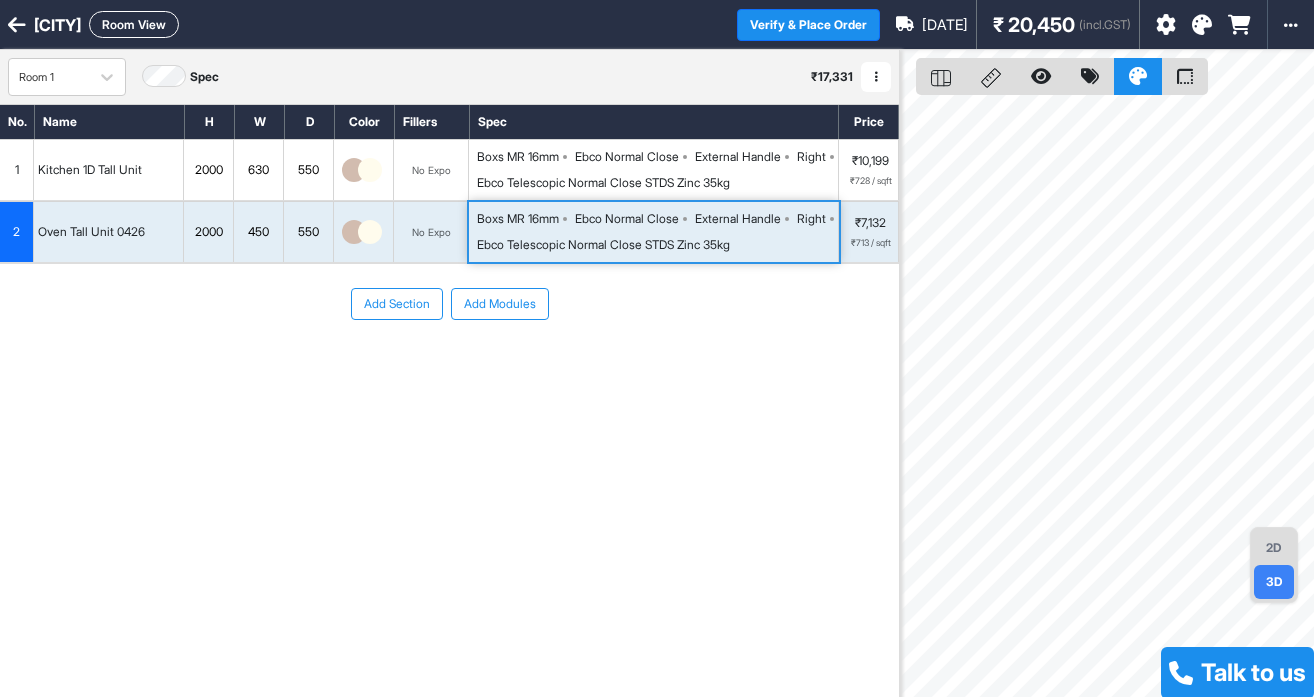 click on "Ebco Normal Close" at bounding box center [627, 157] 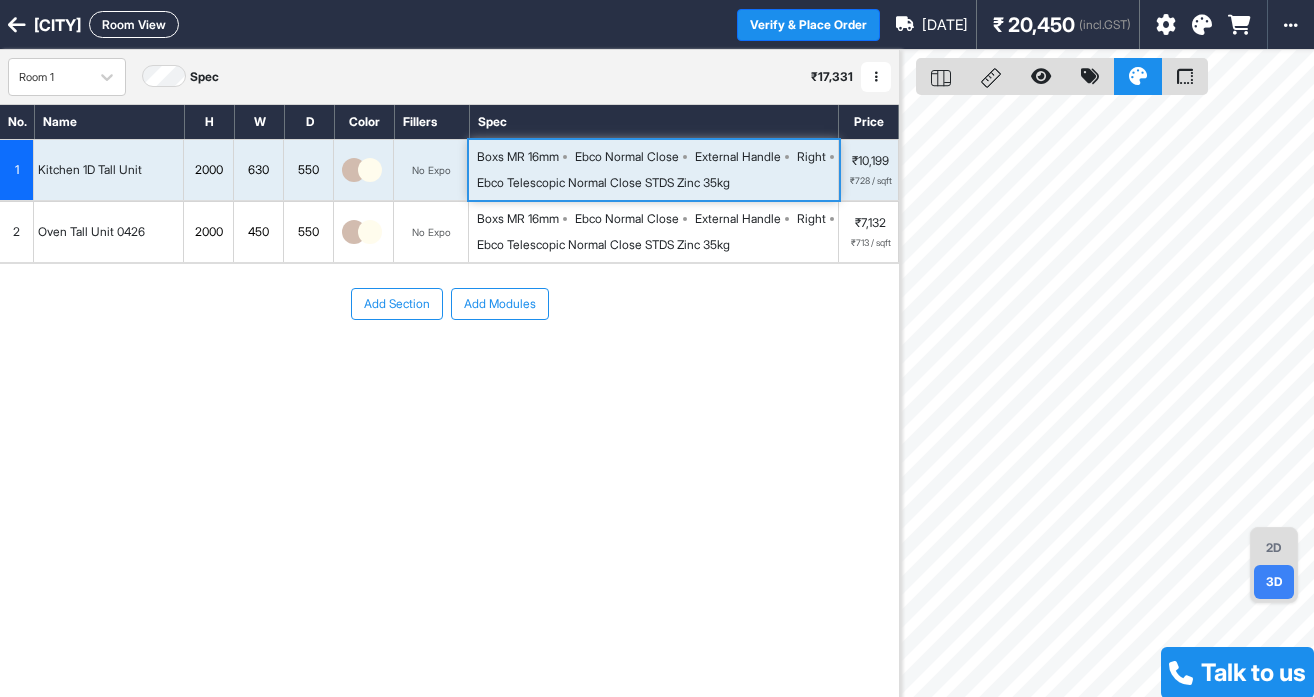 click on "External Handle" at bounding box center (738, 219) 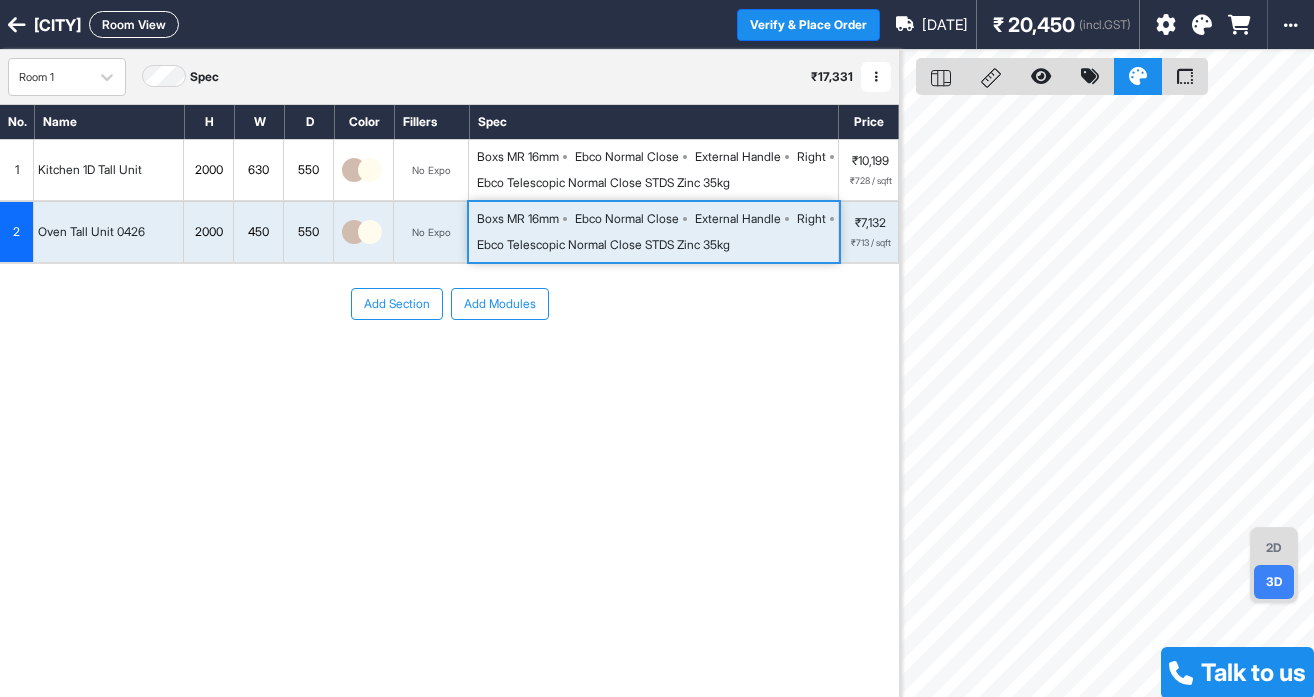 click on "2D" at bounding box center [1274, 548] 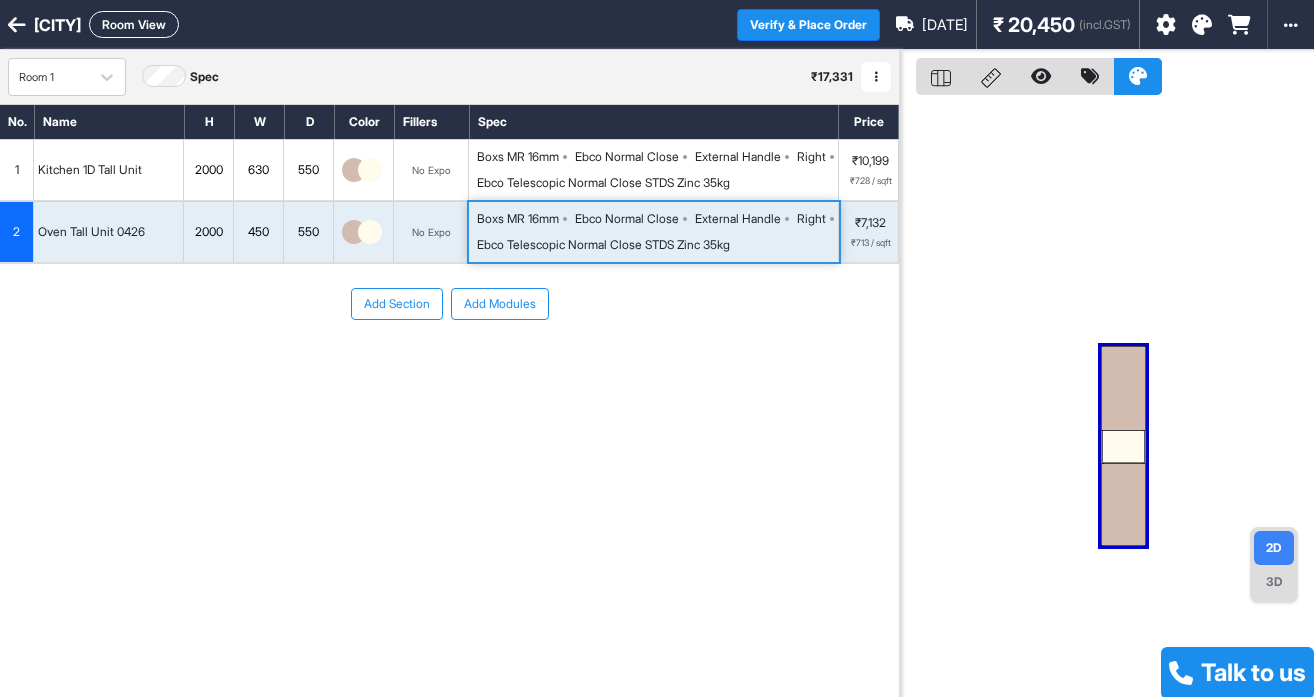 drag, startPoint x: 1140, startPoint y: 436, endPoint x: 1066, endPoint y: 291, distance: 162.79128 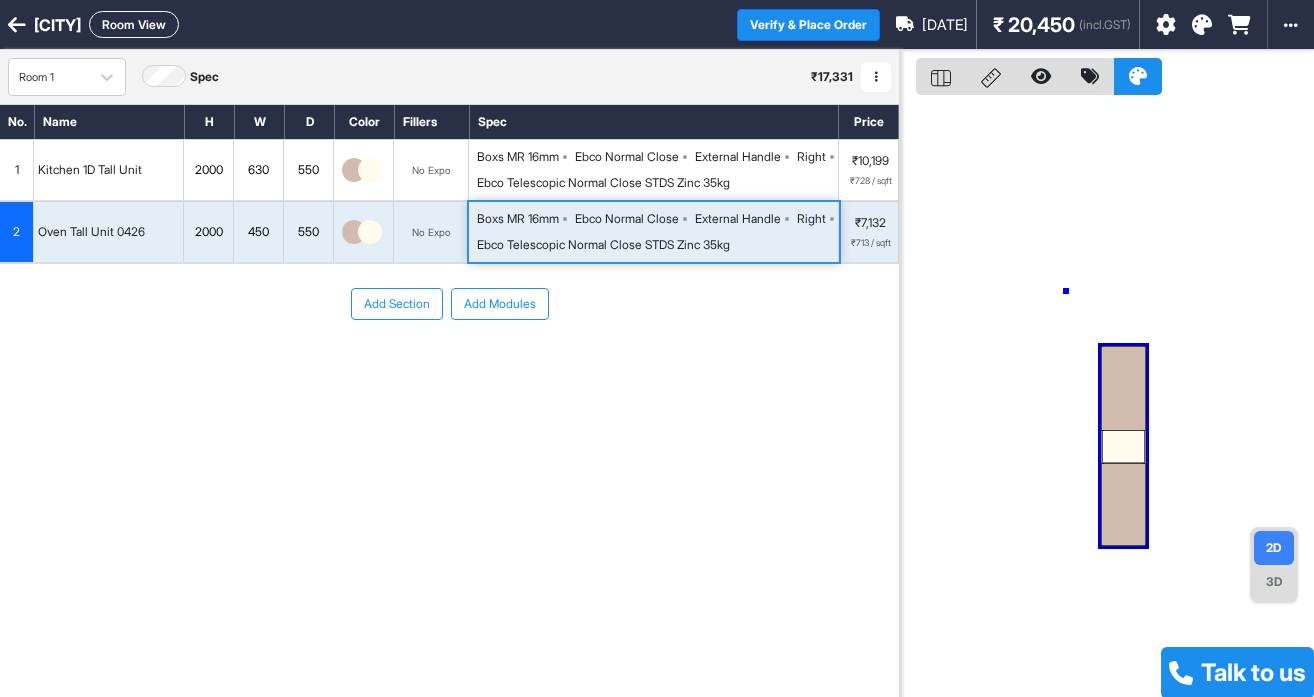 click at bounding box center [1107, 398] 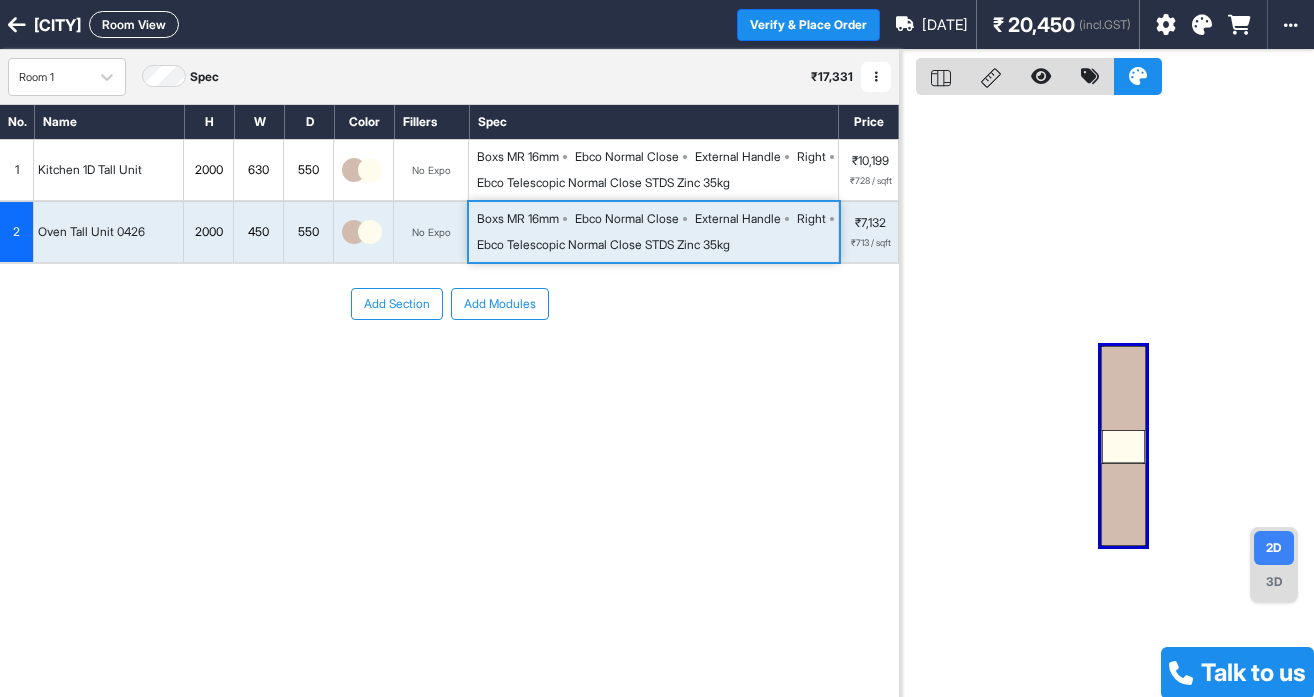 drag, startPoint x: 1126, startPoint y: 384, endPoint x: 996, endPoint y: 227, distance: 203.83572 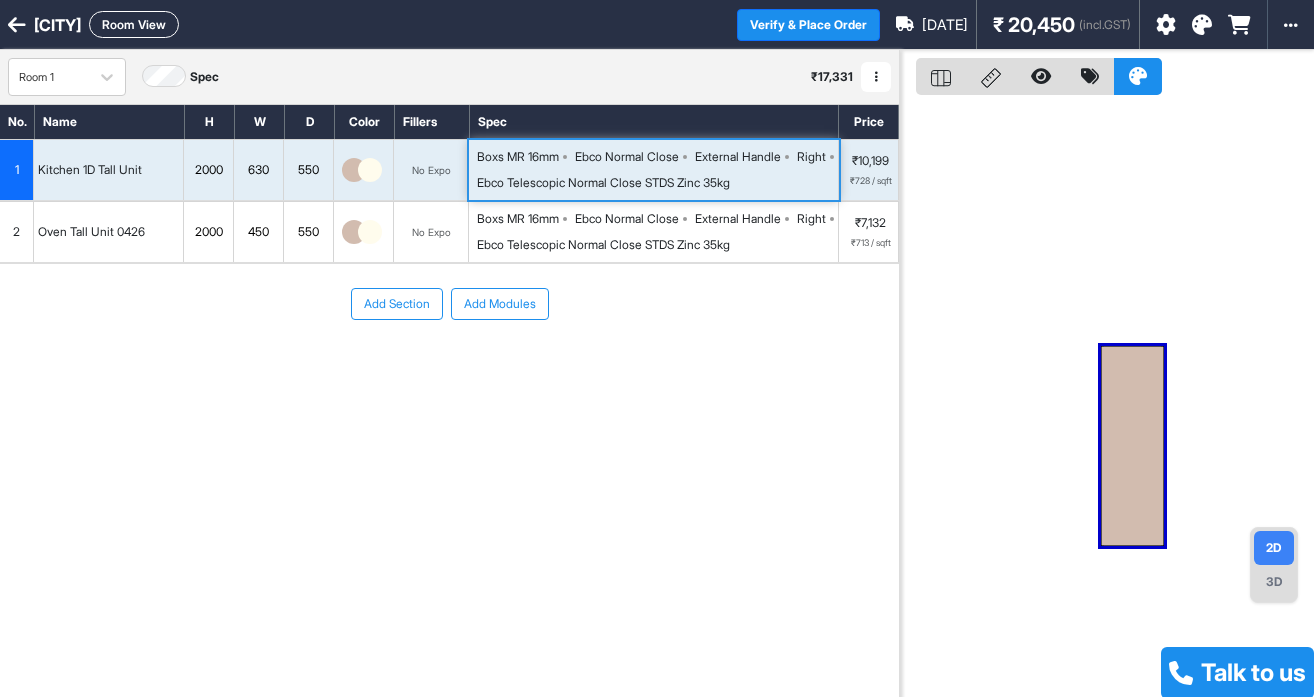 click on "Ebco Normal Close" at bounding box center [631, 219] 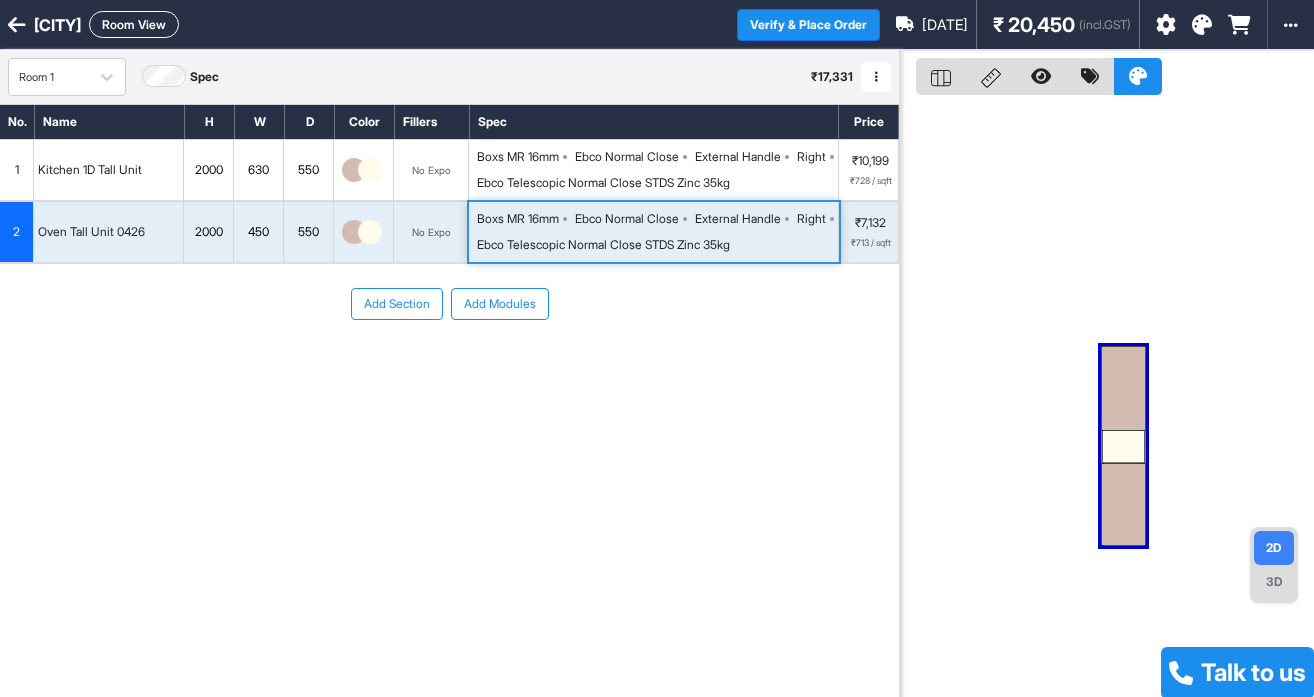 click at bounding box center [1107, 398] 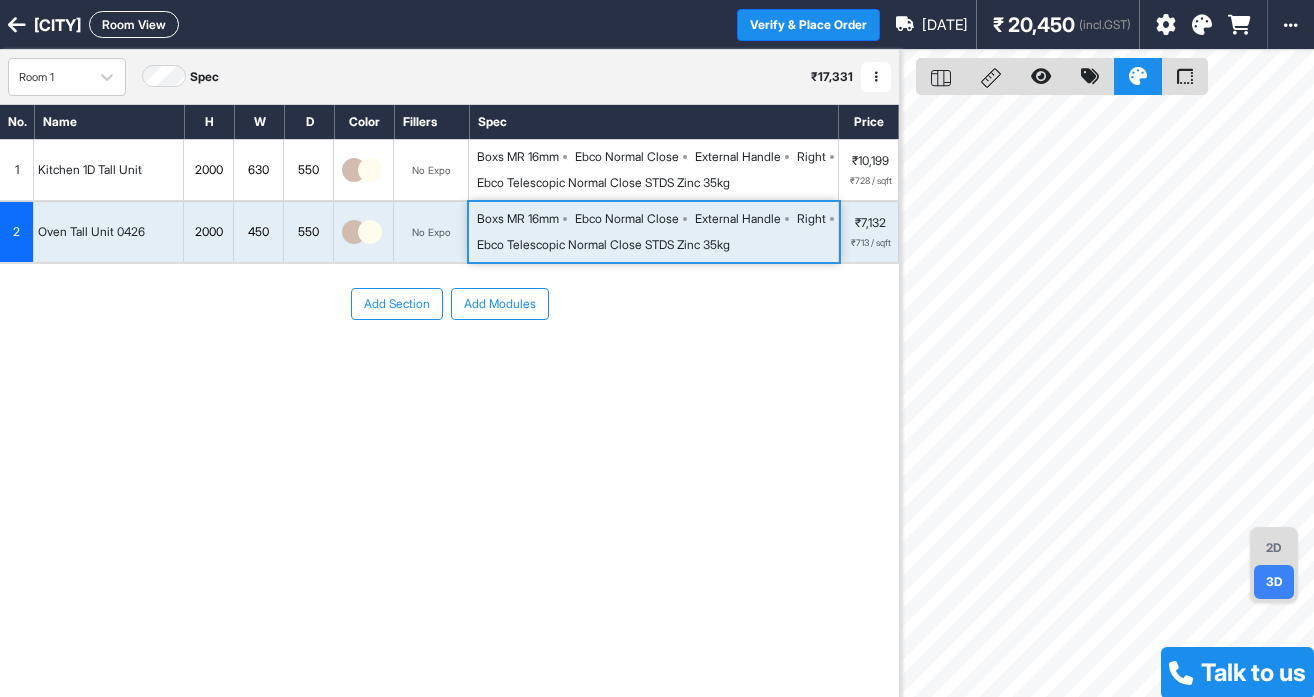 click on "2D" at bounding box center [1274, 548] 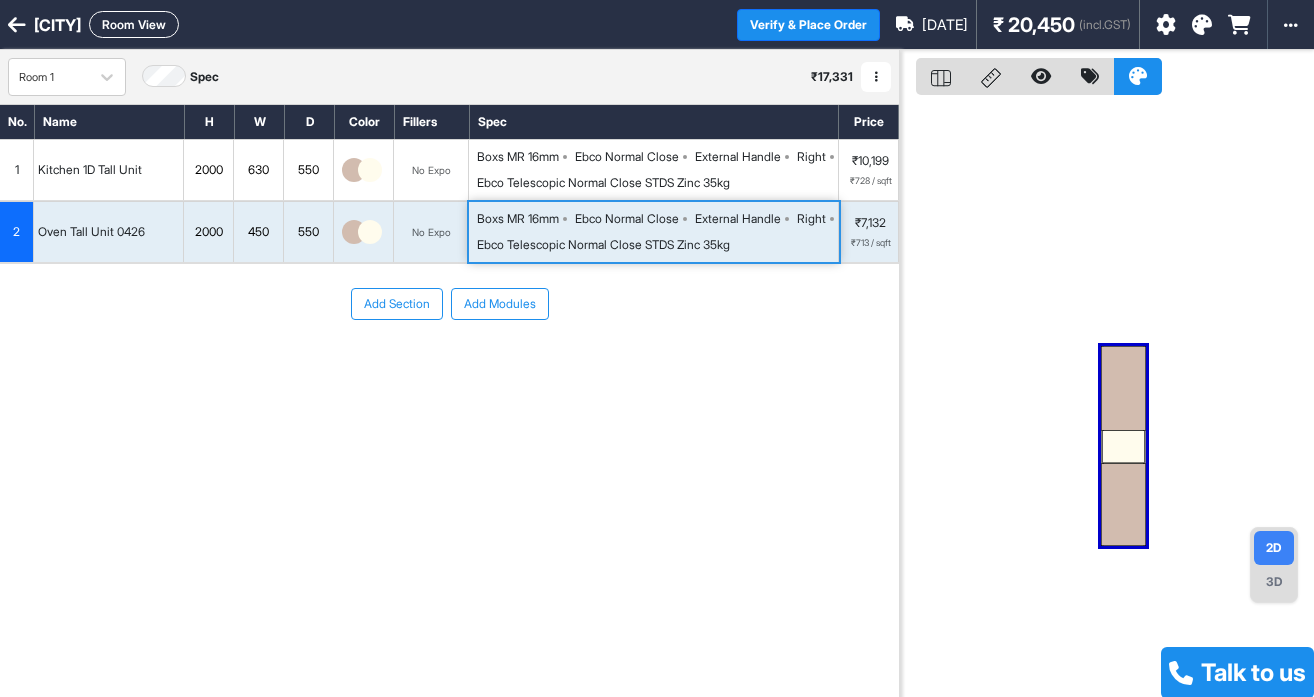 click on "3D" at bounding box center [1274, 582] 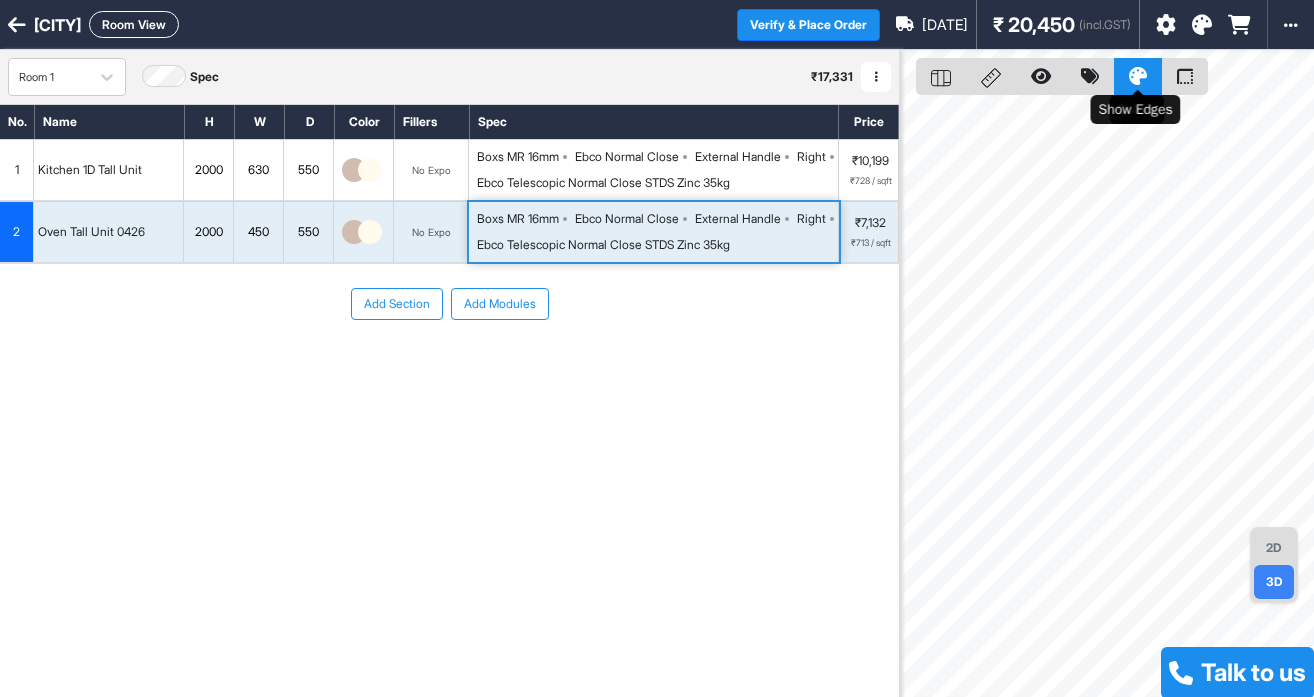 click at bounding box center (1185, 76) 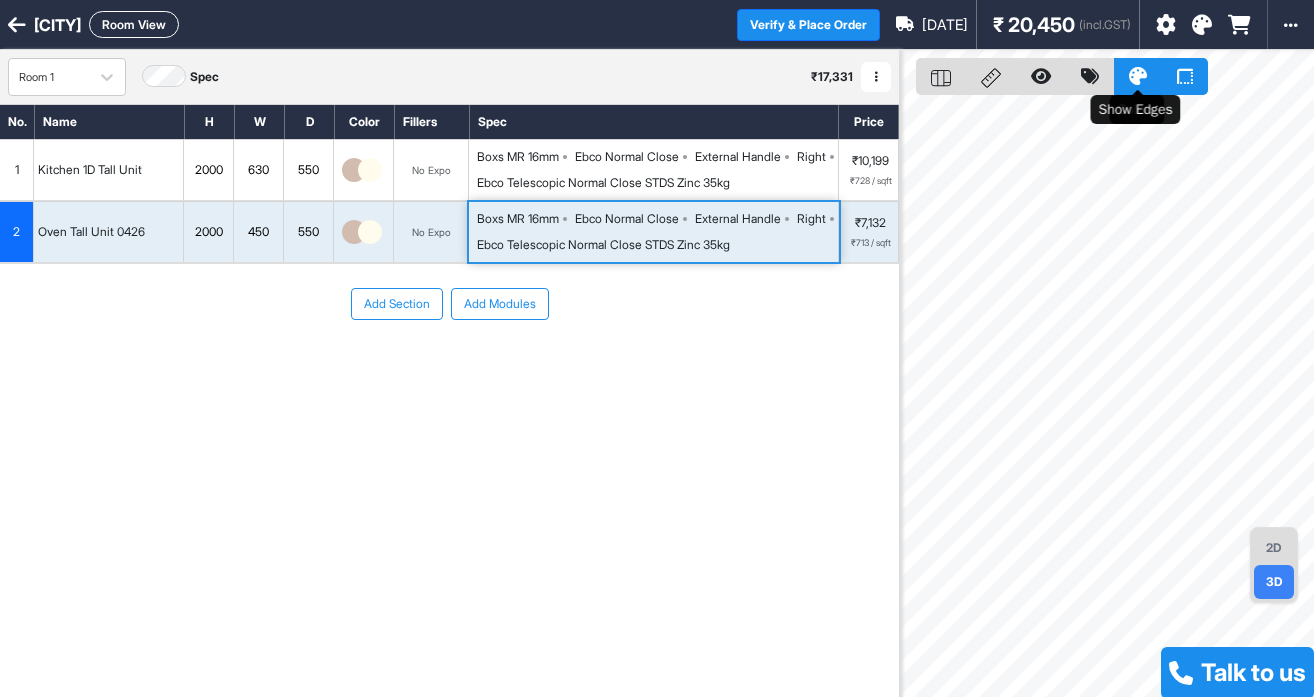 click at bounding box center (1185, 76) 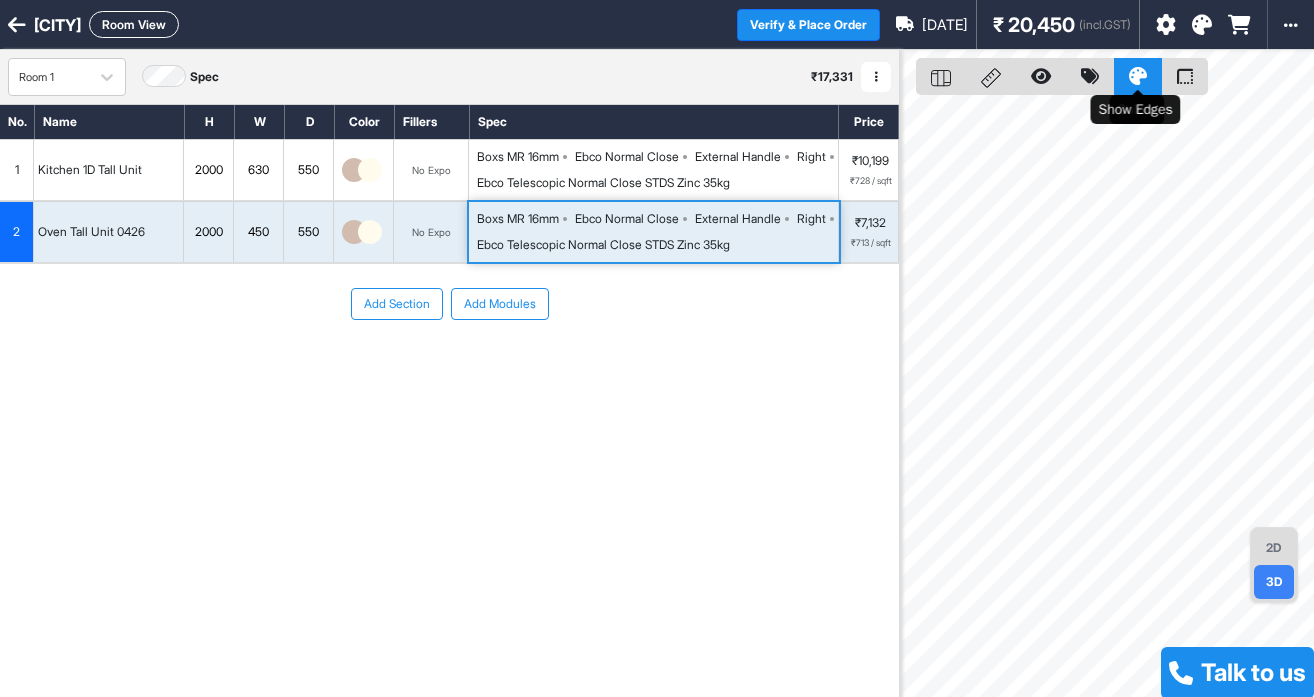 click at bounding box center [1185, 76] 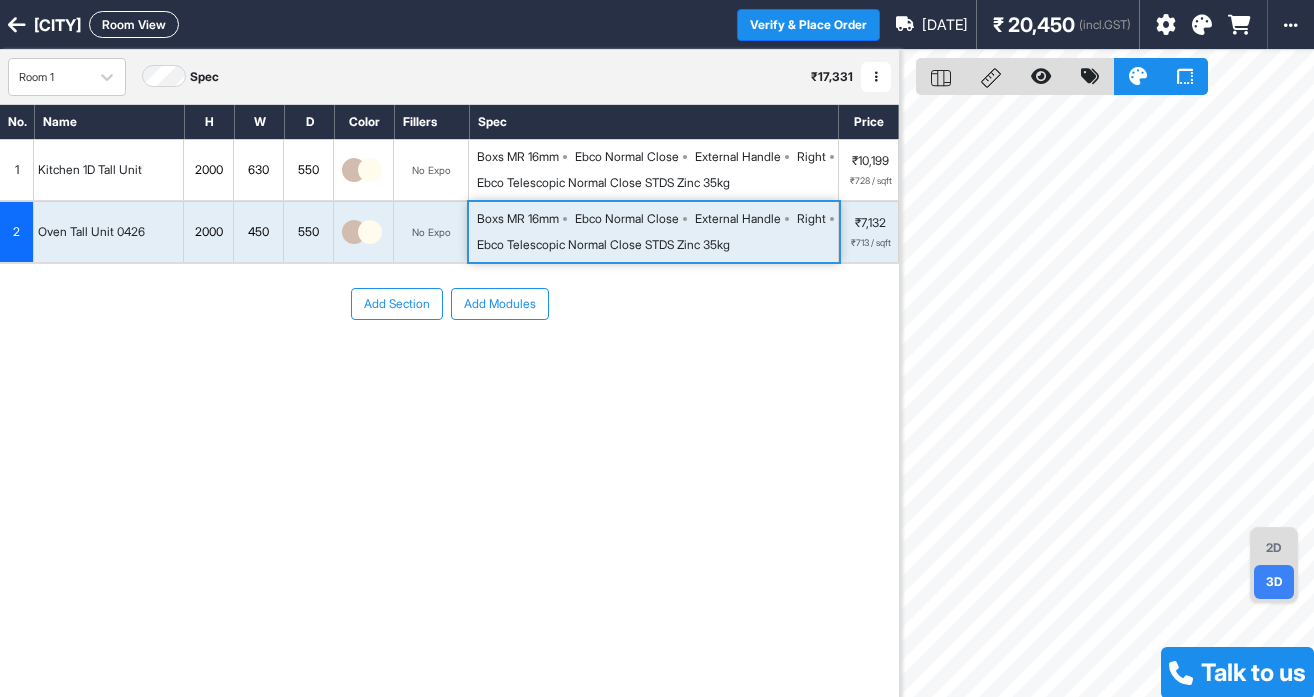 click on "Add Section Add Modules" at bounding box center [449, 364] 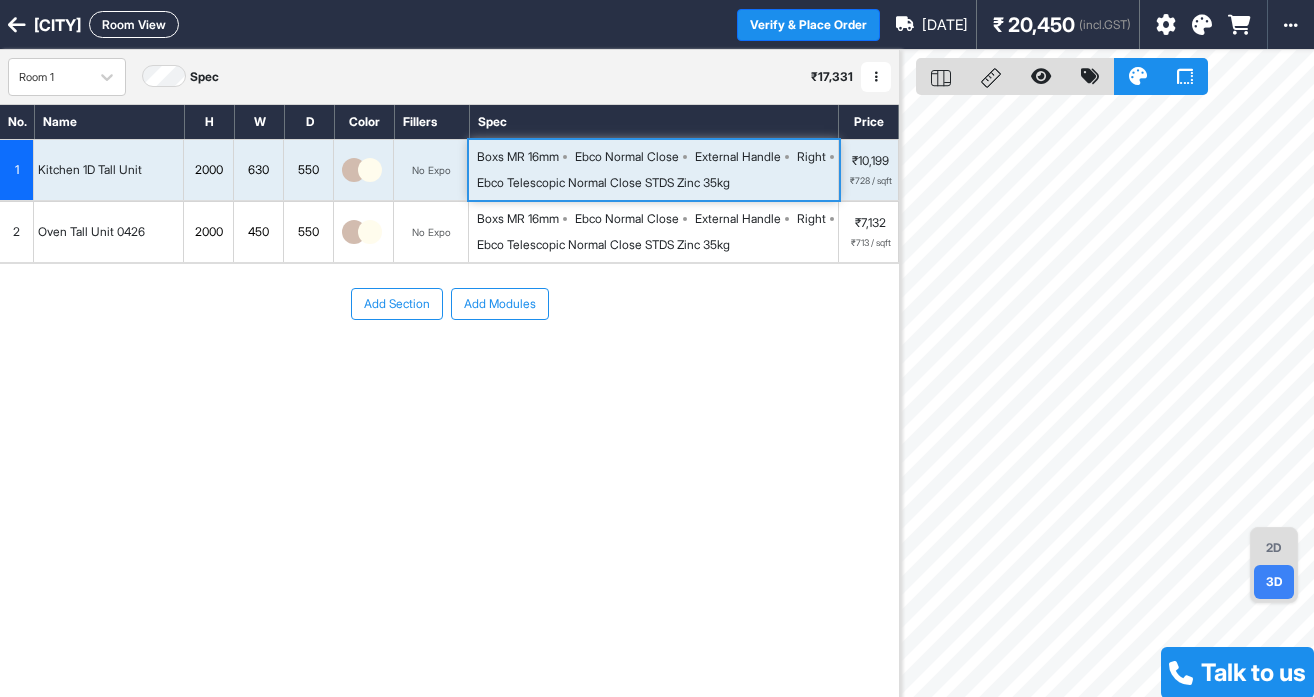 click on "Room View" at bounding box center (134, 24) 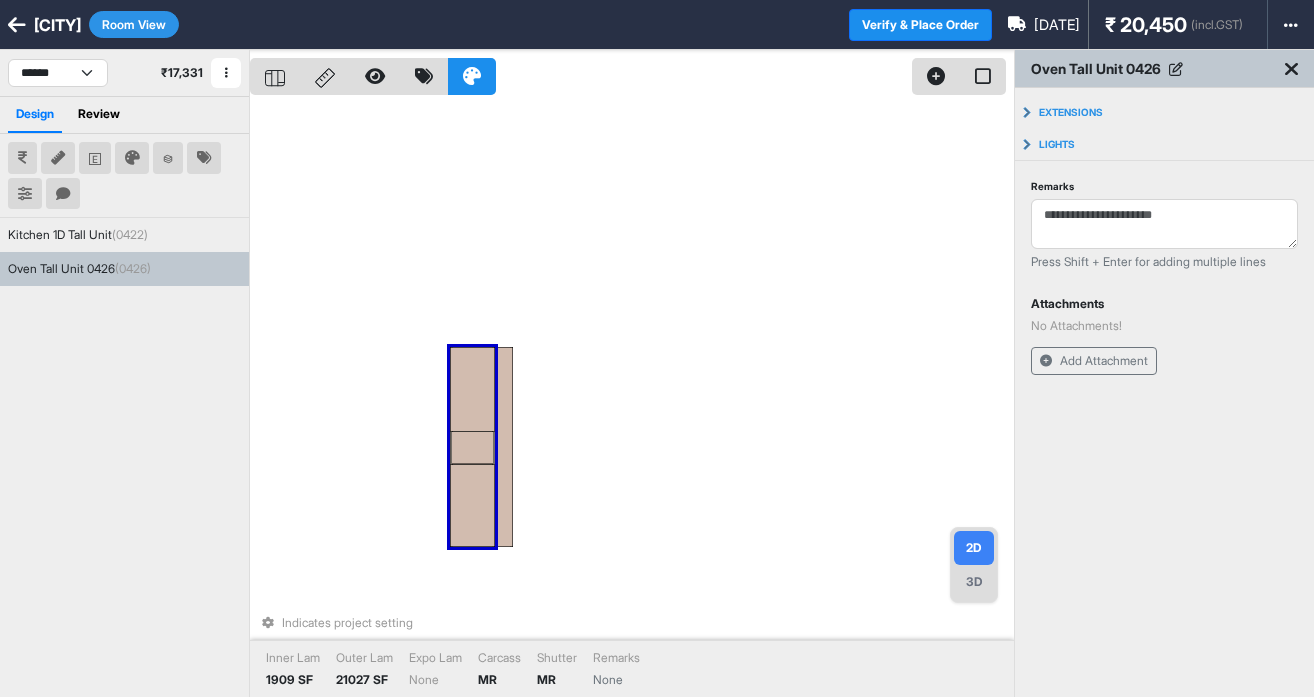 drag, startPoint x: 486, startPoint y: 408, endPoint x: 577, endPoint y: 351, distance: 107.37784 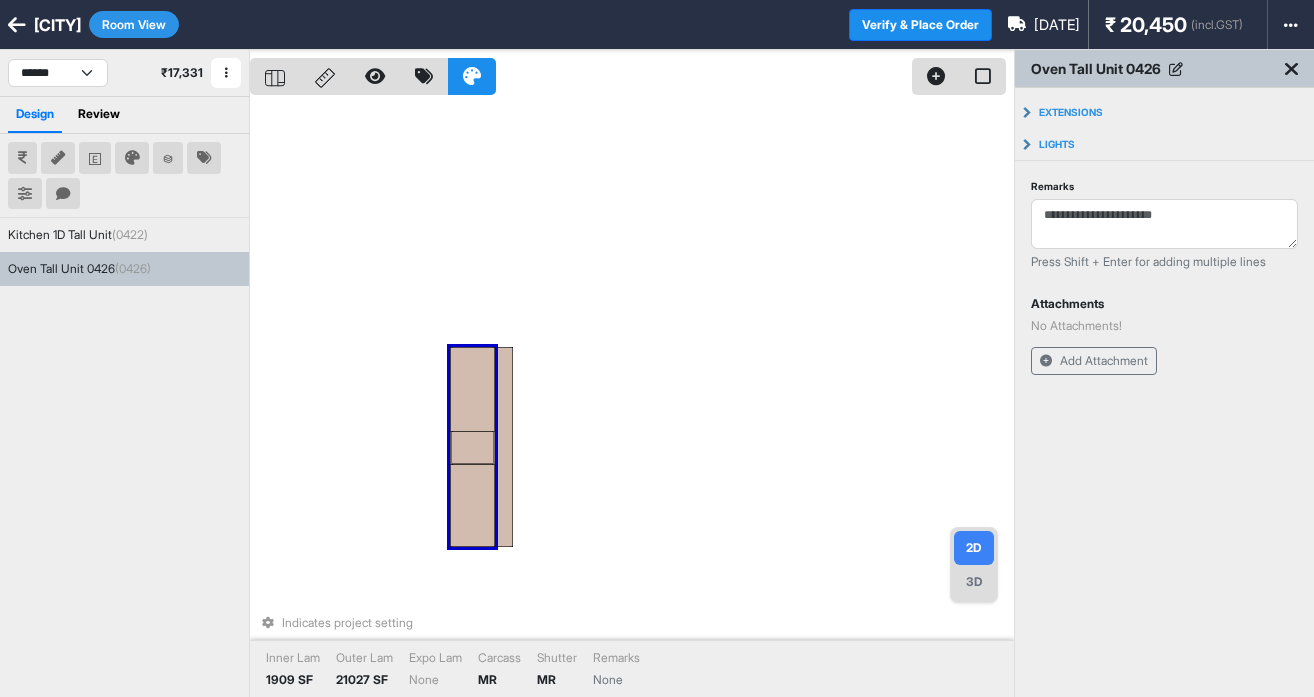 drag, startPoint x: 483, startPoint y: 372, endPoint x: 720, endPoint y: 376, distance: 237.03375 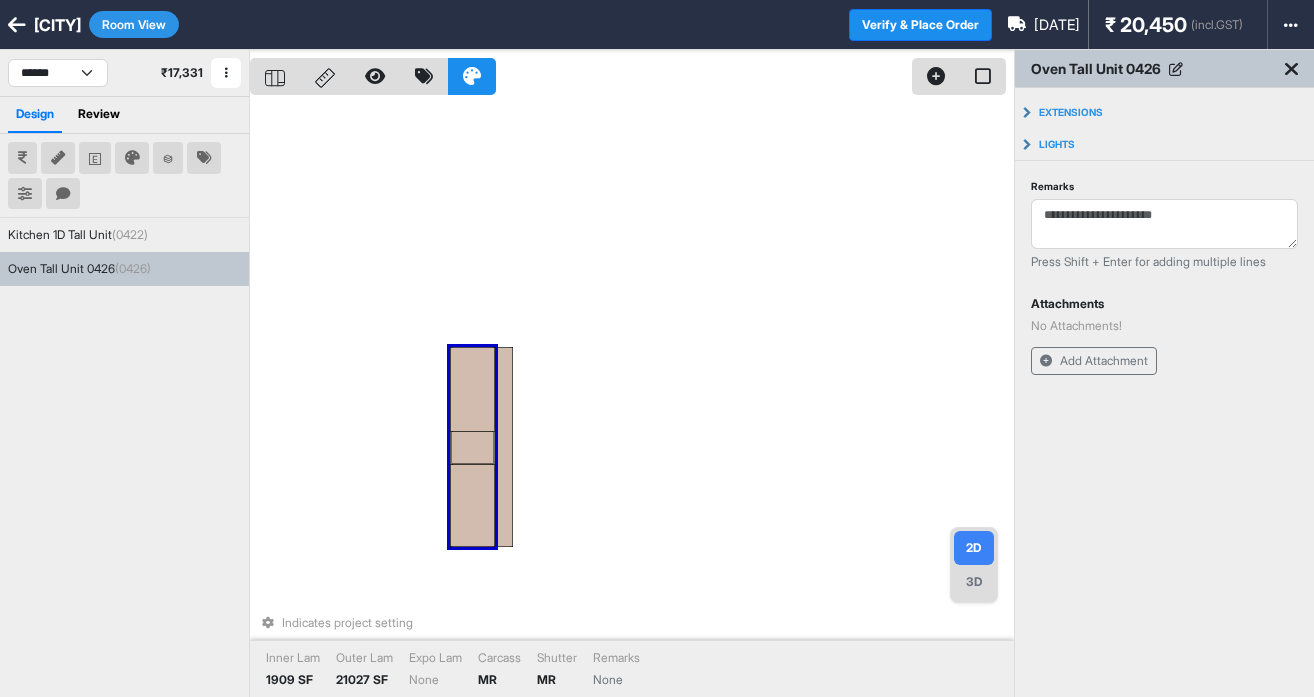 click on "3D" at bounding box center (974, 582) 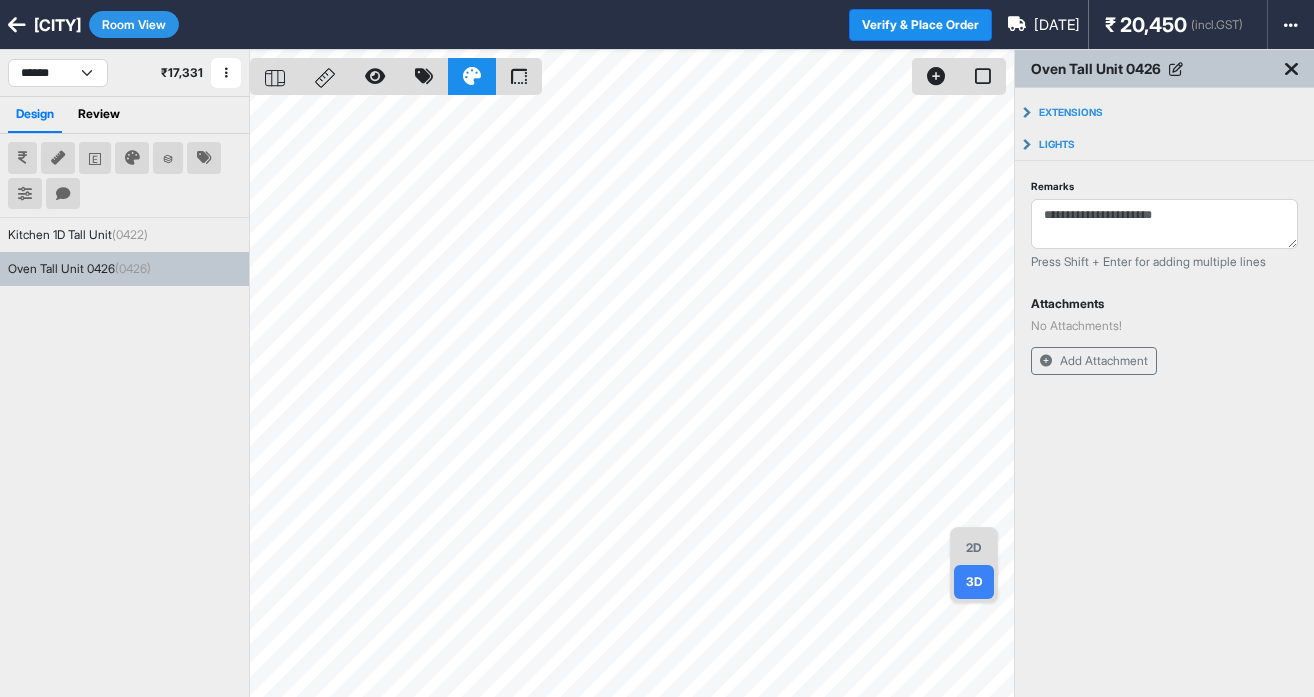 click on "2D" at bounding box center (974, 548) 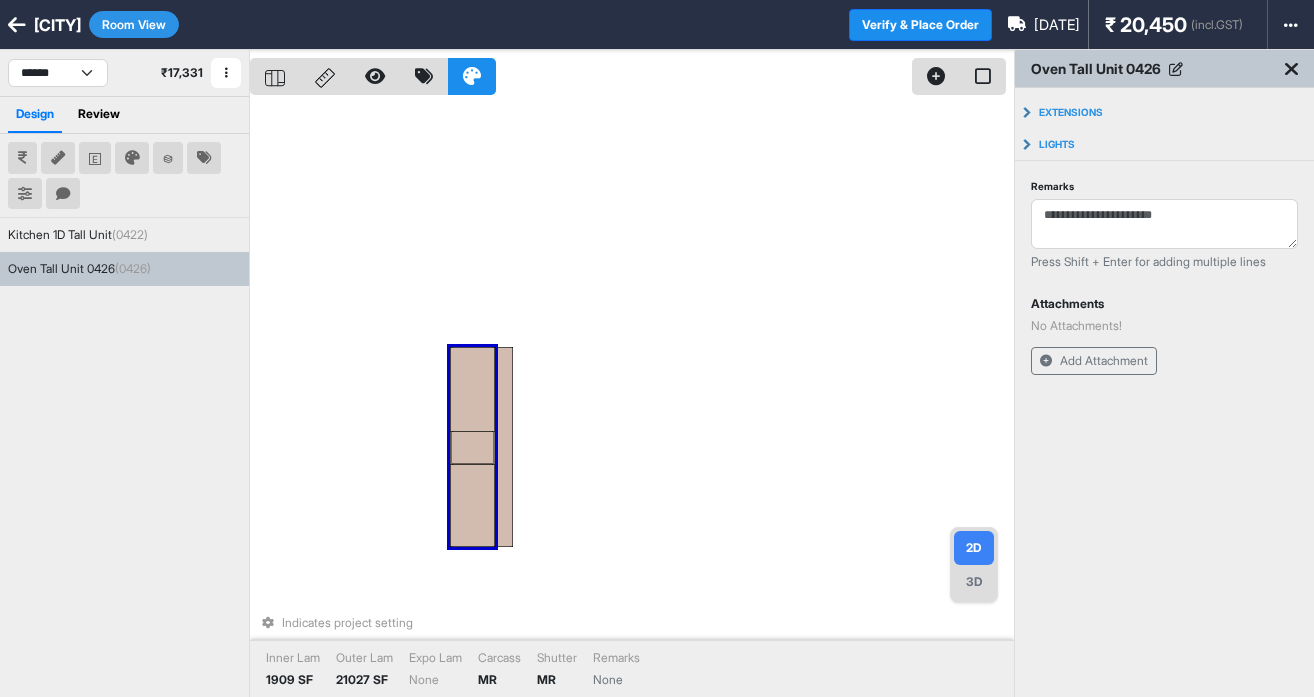 click on "Indicates project setting Inner Lam 1909 SF Outer Lam 21027 SF Expo Lam None Carcass MR Shutter MR Remarks None" at bounding box center [632, 398] 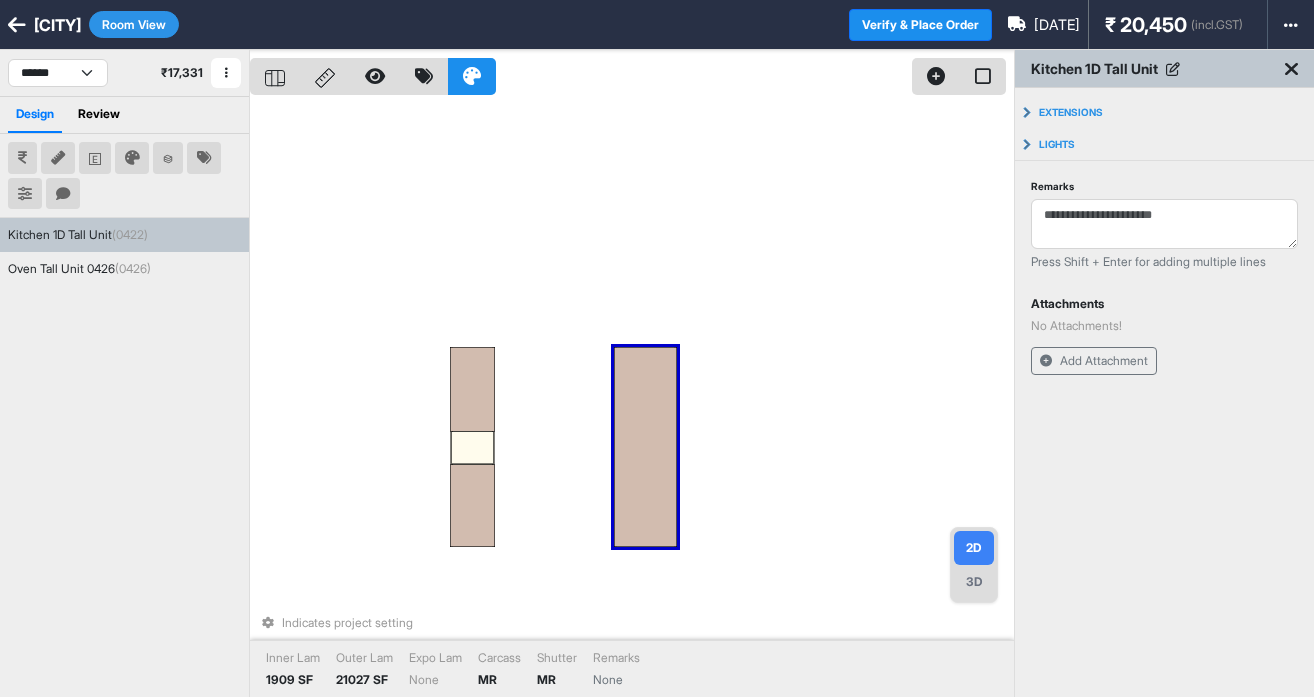 drag, startPoint x: 503, startPoint y: 403, endPoint x: 665, endPoint y: 403, distance: 162 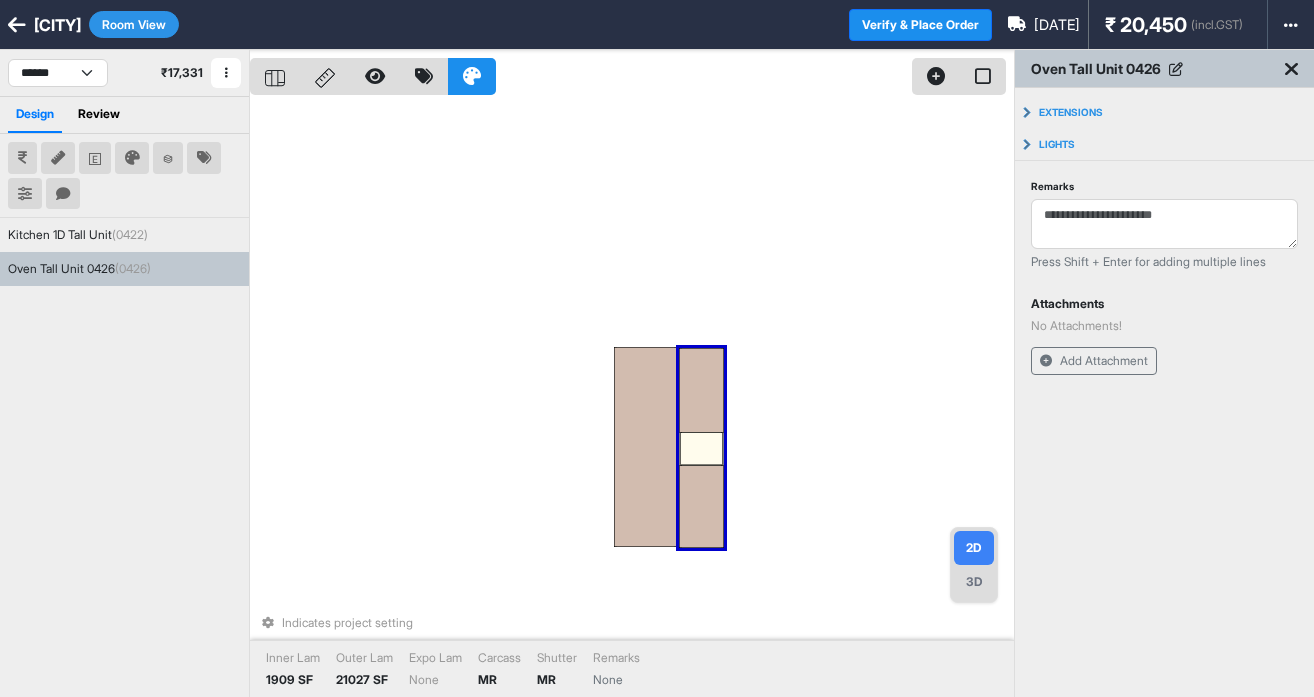 click on "Indicates project setting Inner Lam 1909 SF Outer Lam 21027 SF Expo Lam None Carcass MR Shutter MR Remarks None" at bounding box center (632, 398) 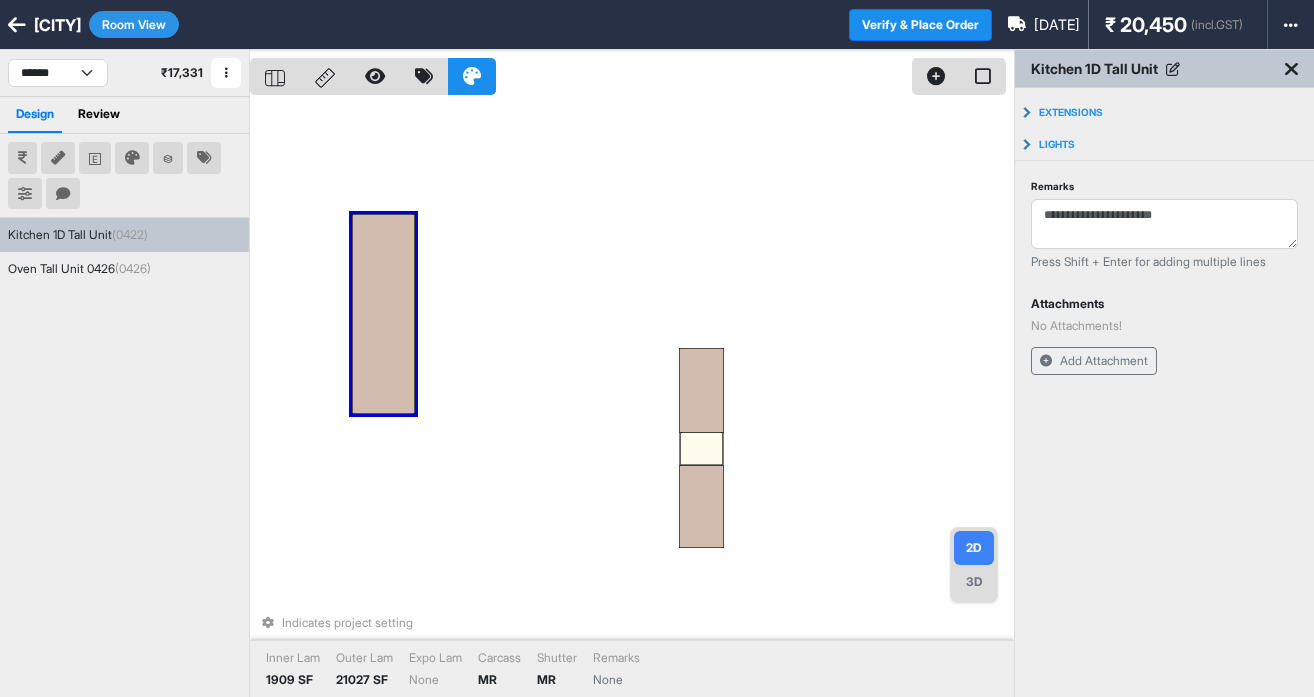 click on "Indicates project setting Inner Lam 1909 SF Outer Lam 21027 SF Expo Lam None Carcass MR Shutter MR Remarks None" at bounding box center (632, 398) 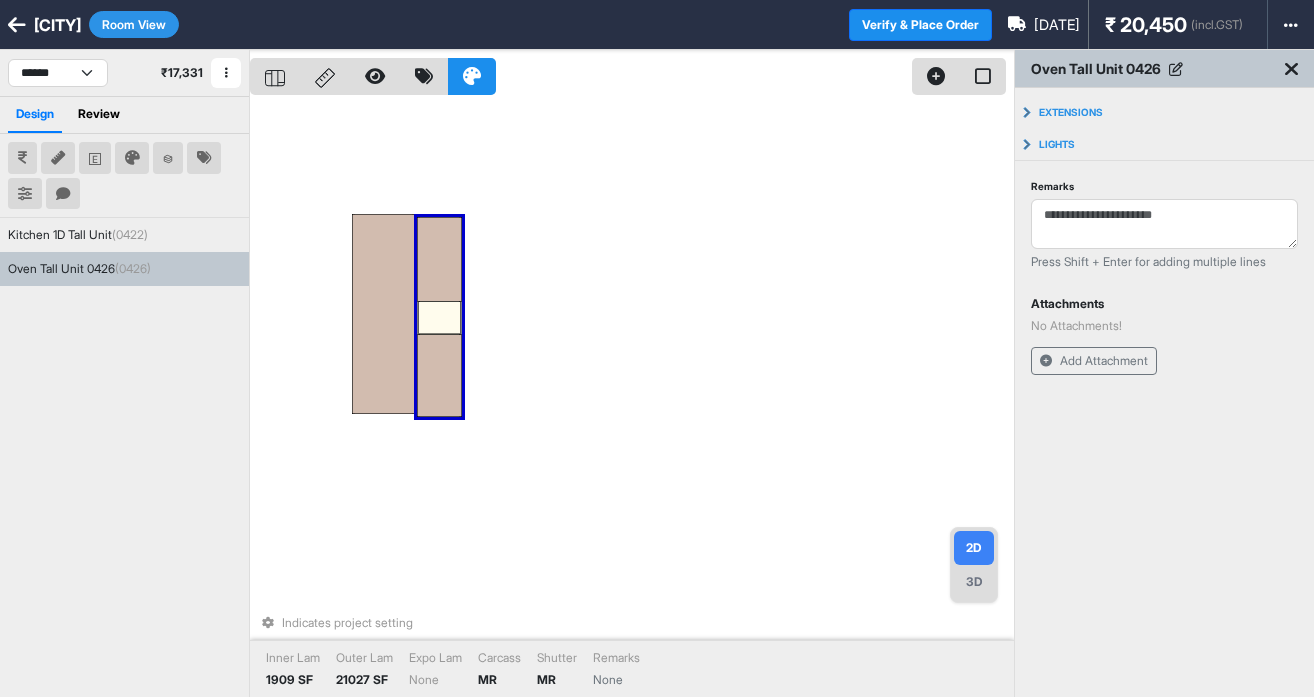 click on "Indicates project setting Inner Lam 1909 SF Outer Lam 21027 SF Expo Lam None Carcass MR Shutter MR Remarks None" at bounding box center (632, 398) 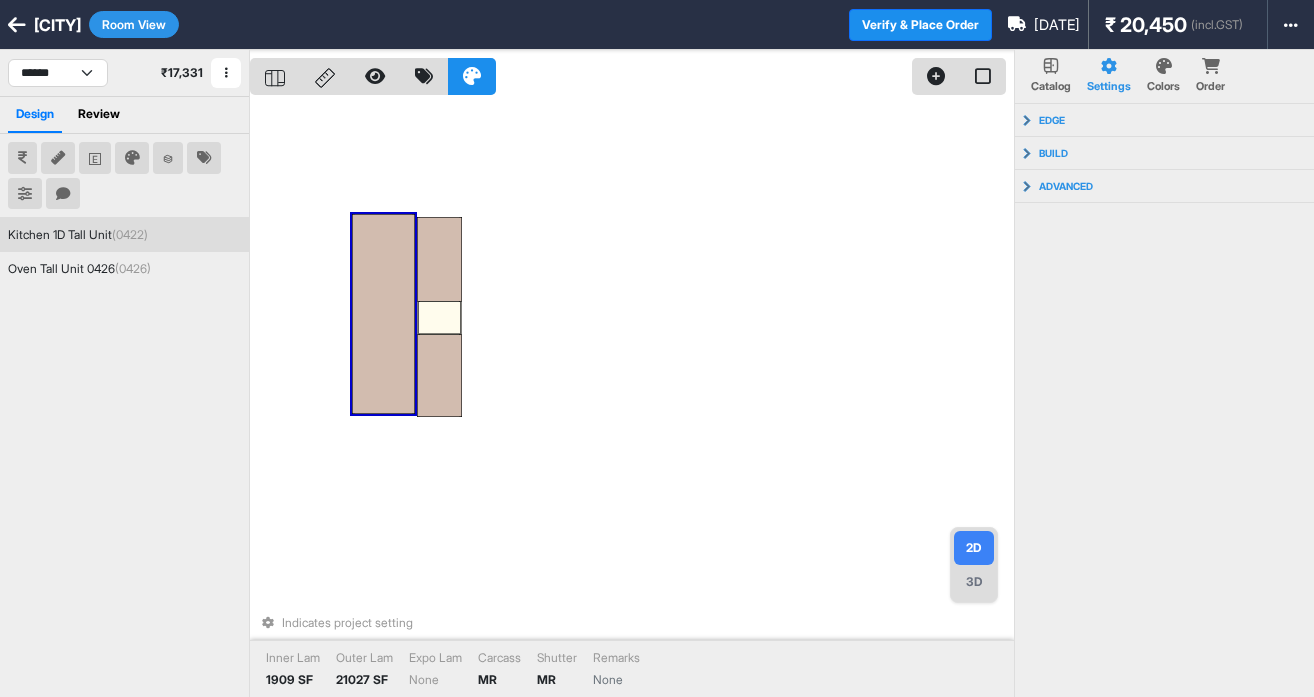 click at bounding box center [383, 314] 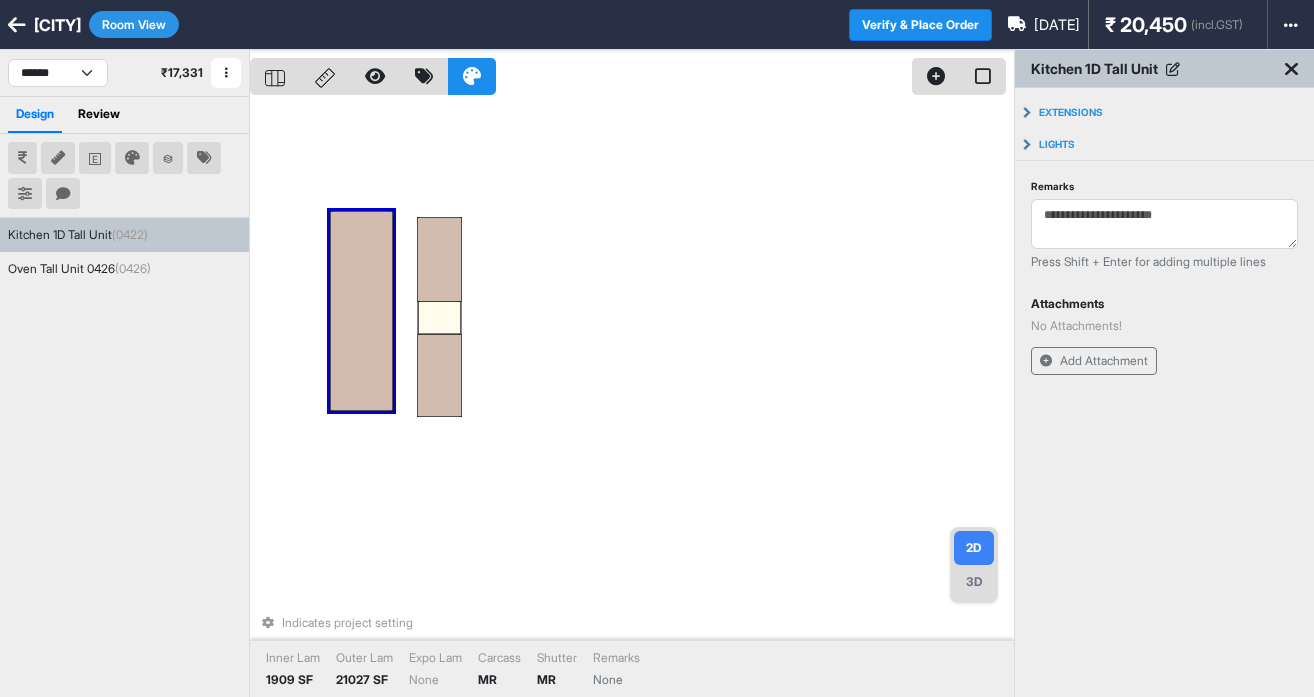 drag, startPoint x: 376, startPoint y: 308, endPoint x: 371, endPoint y: 294, distance: 14.866069 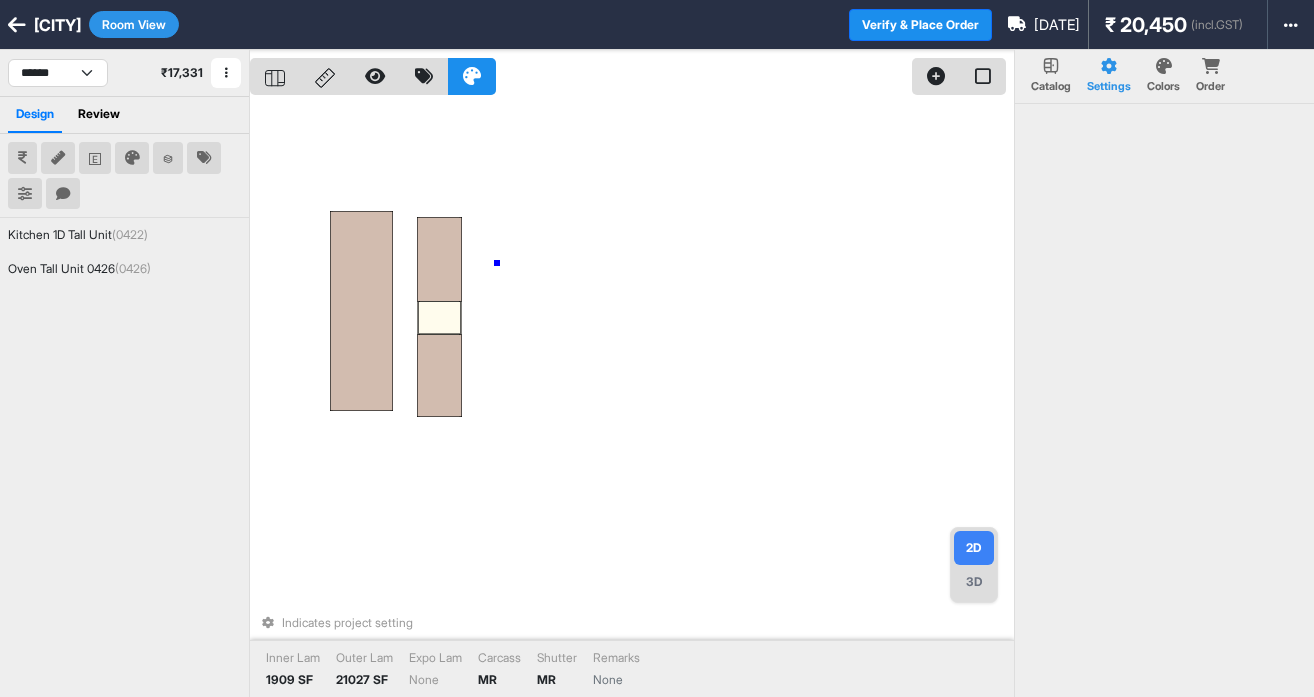 click on "Indicates project setting Inner Lam 1909 SF Outer Lam 21027 SF Expo Lam None Carcass MR Shutter MR Remarks None" at bounding box center (632, 398) 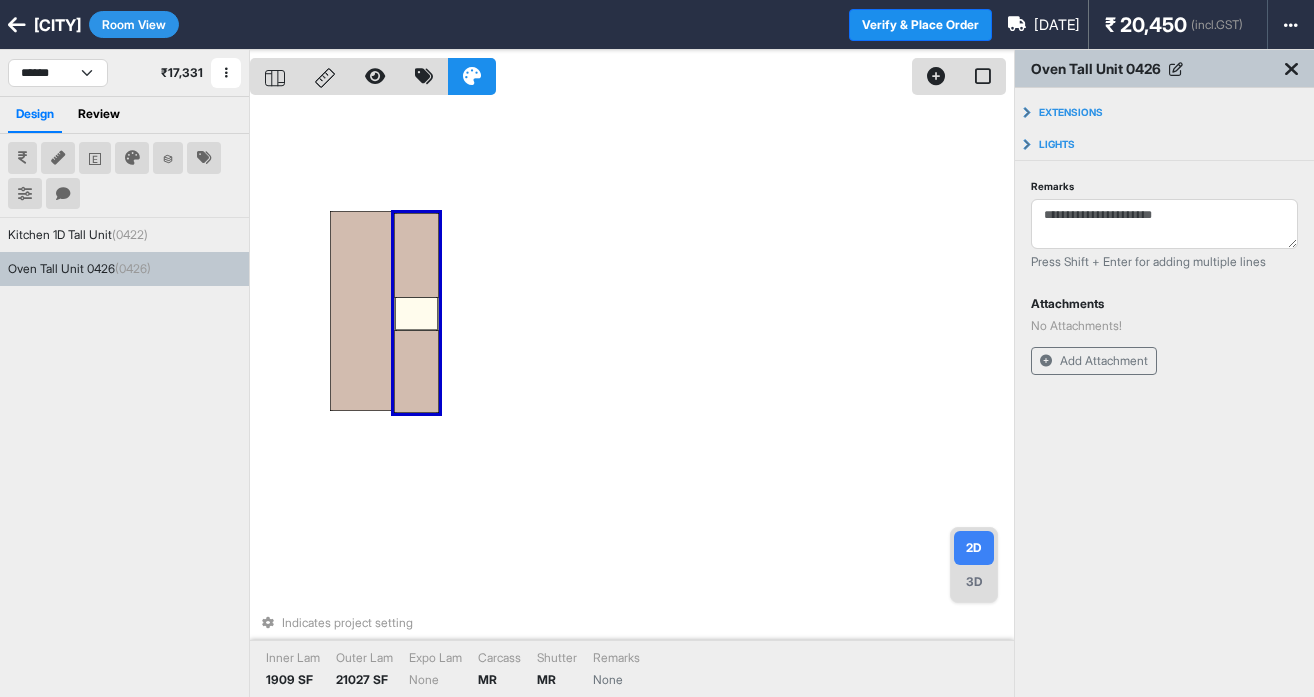 drag, startPoint x: 451, startPoint y: 263, endPoint x: 425, endPoint y: 259, distance: 26.305893 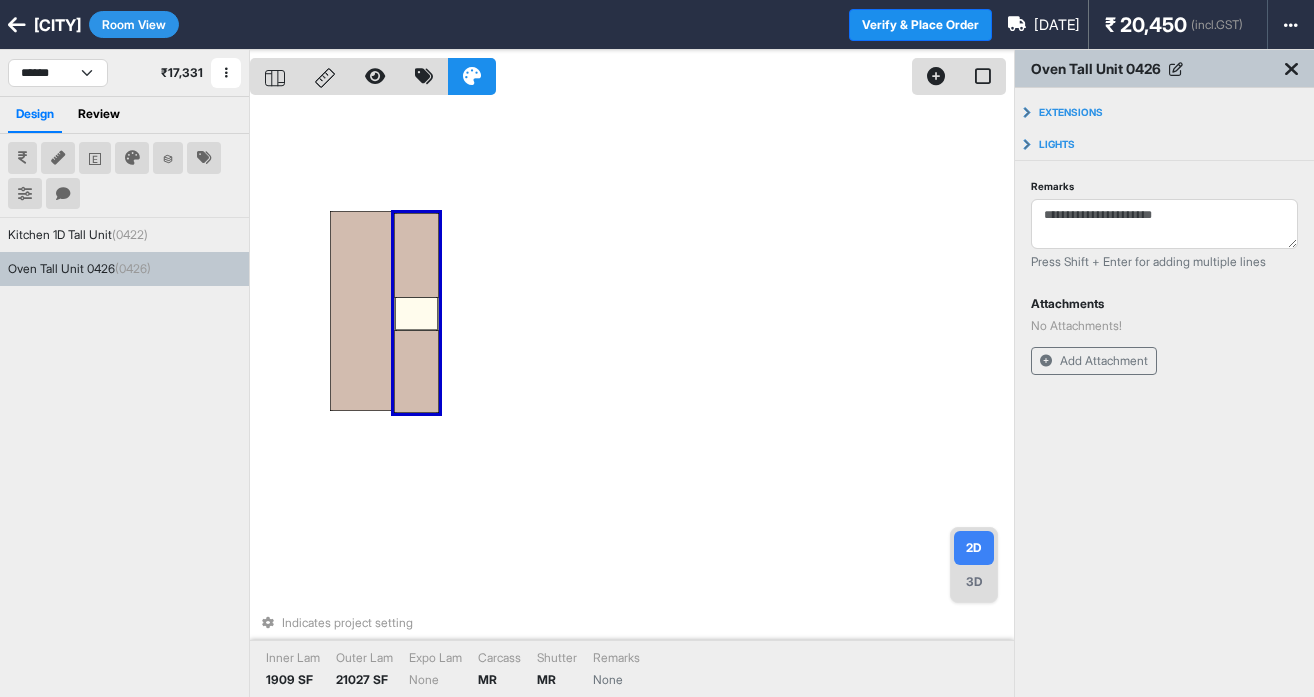 click on "Indicates project setting Inner Lam 1909 SF Outer Lam 21027 SF Expo Lam None Carcass MR Shutter MR Remarks None" at bounding box center [632, 398] 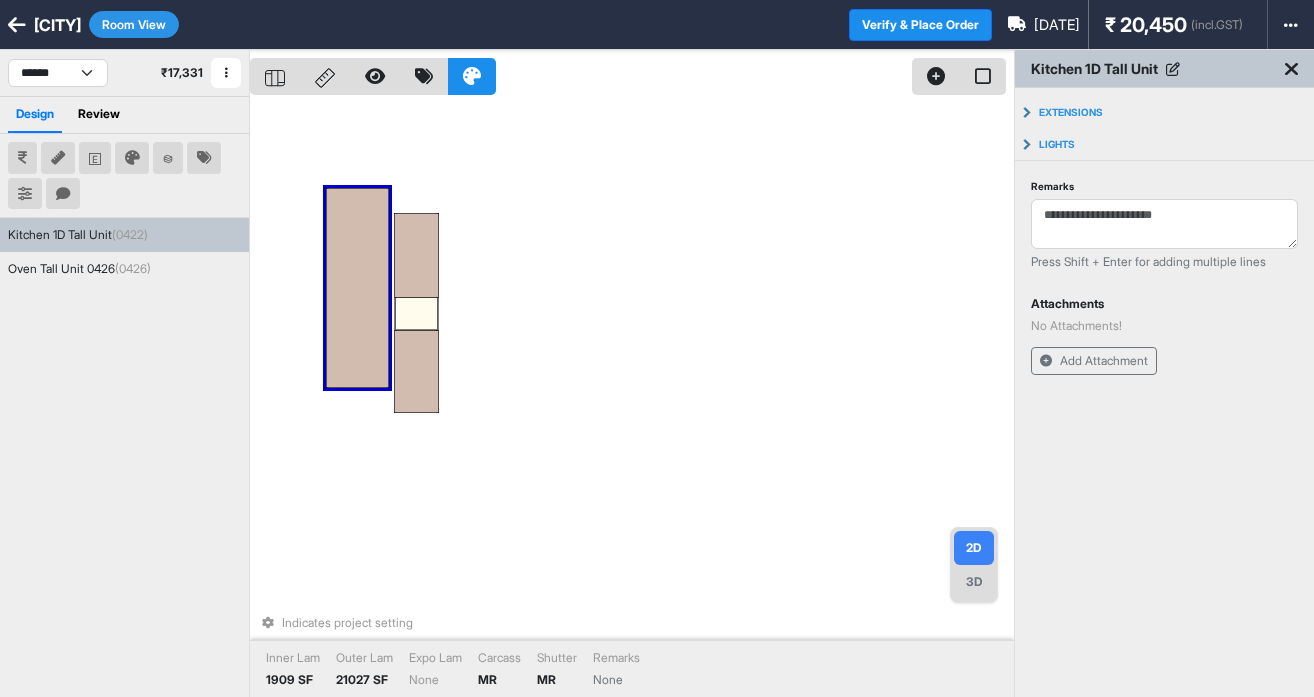 drag, startPoint x: 366, startPoint y: 305, endPoint x: 362, endPoint y: 282, distance: 23.345236 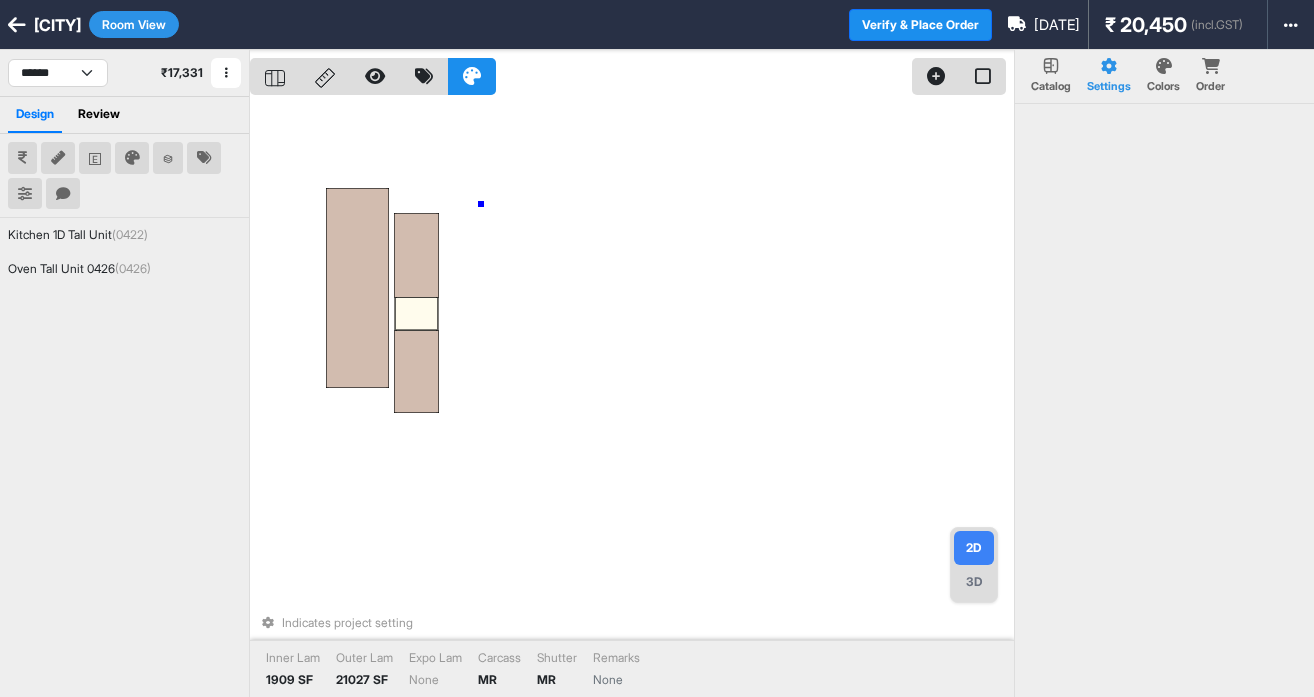 click on "Indicates project setting Inner Lam 1909 SF Outer Lam 21027 SF Expo Lam None Carcass MR Shutter MR Remarks None" at bounding box center [632, 398] 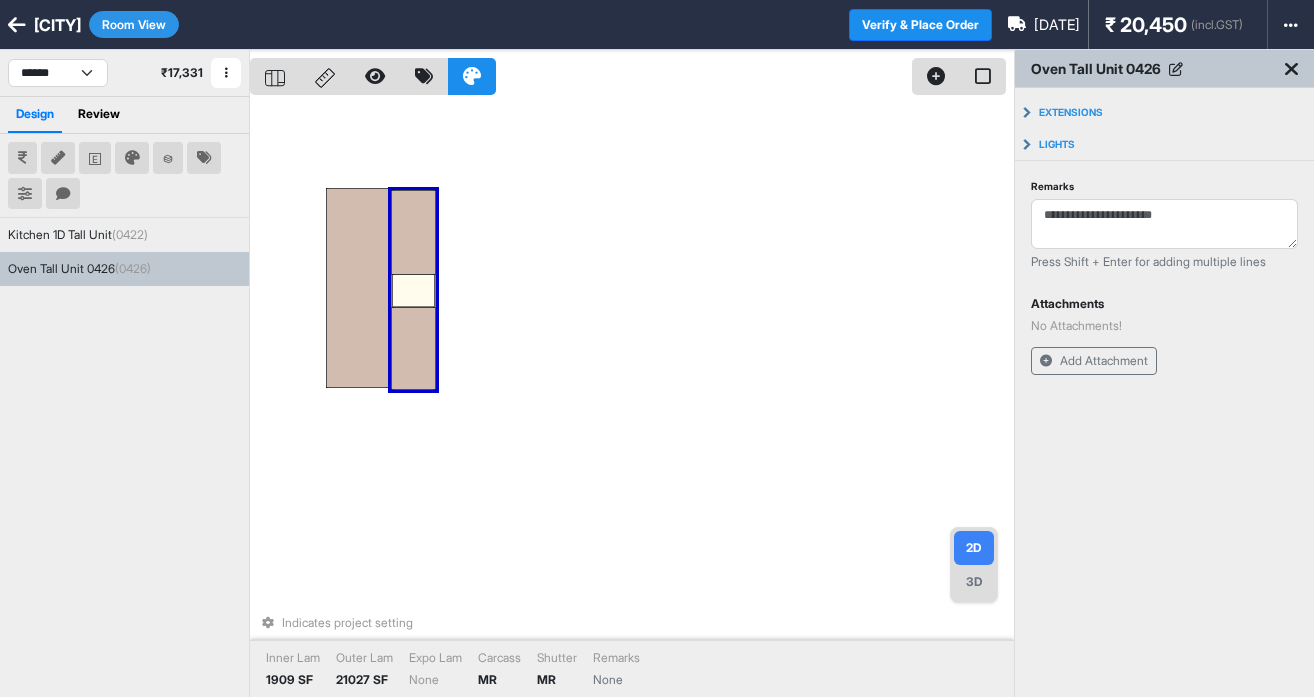 drag, startPoint x: 432, startPoint y: 251, endPoint x: 424, endPoint y: 233, distance: 19.697716 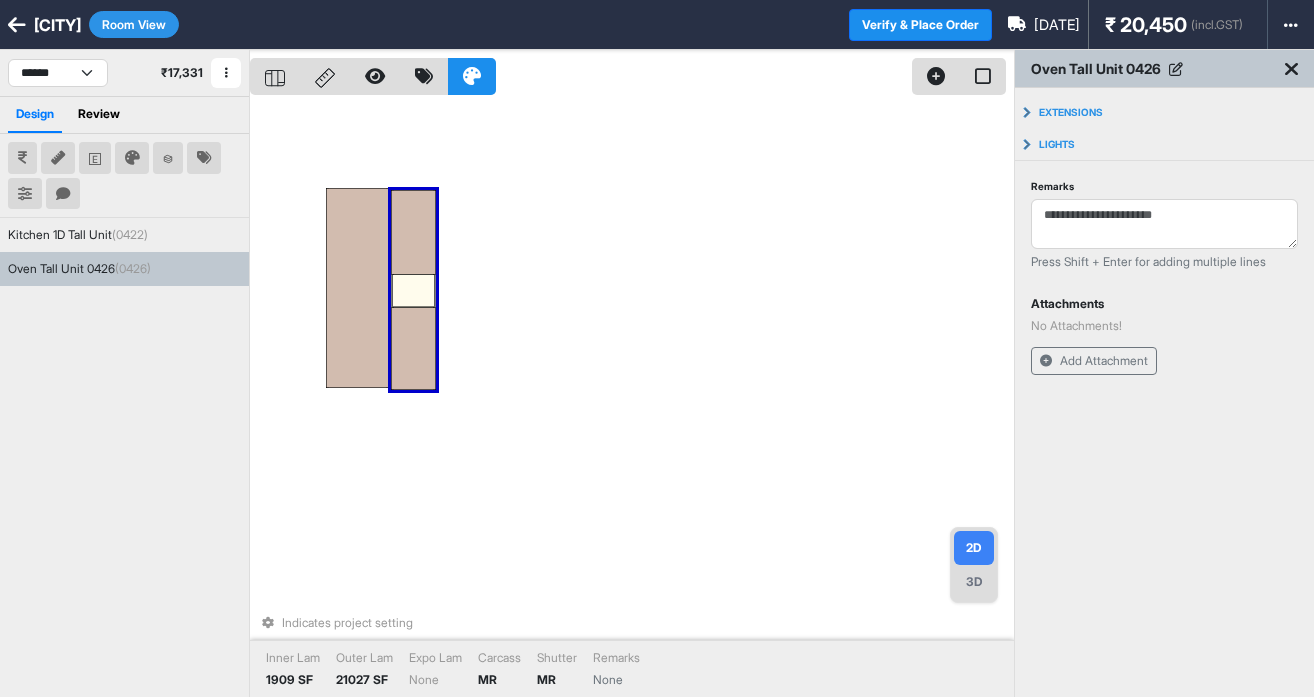 click on "Indicates project setting Inner Lam 1909 SF Outer Lam 21027 SF Expo Lam None Carcass MR Shutter MR Remarks None" at bounding box center [632, 398] 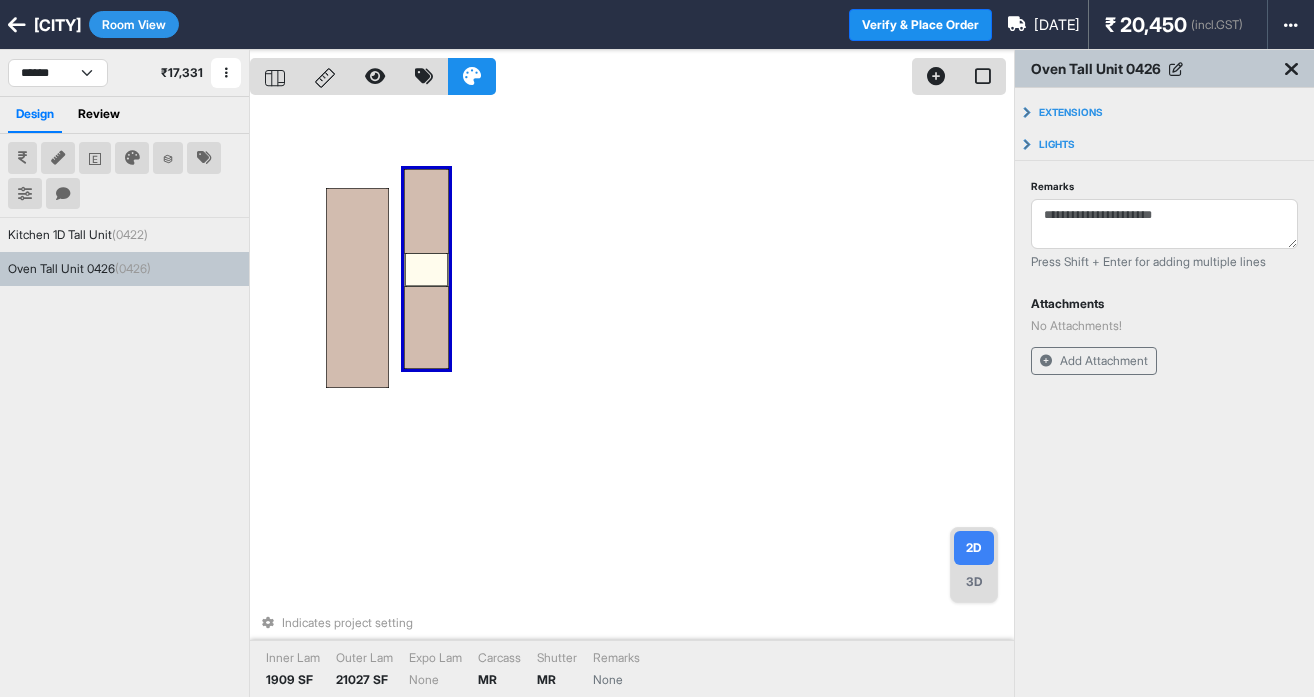 drag, startPoint x: 422, startPoint y: 243, endPoint x: 428, endPoint y: 258, distance: 16.155495 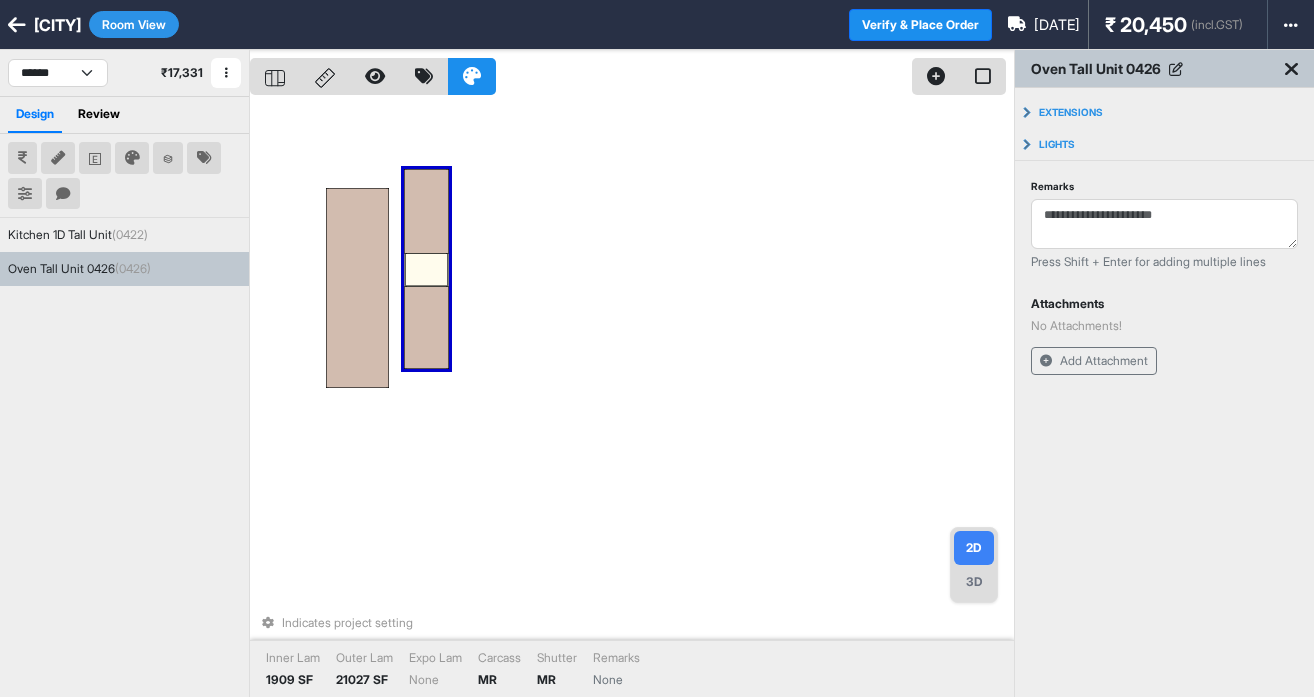 click on "Indicates project setting Inner Lam 1909 SF Outer Lam 21027 SF Expo Lam None Carcass MR Shutter MR Remarks None" at bounding box center [632, 398] 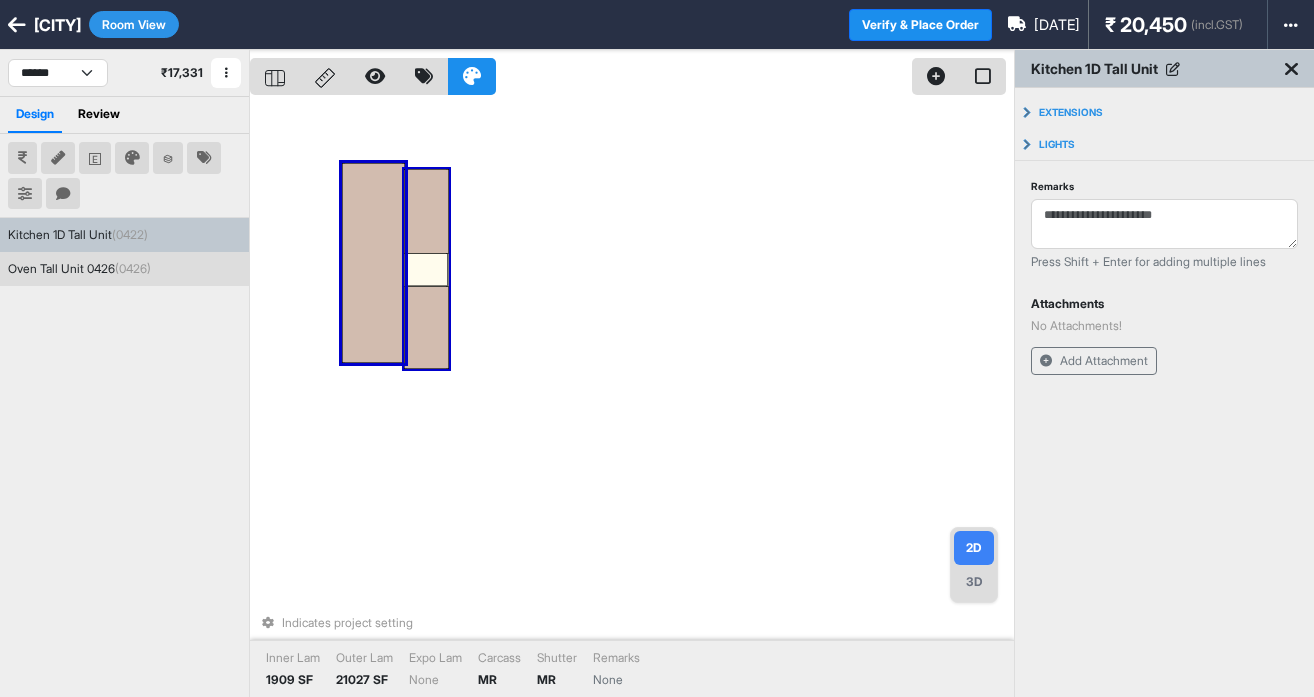 click on "Indicates project setting Inner Lam 1909 SF Outer Lam 21027 SF Expo Lam None Carcass MR Shutter MR Remarks None" at bounding box center (632, 398) 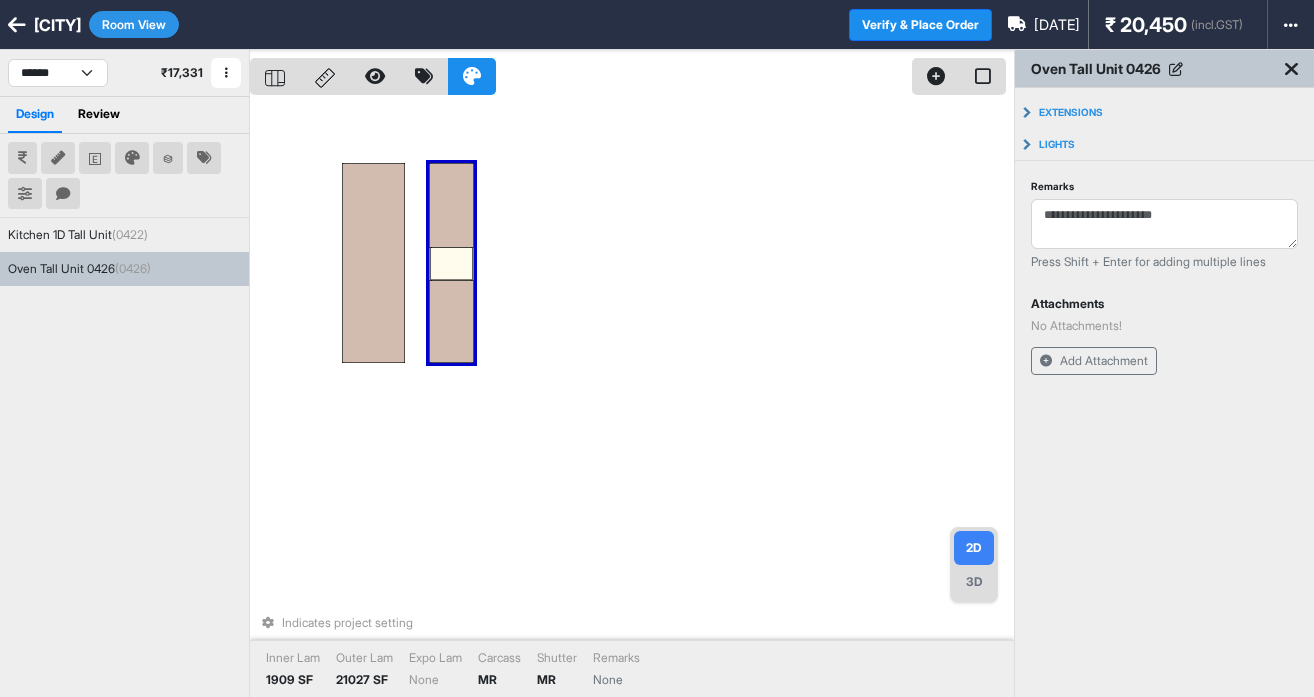 click on "Indicates project setting Inner Lam 1909 SF Outer Lam 21027 SF Expo Lam None Carcass MR Shutter MR Remarks None" at bounding box center (632, 398) 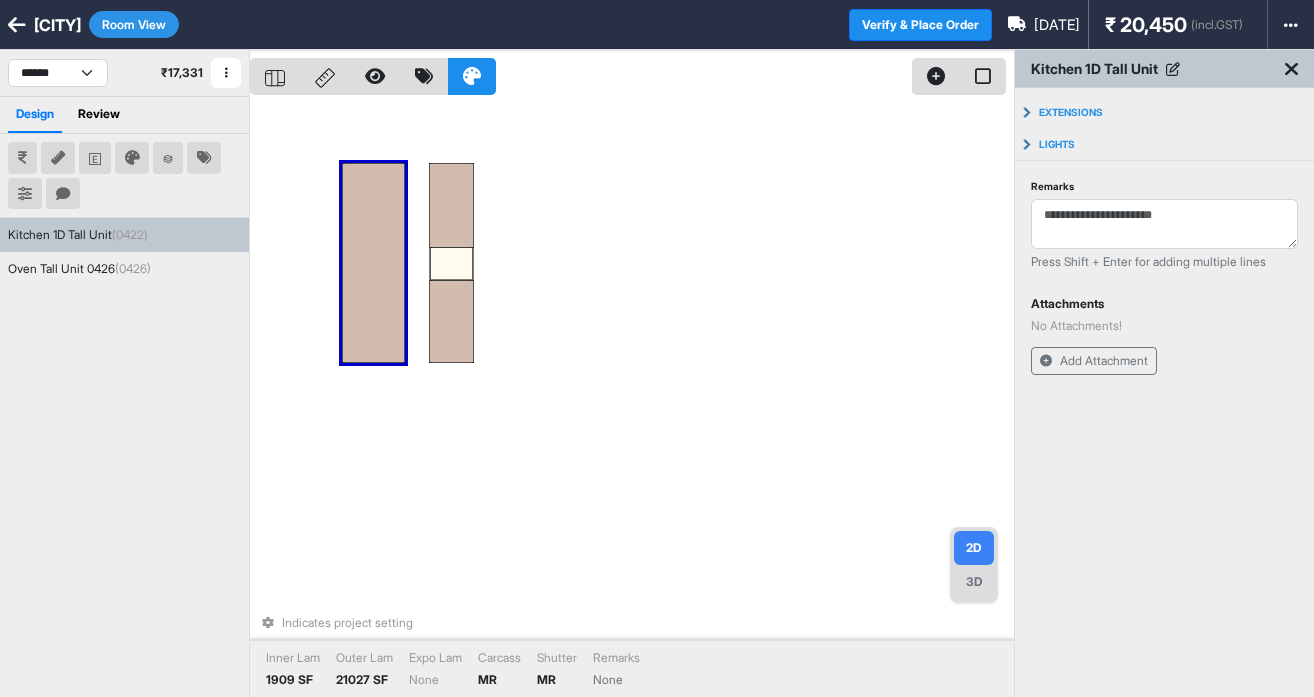 drag, startPoint x: 431, startPoint y: 228, endPoint x: 352, endPoint y: 246, distance: 81.02469 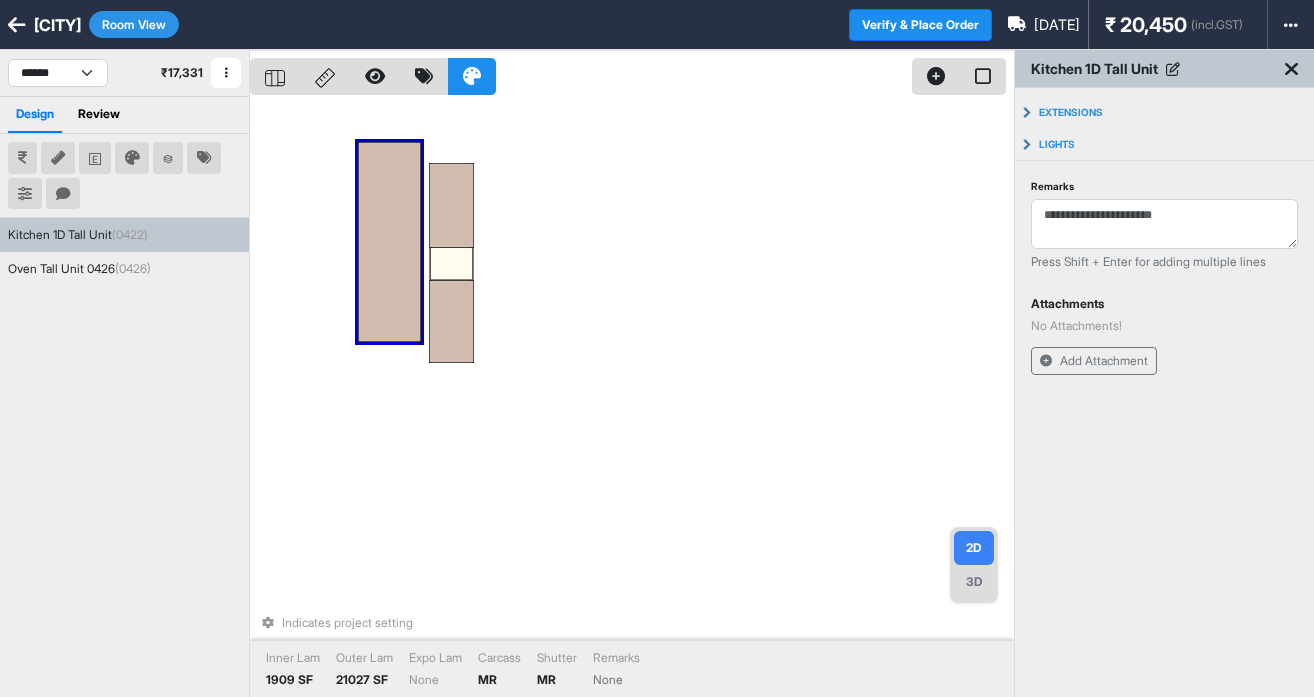 drag, startPoint x: 383, startPoint y: 239, endPoint x: 399, endPoint y: 229, distance: 18.867962 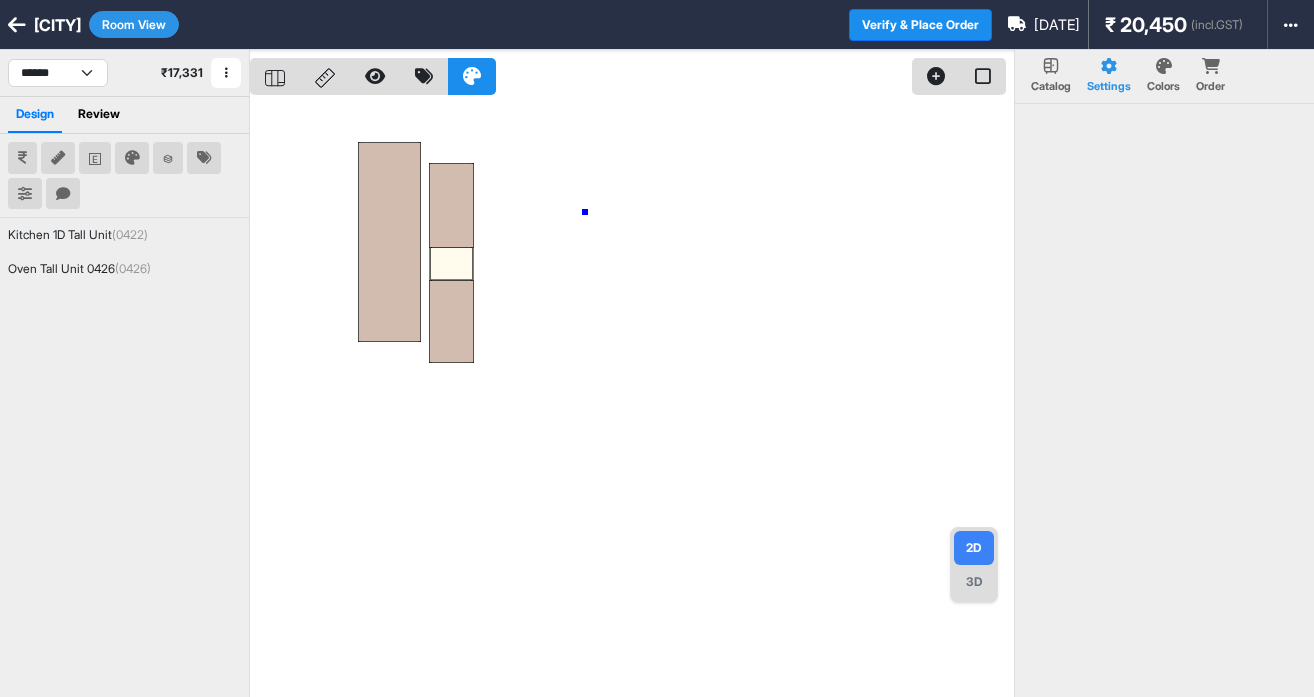 click at bounding box center (632, 398) 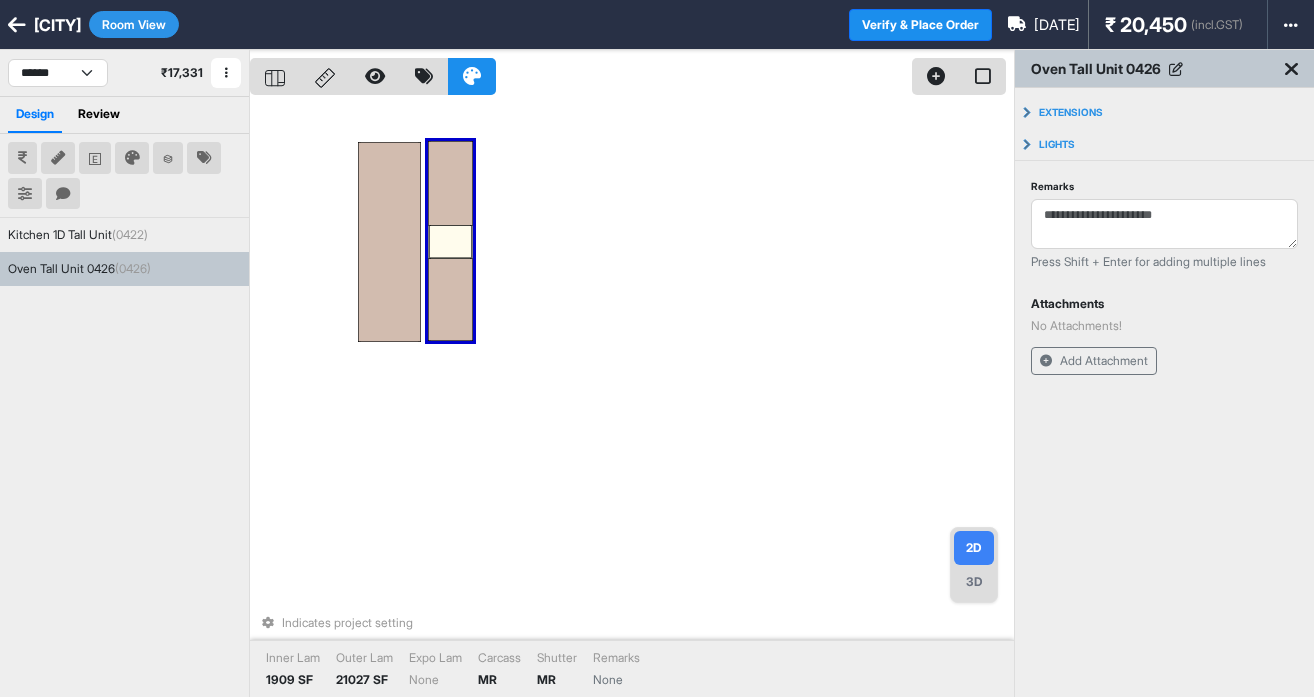 drag, startPoint x: 459, startPoint y: 208, endPoint x: 458, endPoint y: 193, distance: 15.033297 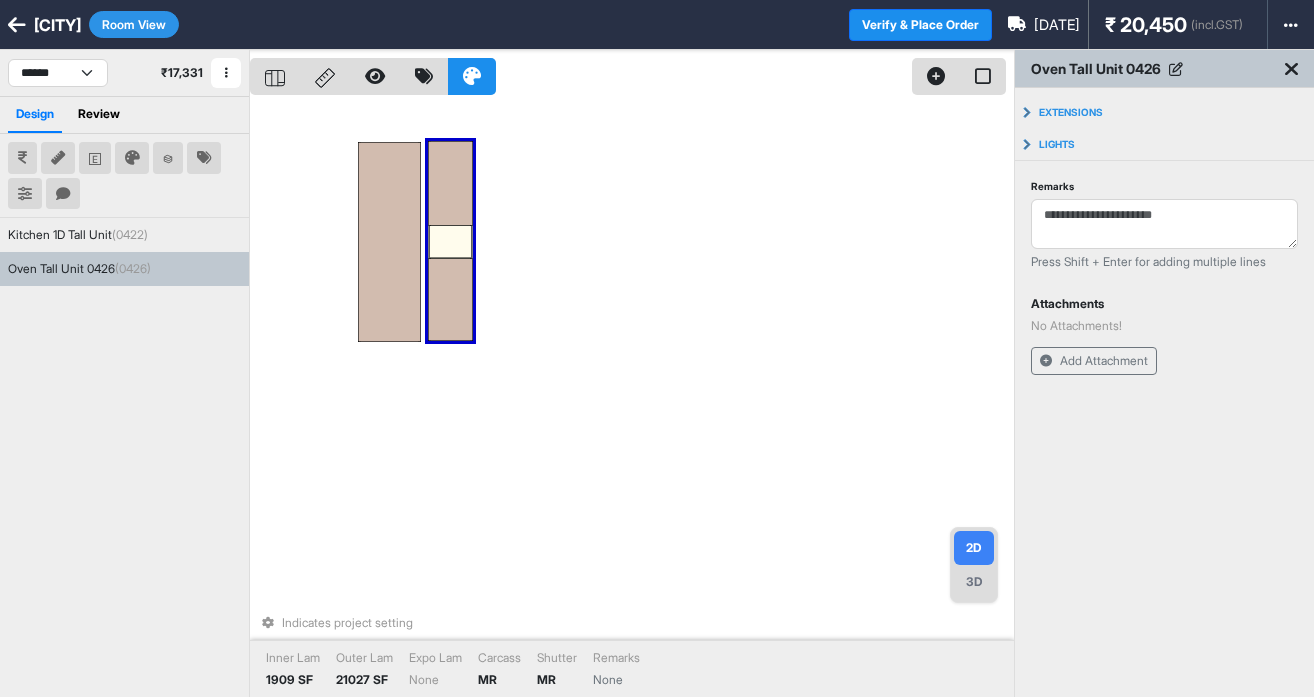 click on "Indicates project setting Inner Lam 1909 SF Outer Lam 21027 SF Expo Lam None Carcass MR Shutter MR Remarks None" at bounding box center [632, 398] 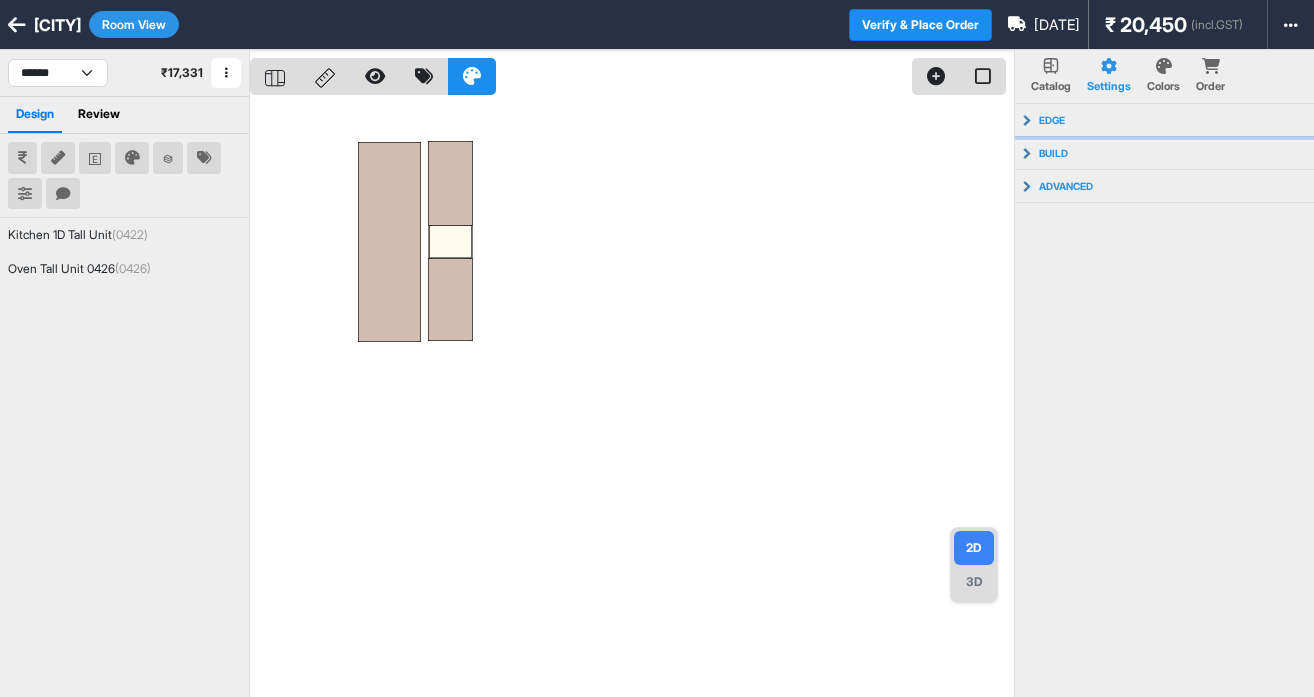 click on "edge" at bounding box center (1165, 120) 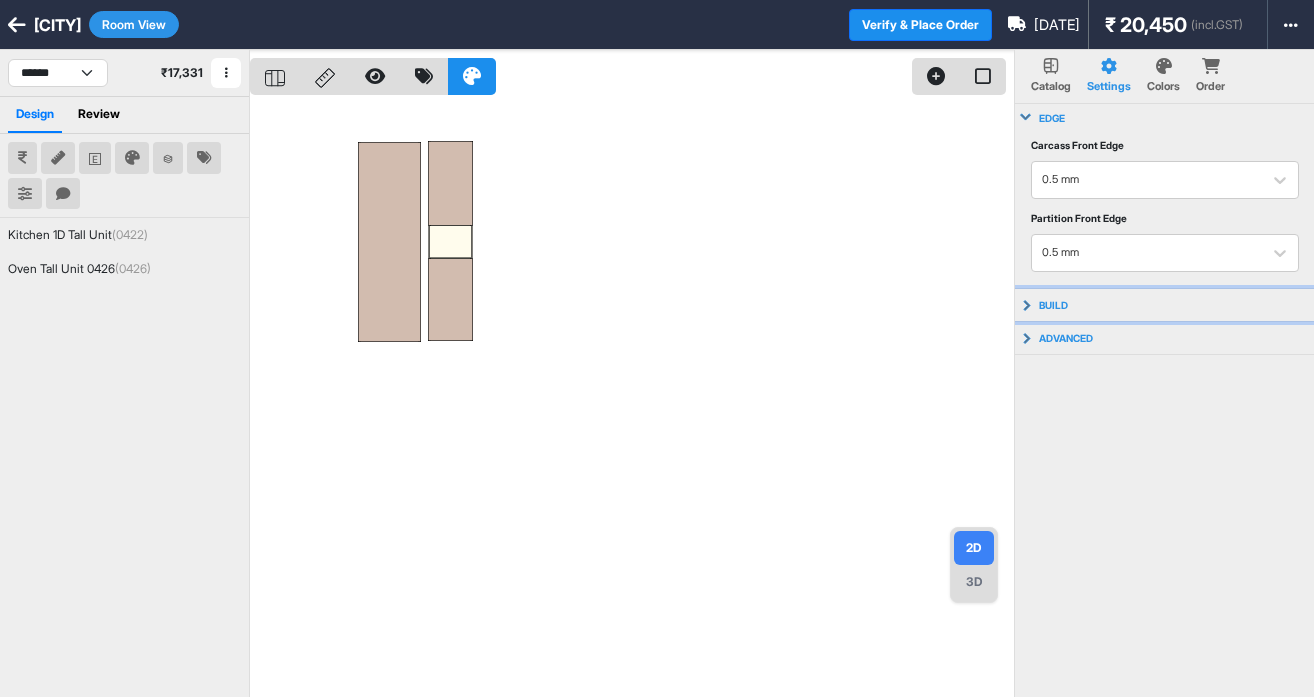 click on "build" at bounding box center (1165, 305) 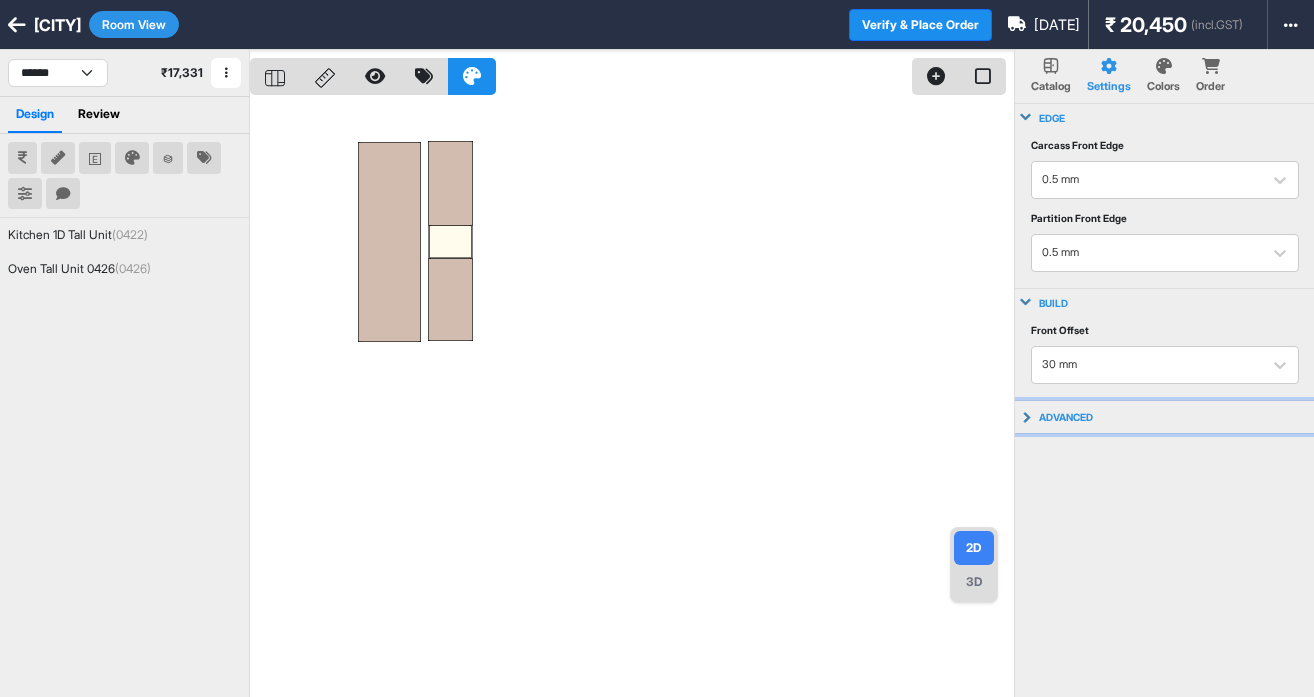 click on "advanced" at bounding box center [1165, 417] 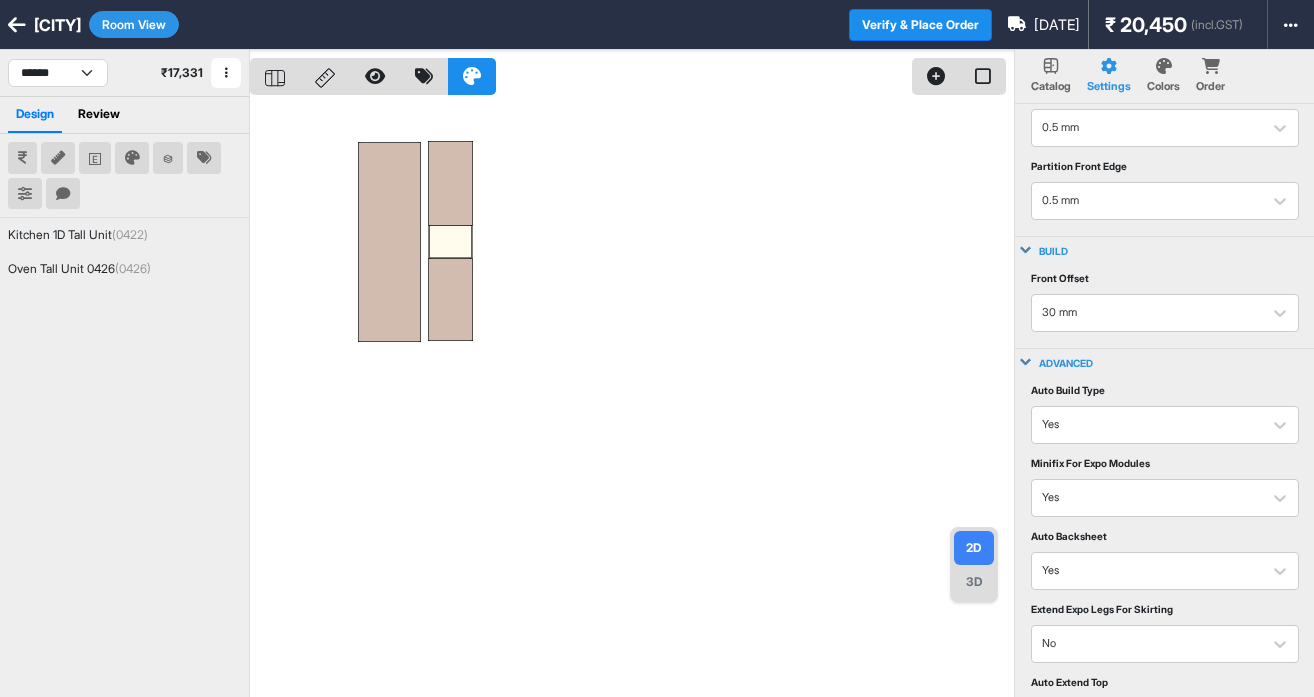 scroll, scrollTop: 0, scrollLeft: 0, axis: both 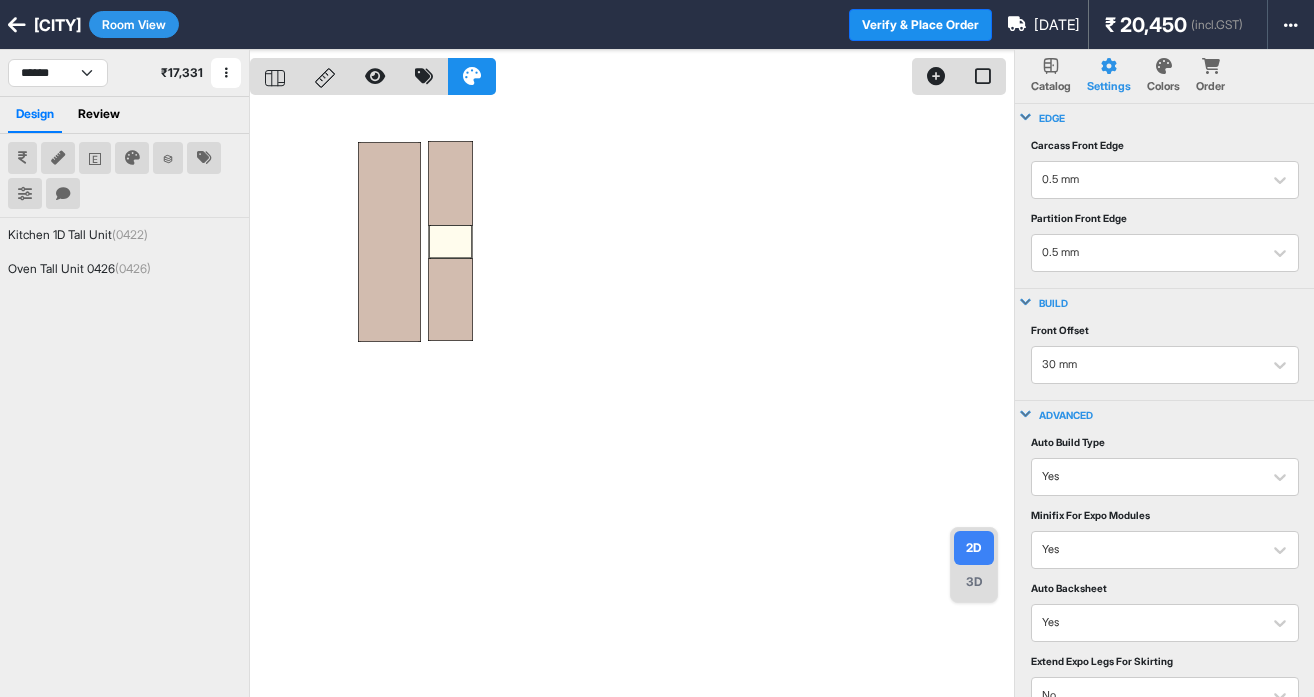 click on "Colors" at bounding box center [1163, 76] 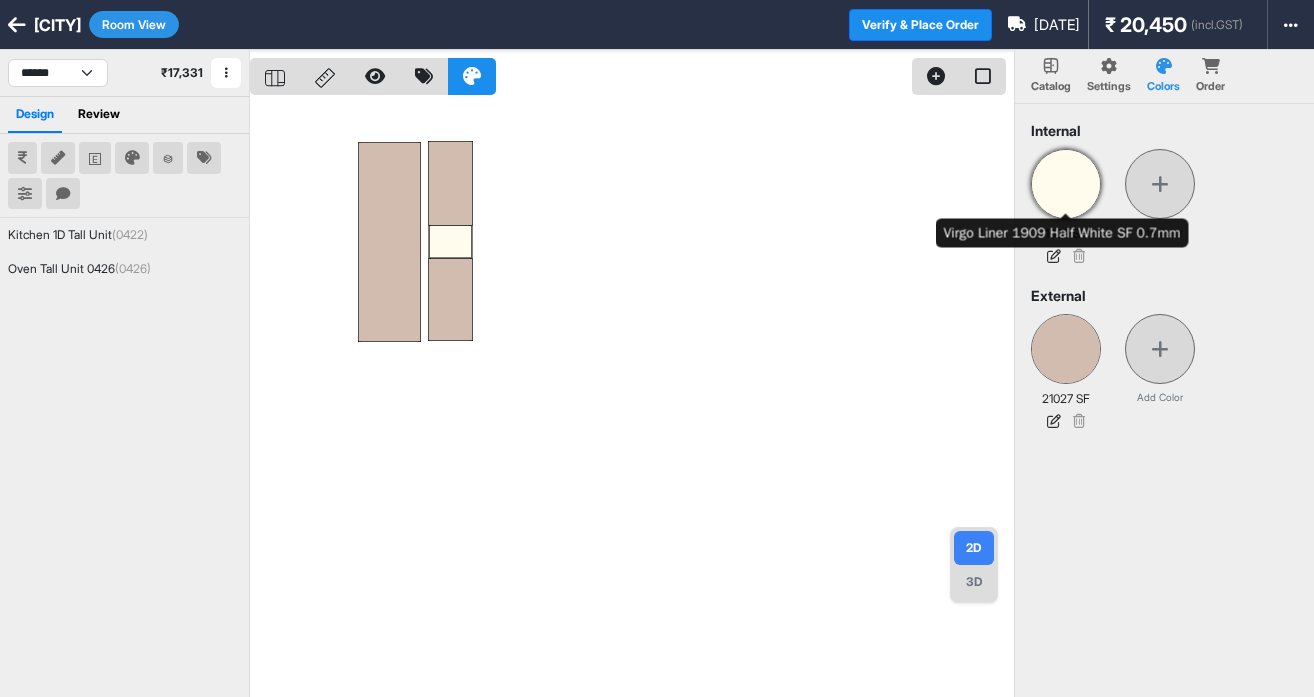 click at bounding box center (1066, 184) 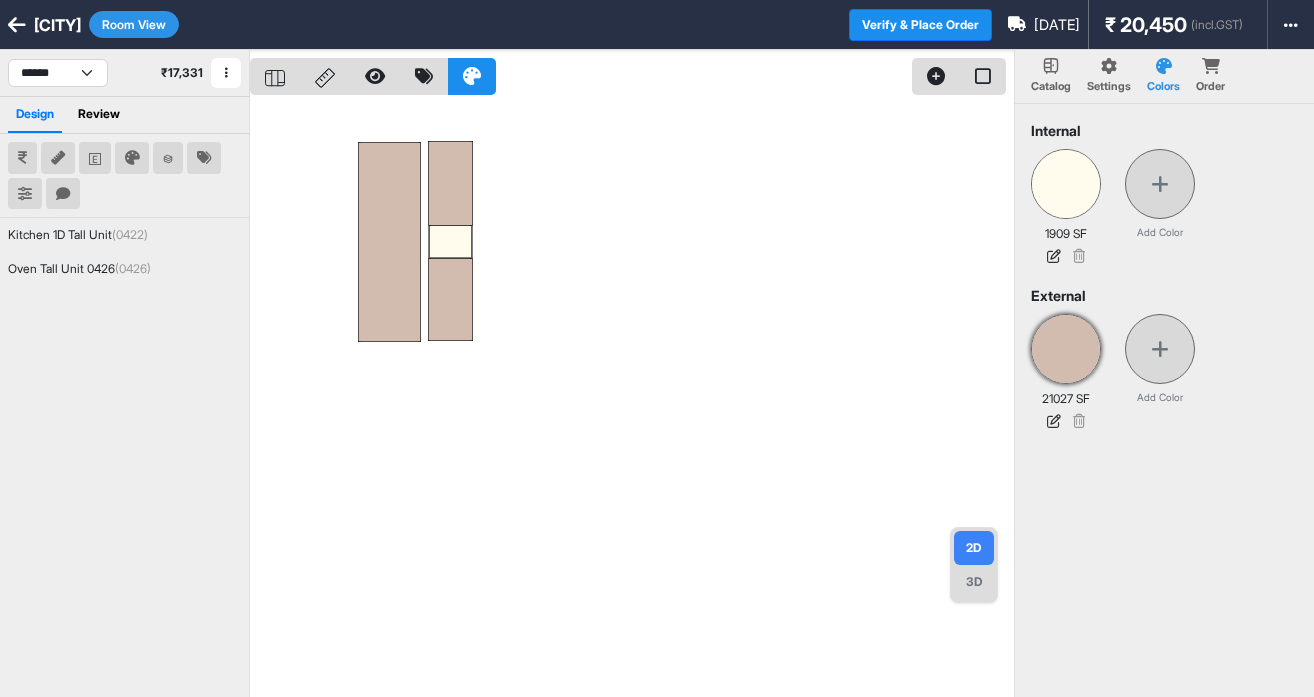 click at bounding box center (1066, 349) 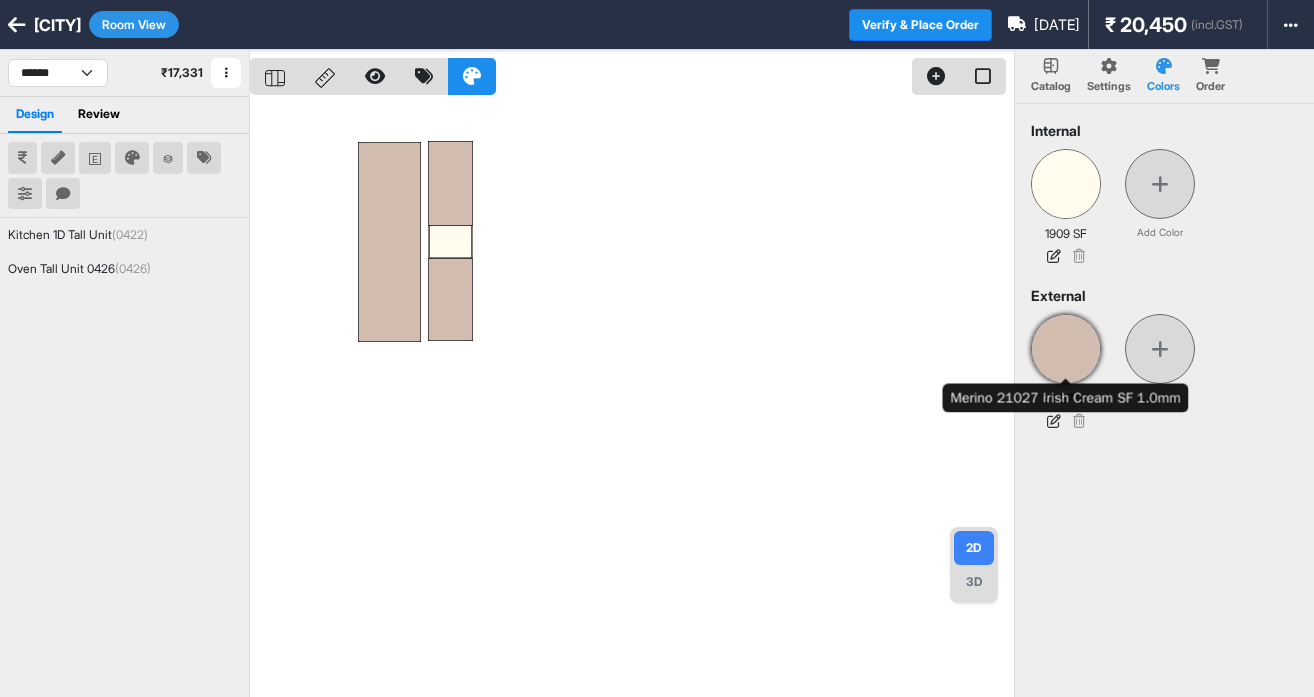 click at bounding box center (1066, 349) 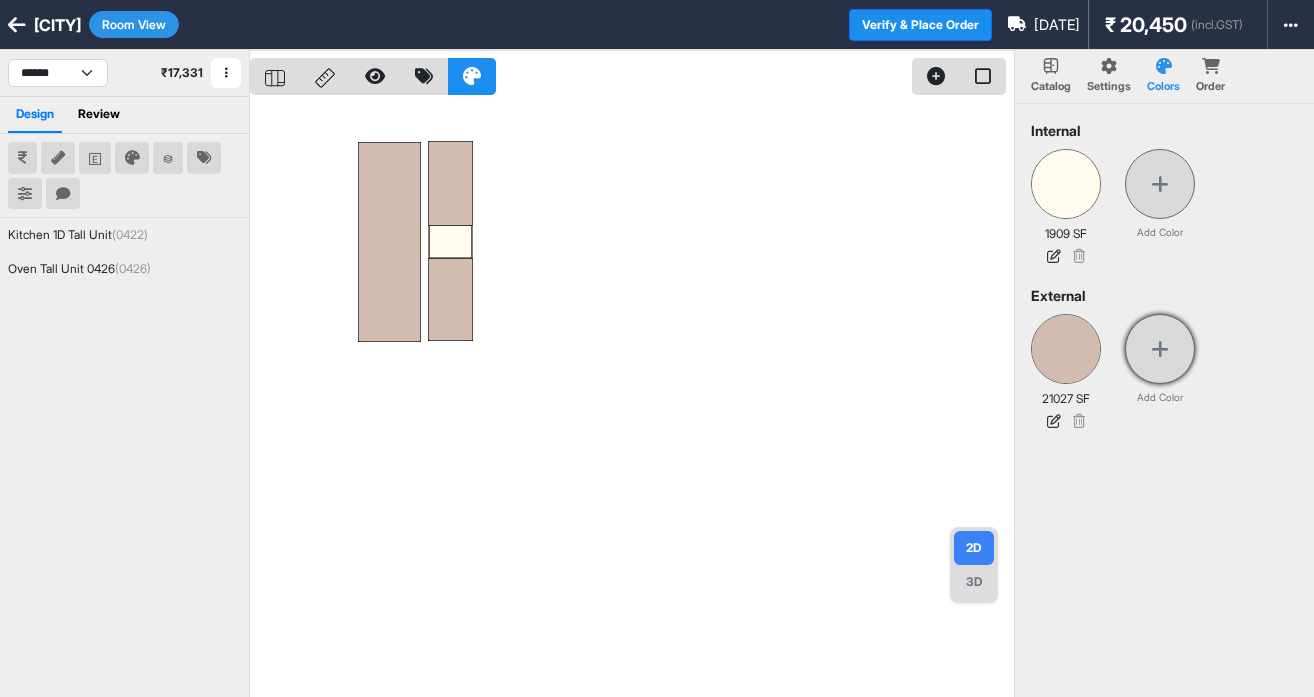 click at bounding box center [1160, 349] 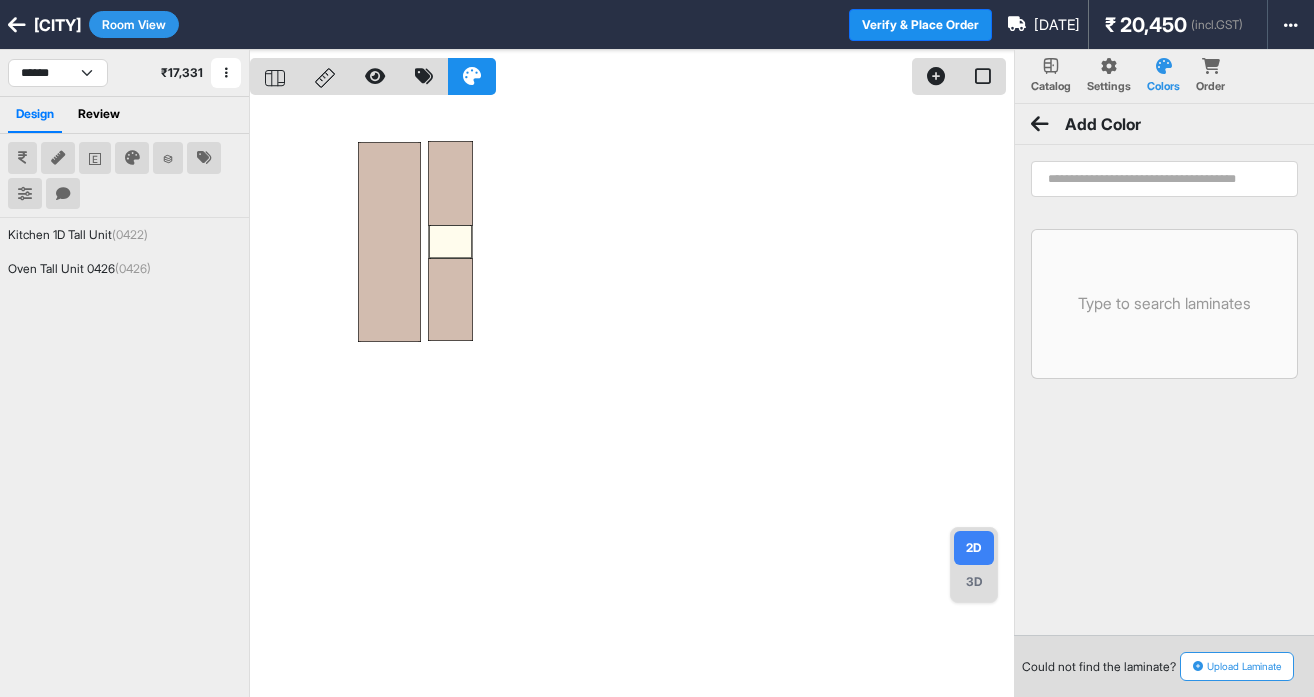 click at bounding box center (1164, 179) 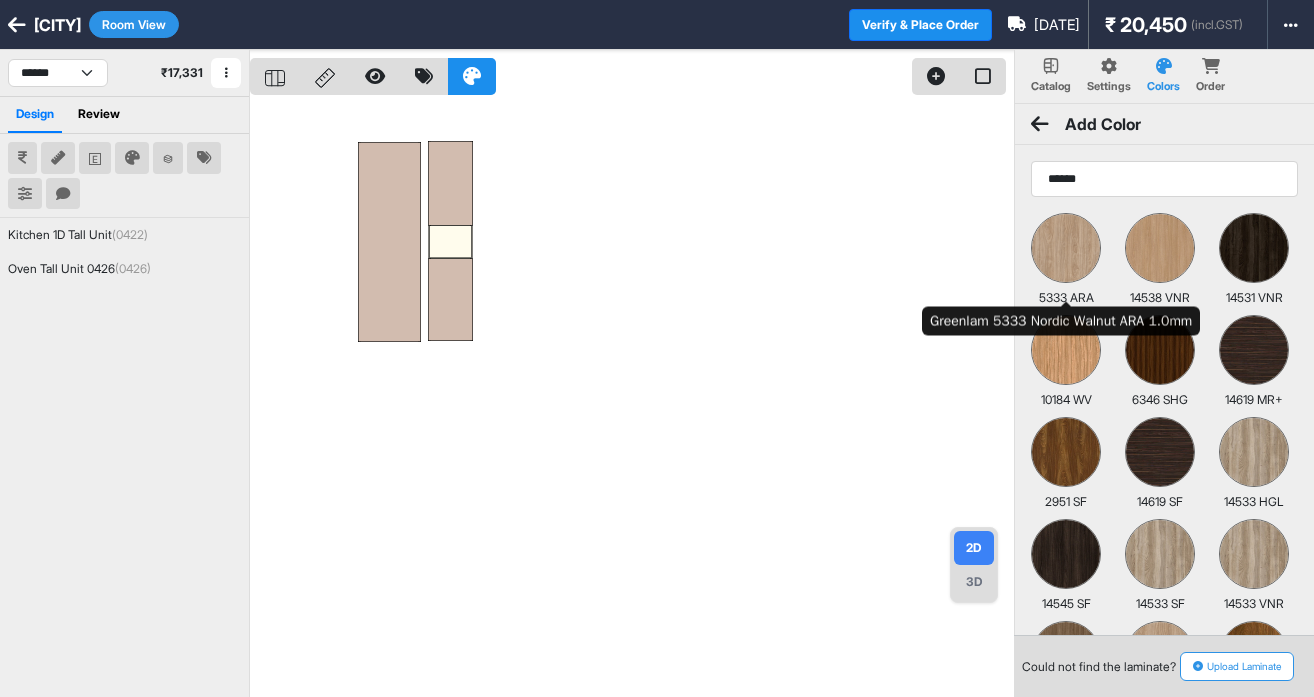 type on "******" 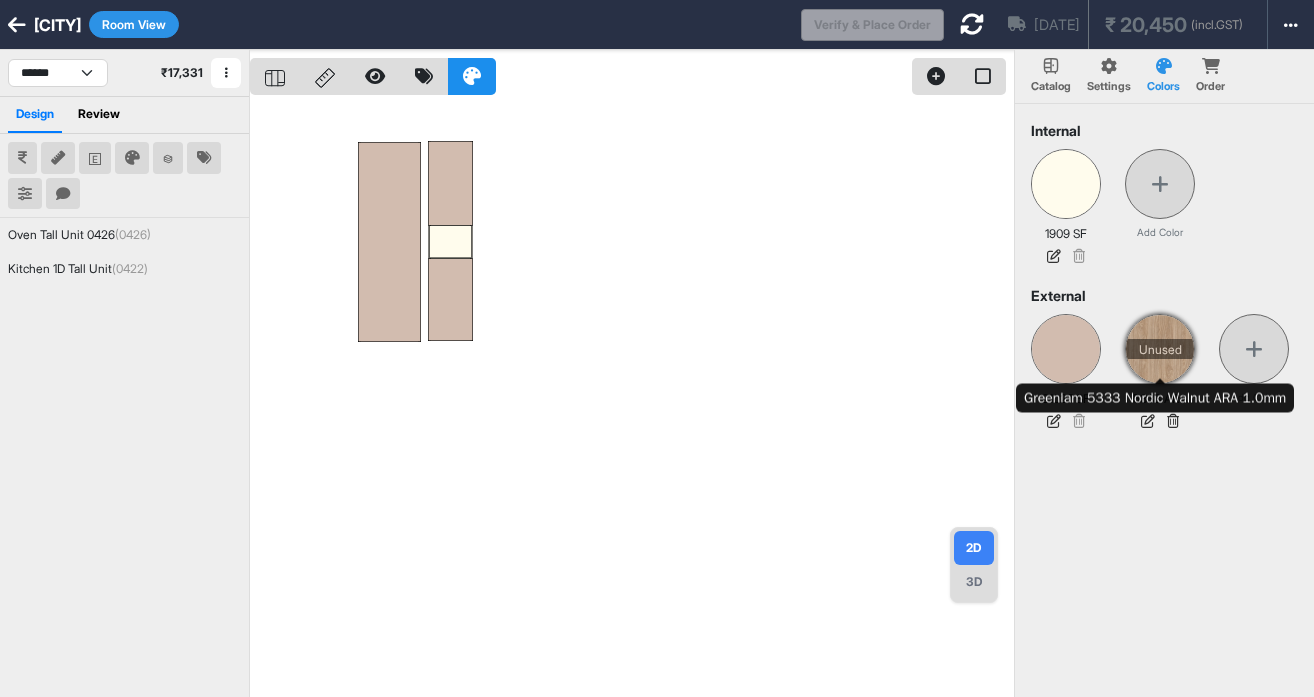 click at bounding box center (1160, 349) 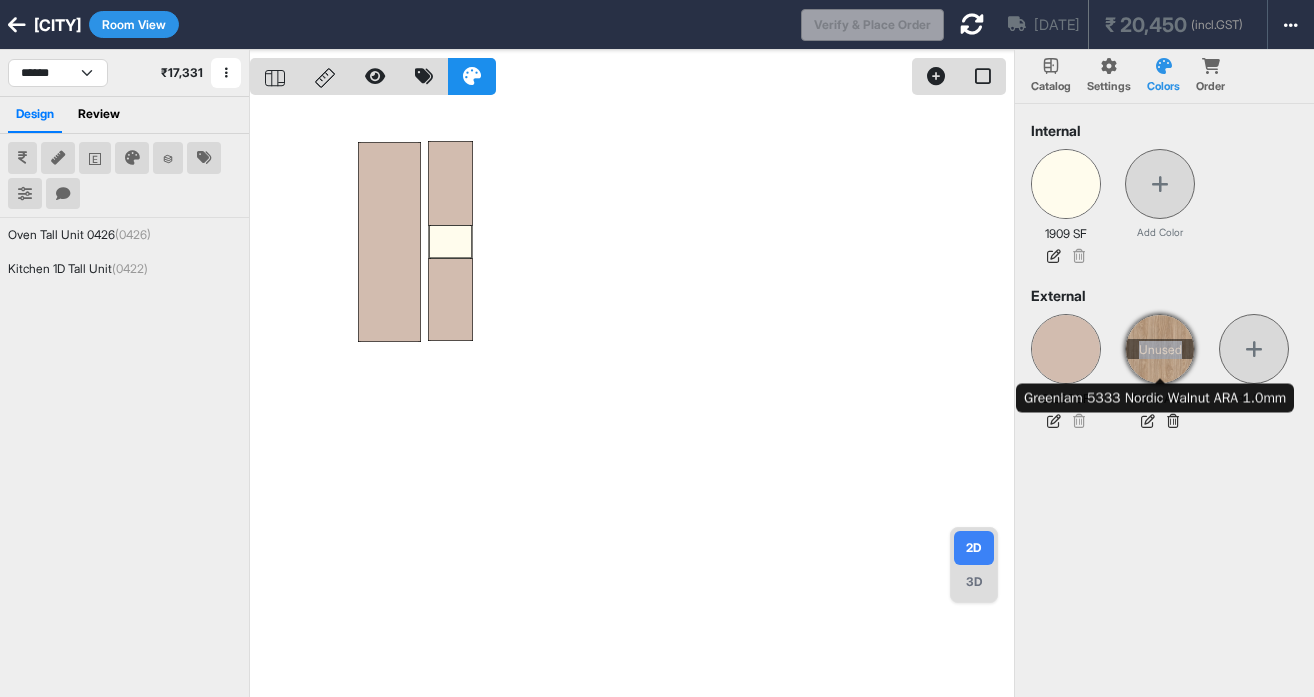 click on "Unused" at bounding box center (1160, 349) 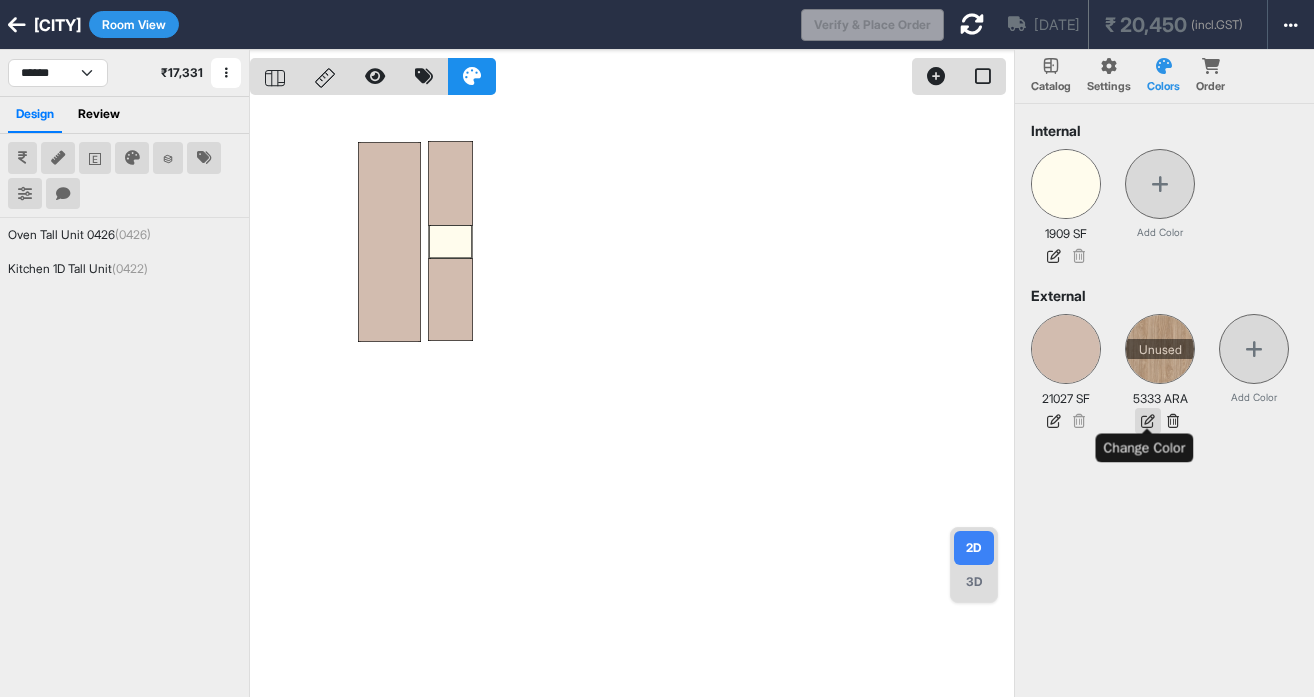 click at bounding box center (1148, 421) 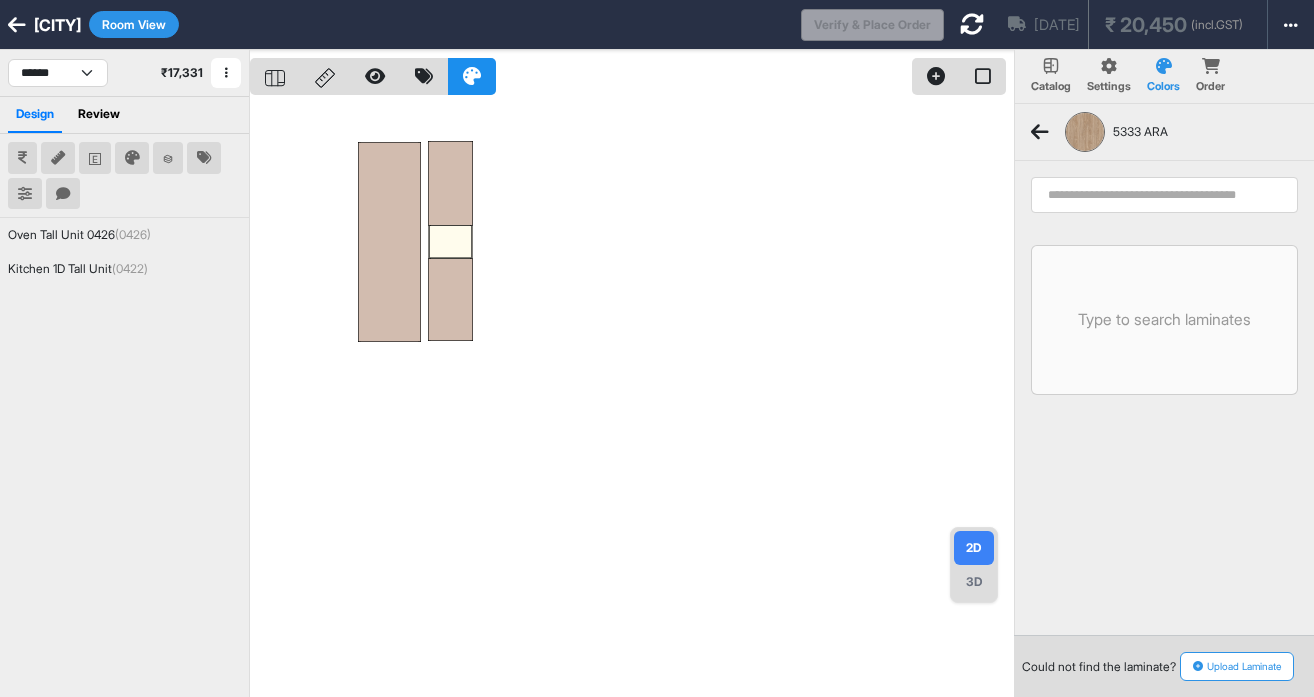 click at bounding box center (1040, 132) 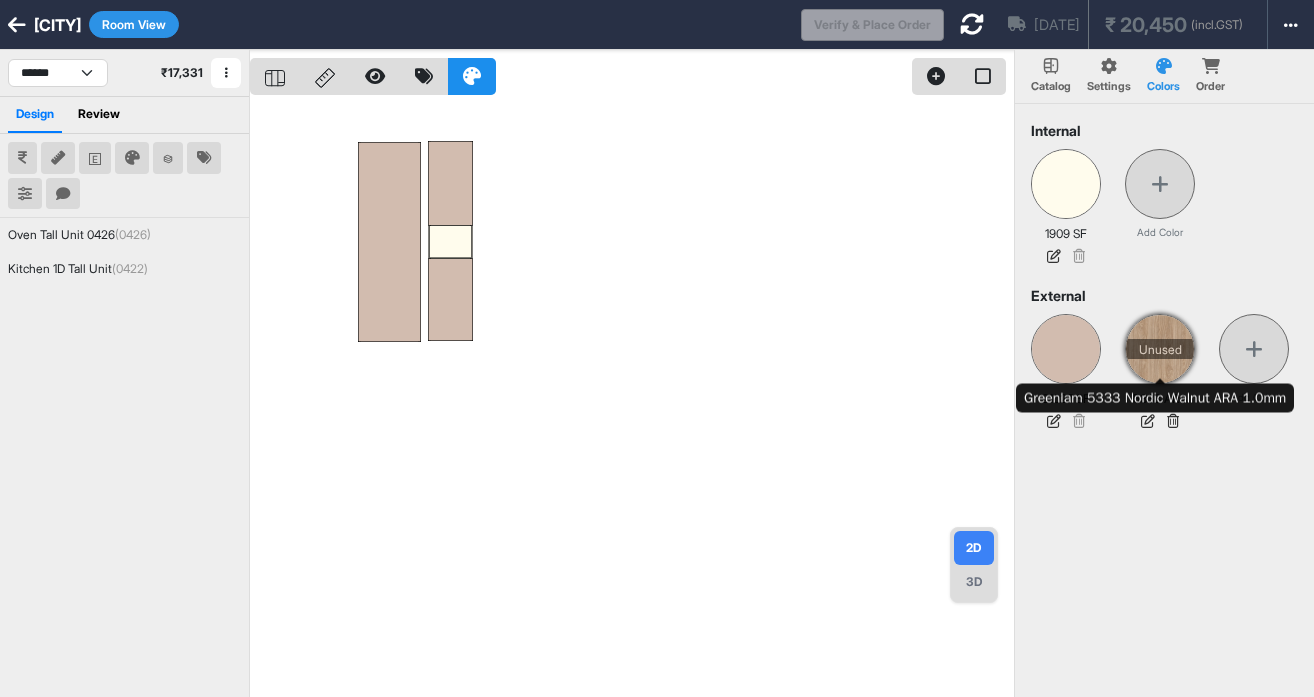 click at bounding box center [1160, 349] 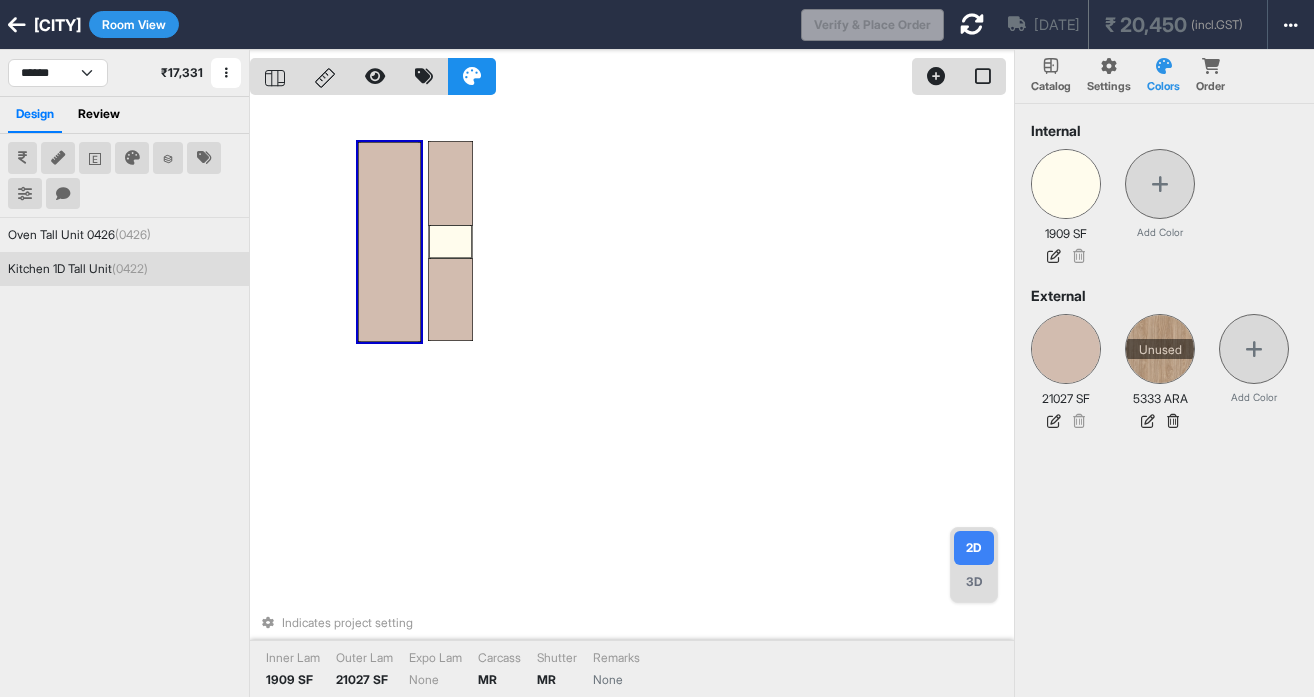 click at bounding box center [389, 242] 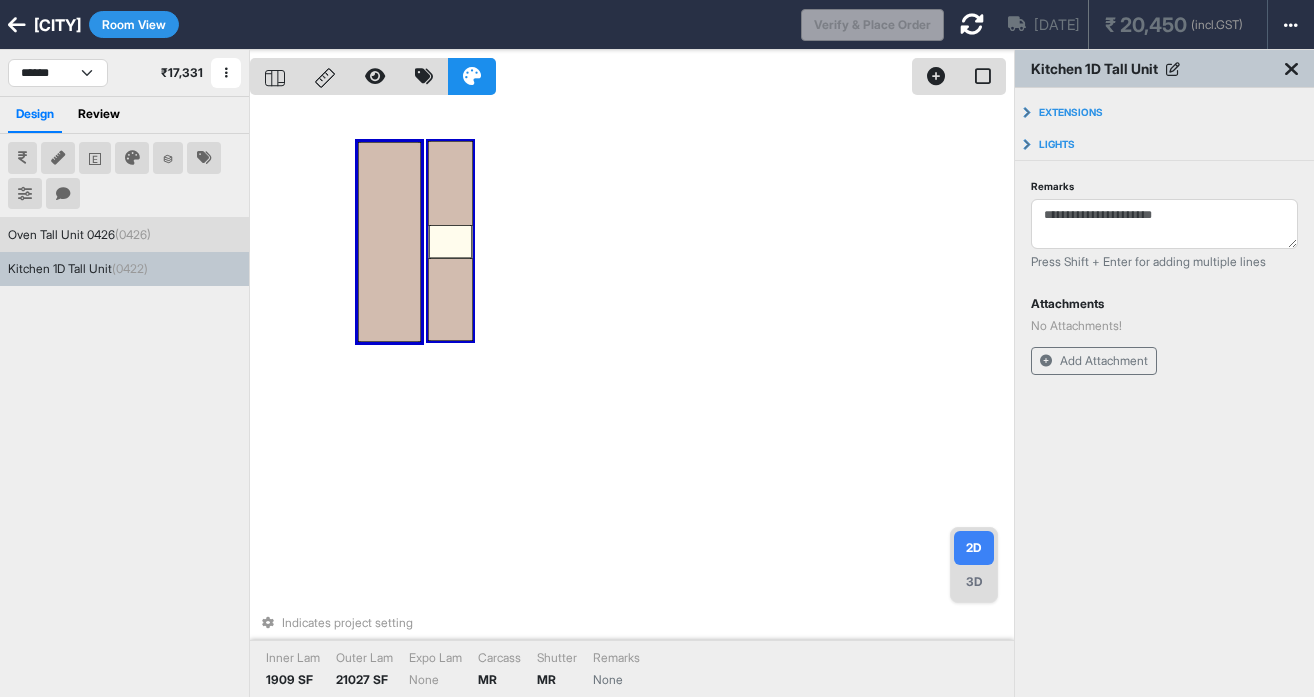 click at bounding box center (450, 183) 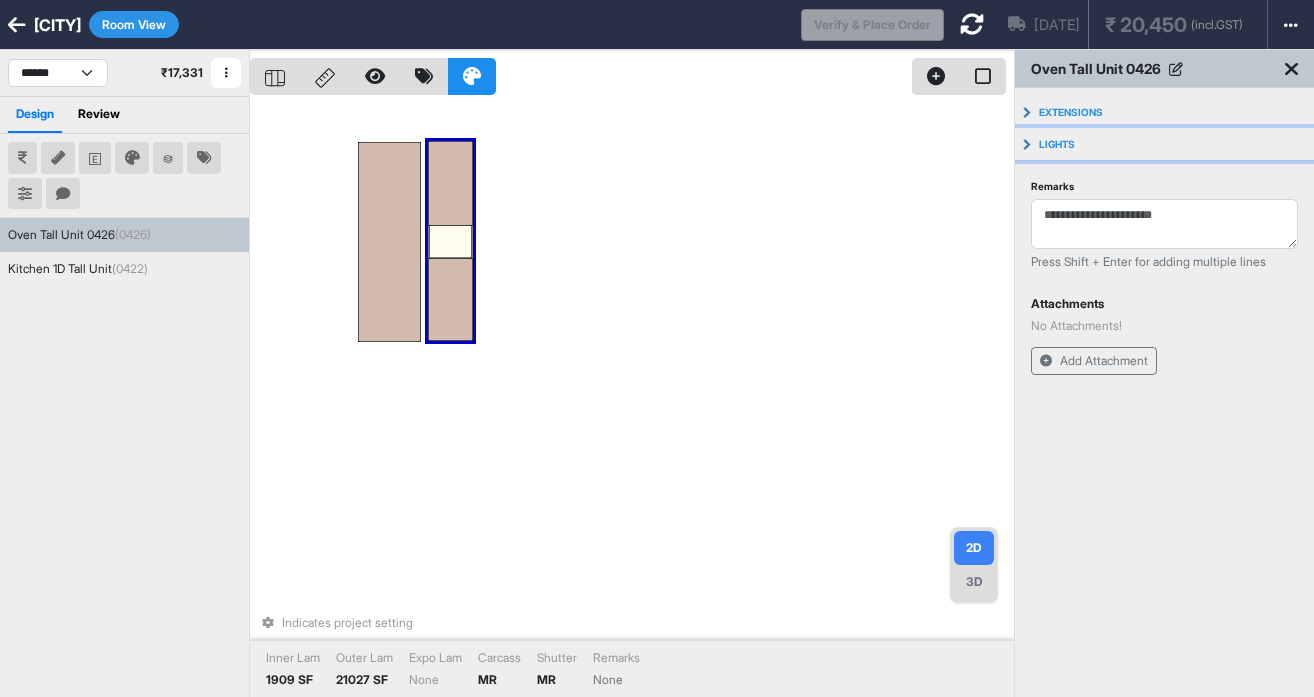 click on "Lights" at bounding box center (1164, 144) 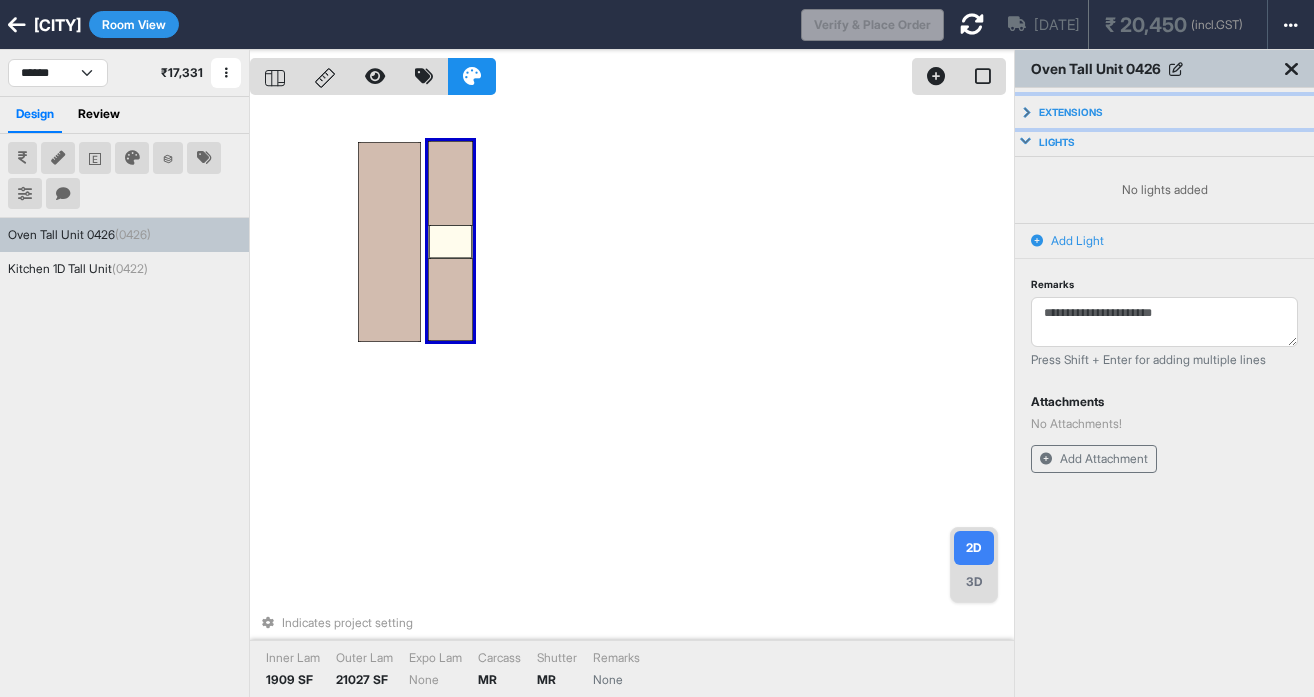 click on "Extensions" at bounding box center (1164, 112) 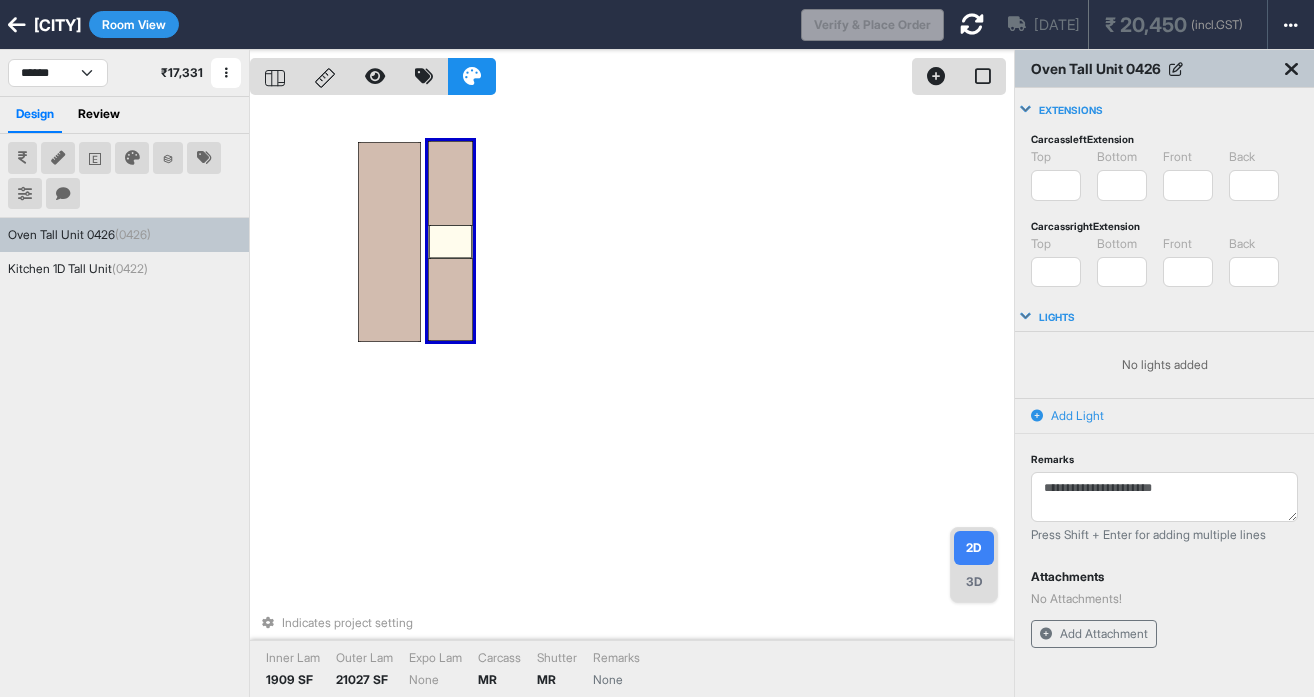 scroll, scrollTop: 38, scrollLeft: 0, axis: vertical 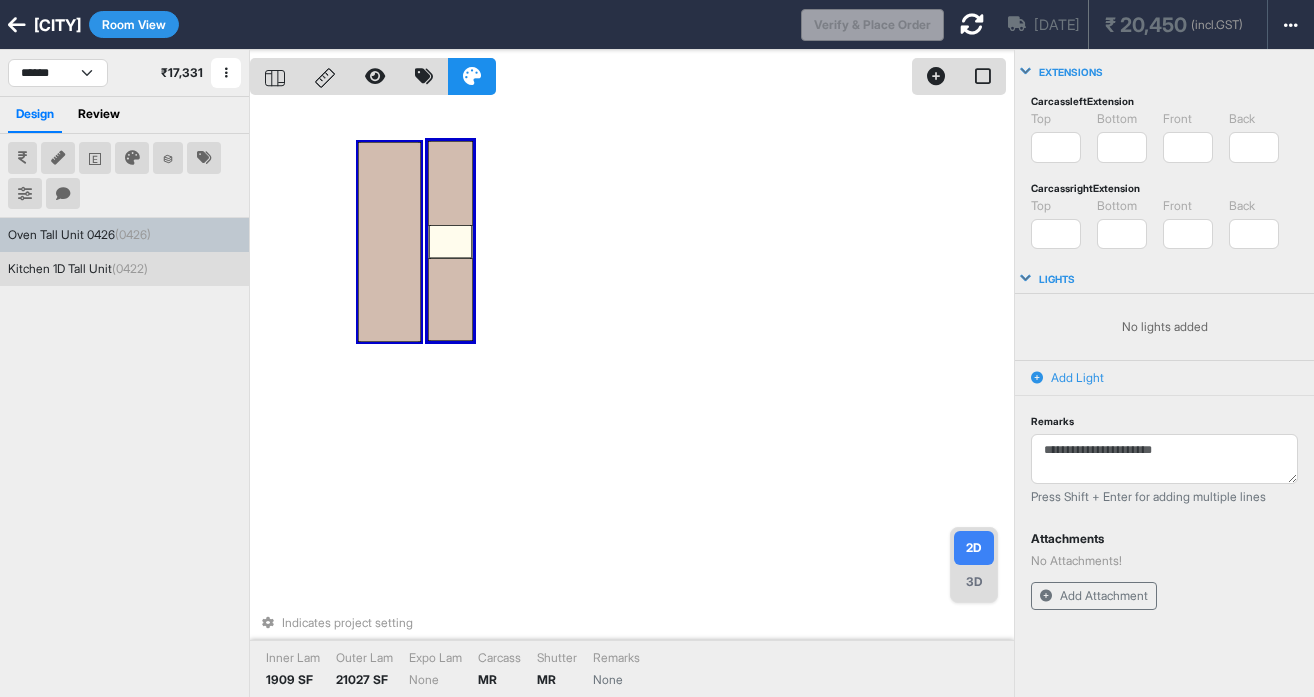 click on "Kitchen 1D Tall Unit  (0422)" at bounding box center [78, 269] 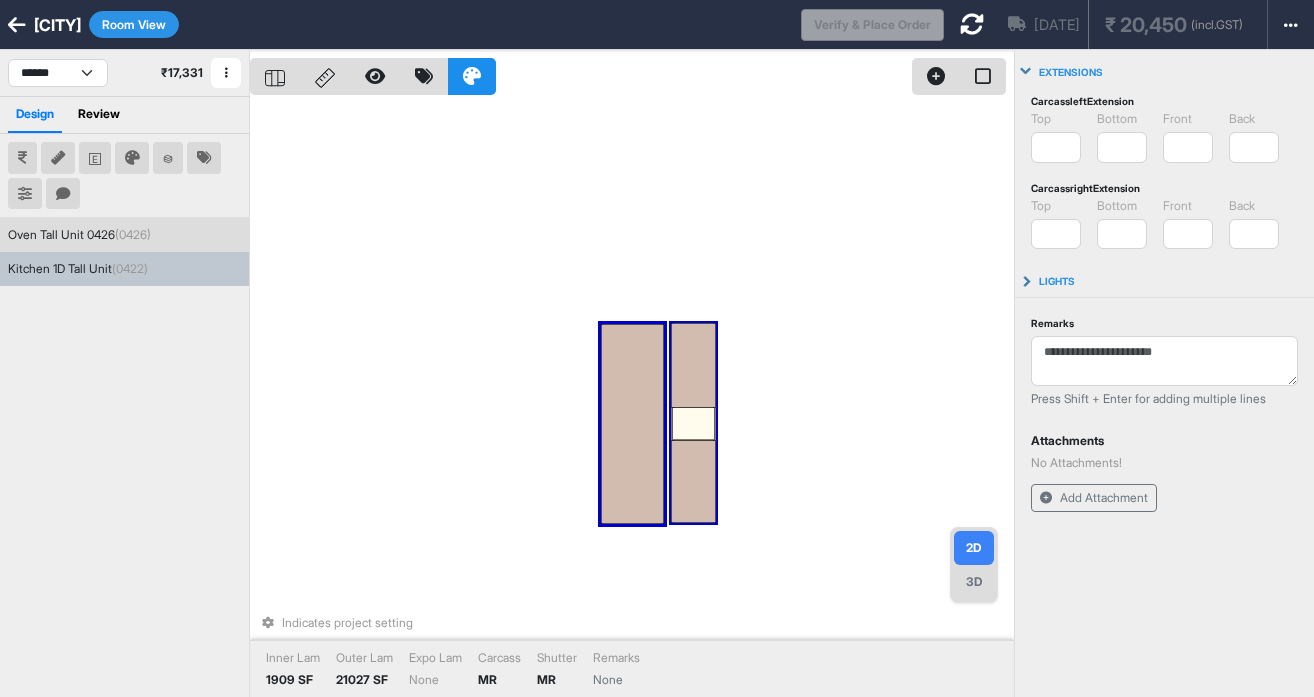click on "Oven Tall Unit 0426  (0426)" at bounding box center (79, 235) 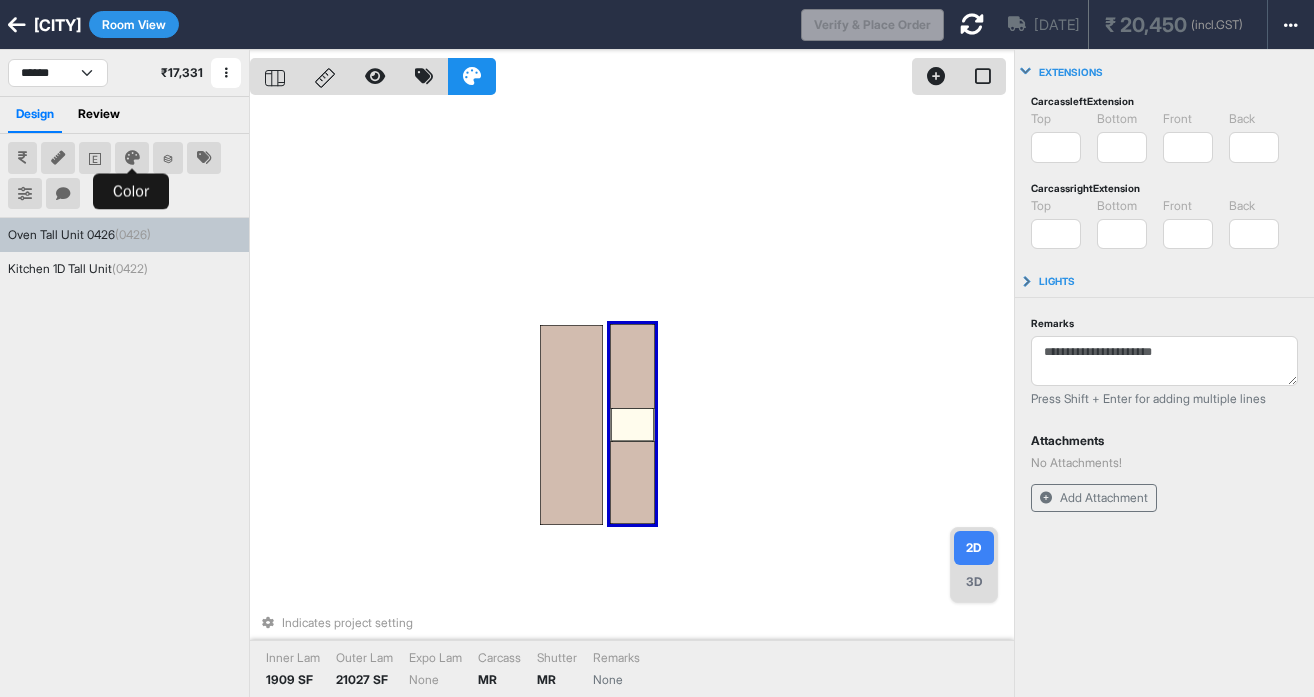 click at bounding box center [132, 158] 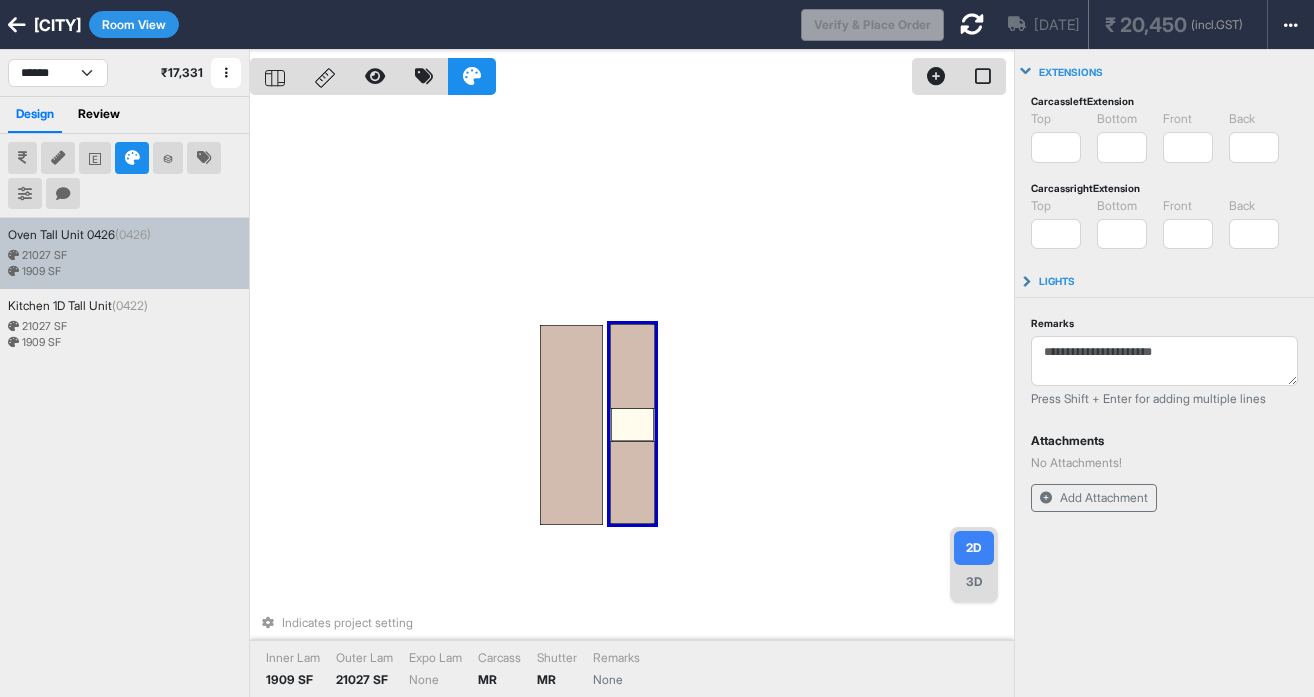 click on "Oven Tall Unit 0426  (0426)   21027 SF   1909 SF" at bounding box center (124, 253) 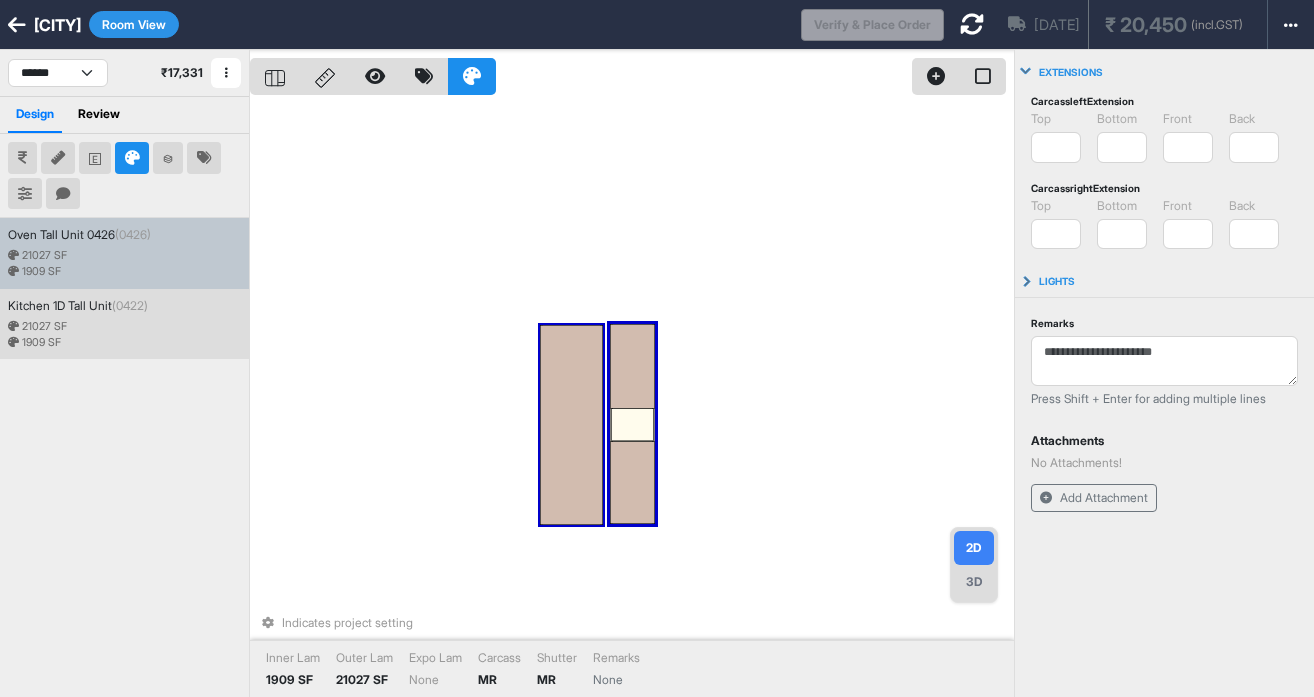 click on "Kitchen 1D Tall Unit  (0422)" at bounding box center (78, 306) 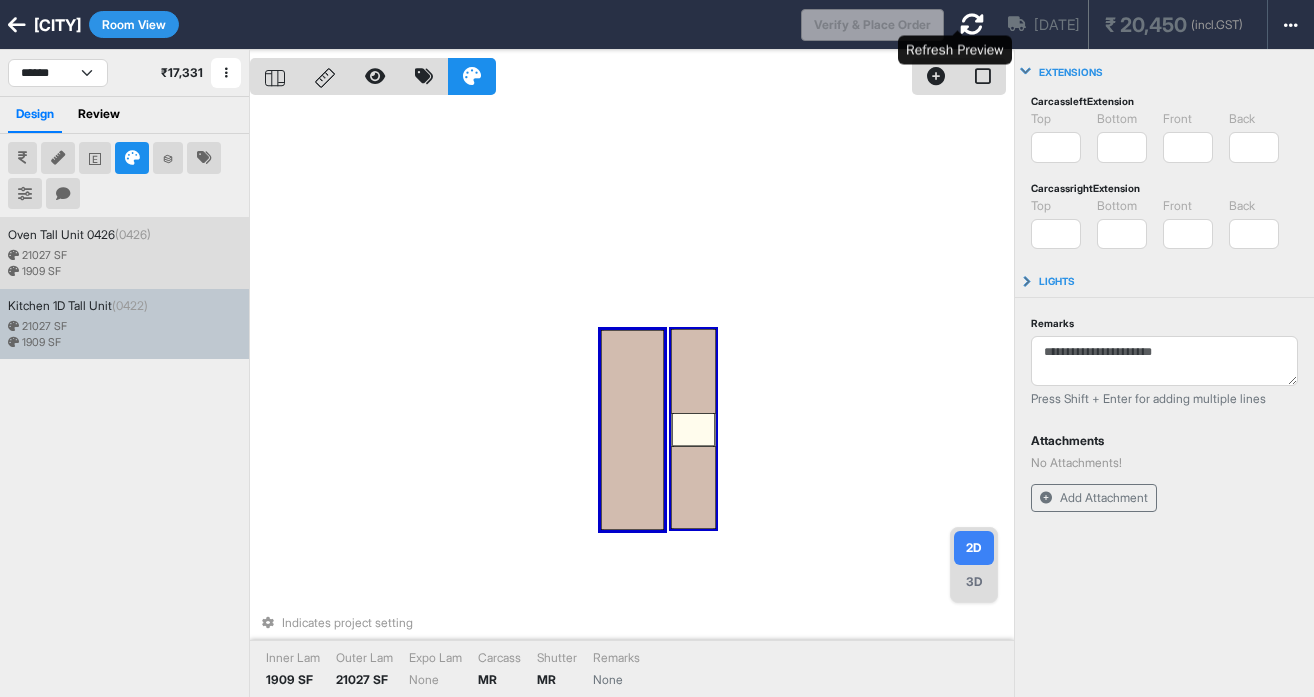 click on "[DATE] ₹   20,450 (incl.GST)" at bounding box center (1097, 24) 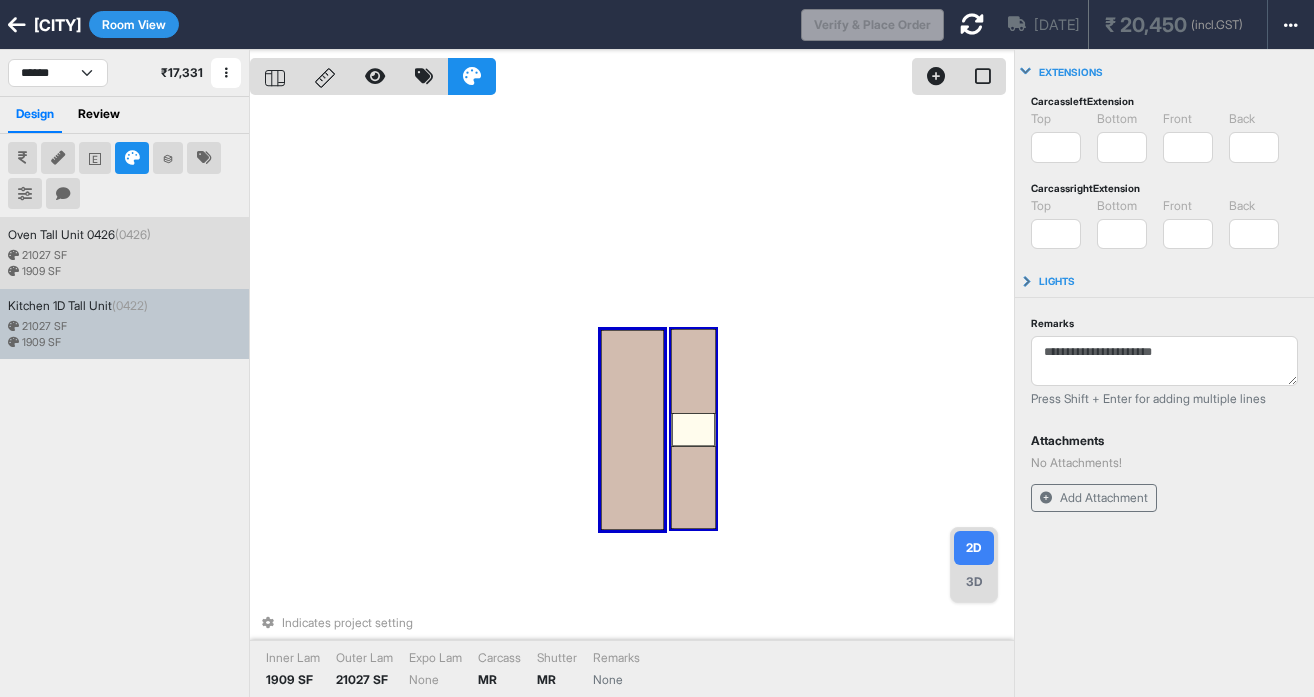 click at bounding box center (972, 24) 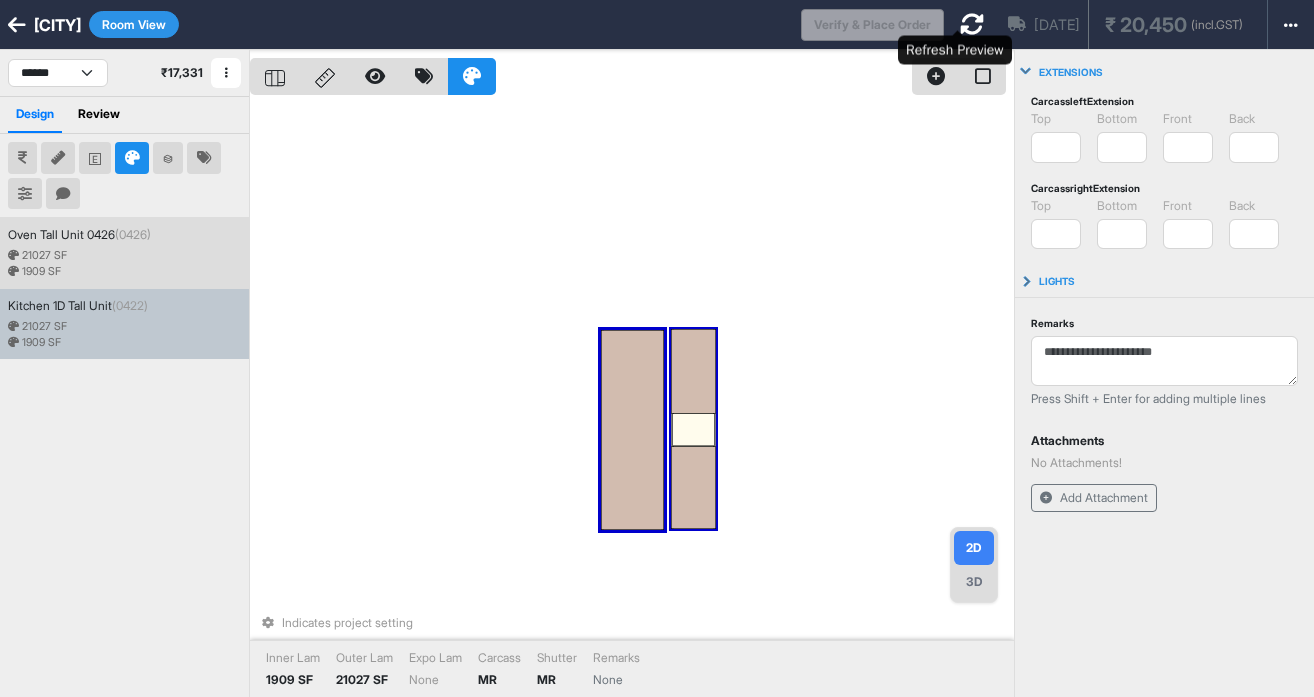 scroll, scrollTop: 0, scrollLeft: 0, axis: both 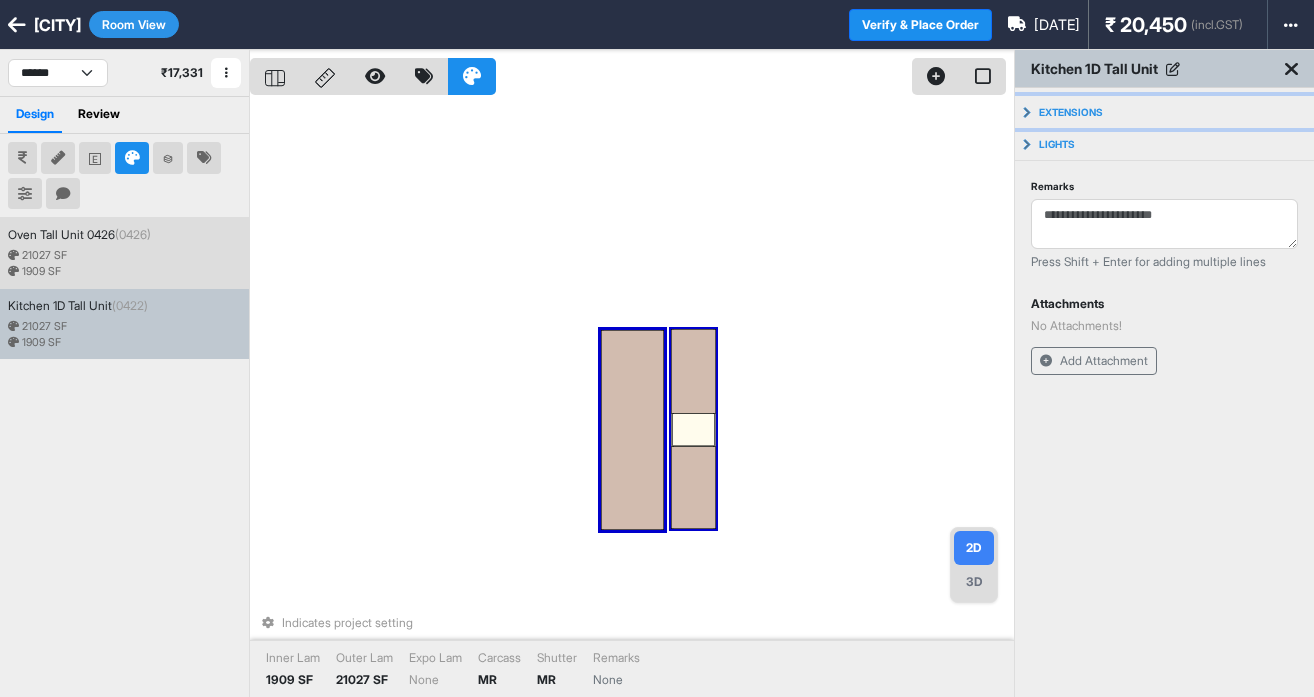 click on "Extensions" at bounding box center [1164, 112] 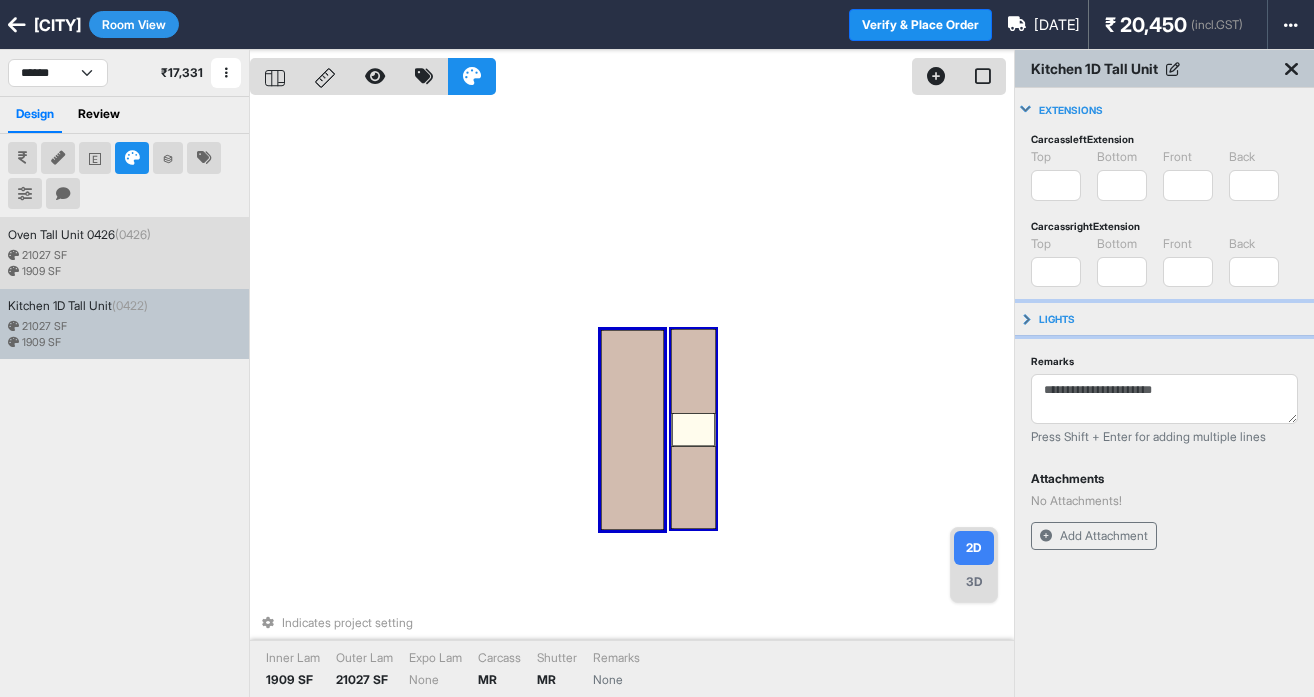 click on "Lights" at bounding box center (1164, 319) 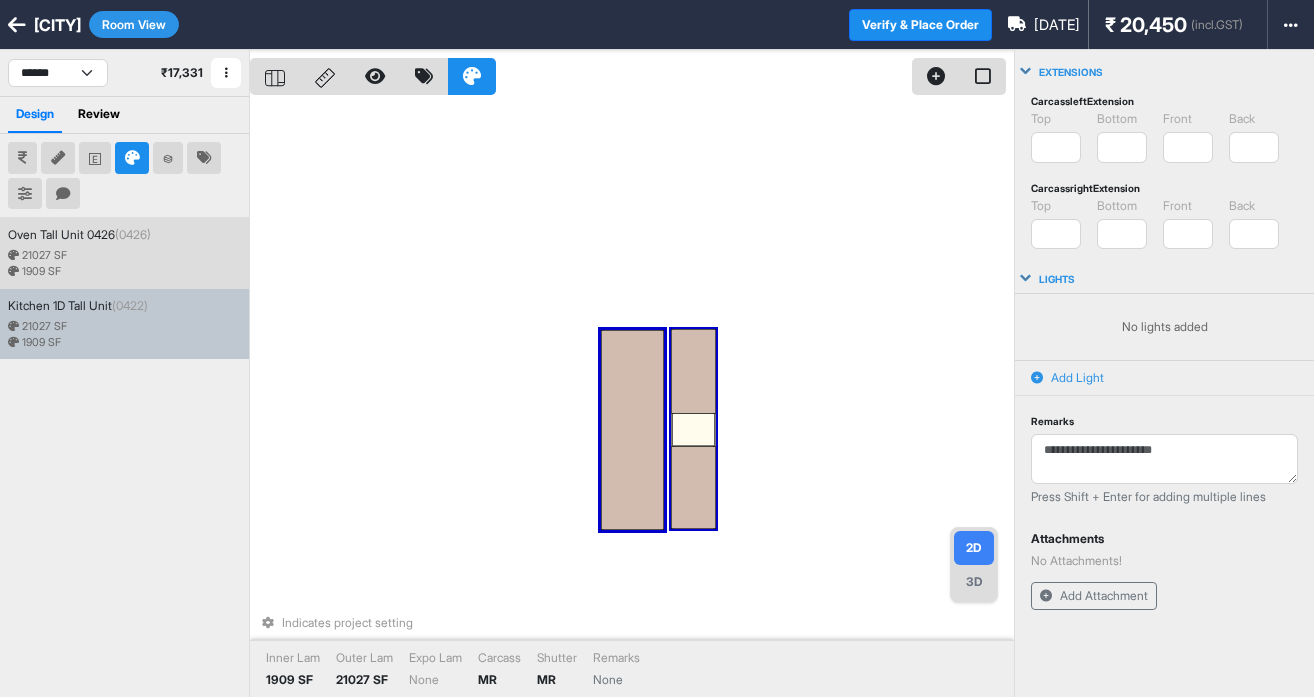 scroll, scrollTop: 0, scrollLeft: 0, axis: both 